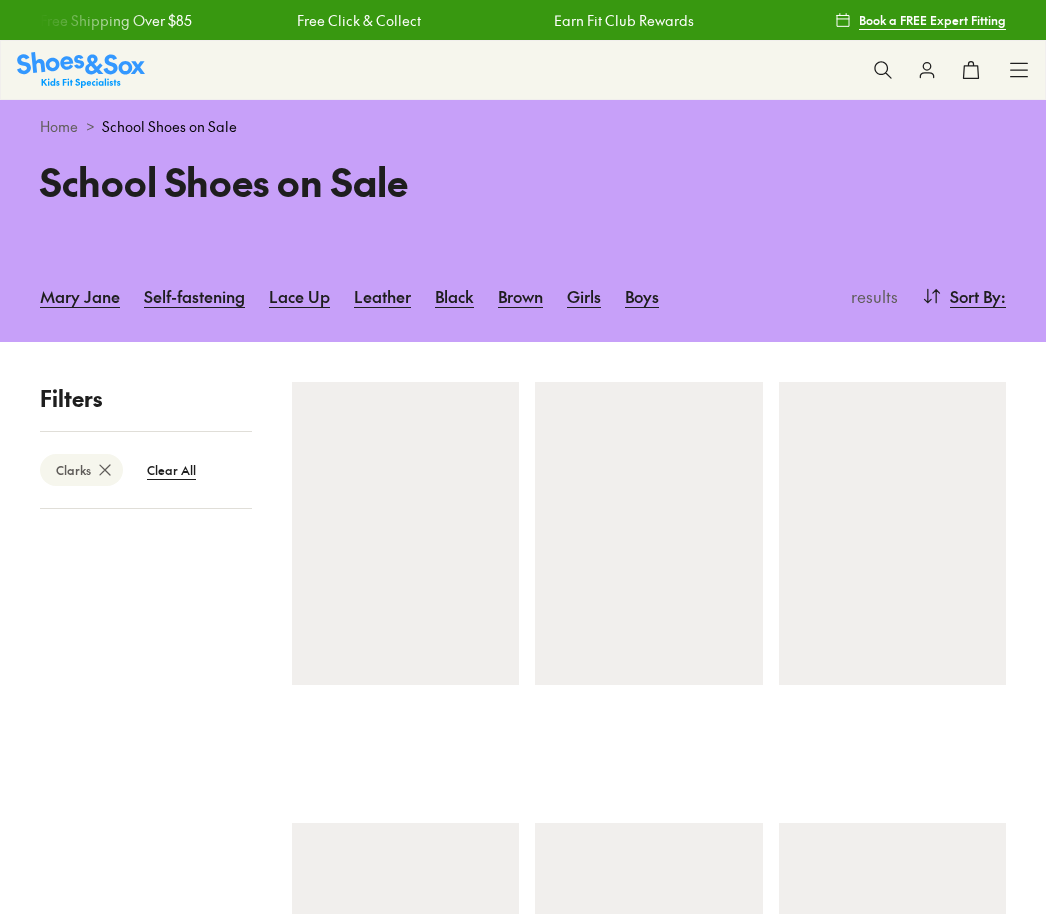 scroll, scrollTop: 0, scrollLeft: 0, axis: both 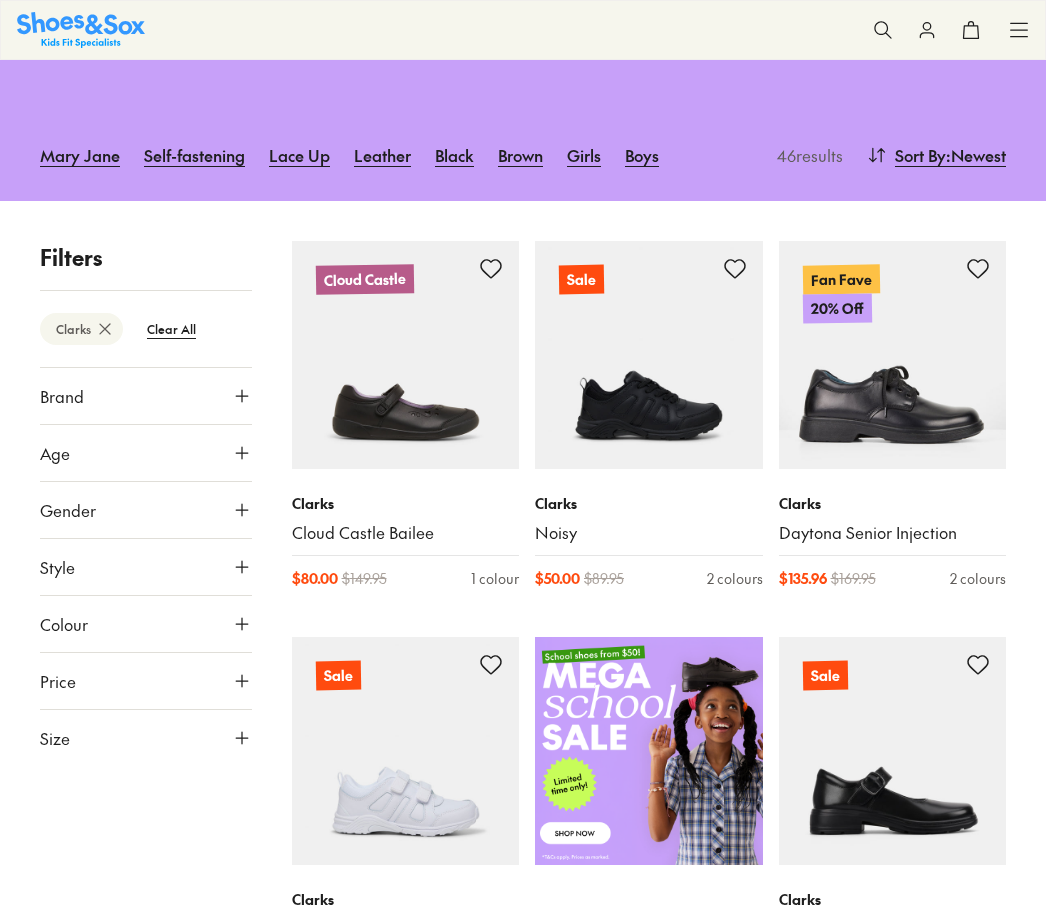 click on "Gender" at bounding box center (146, 510) 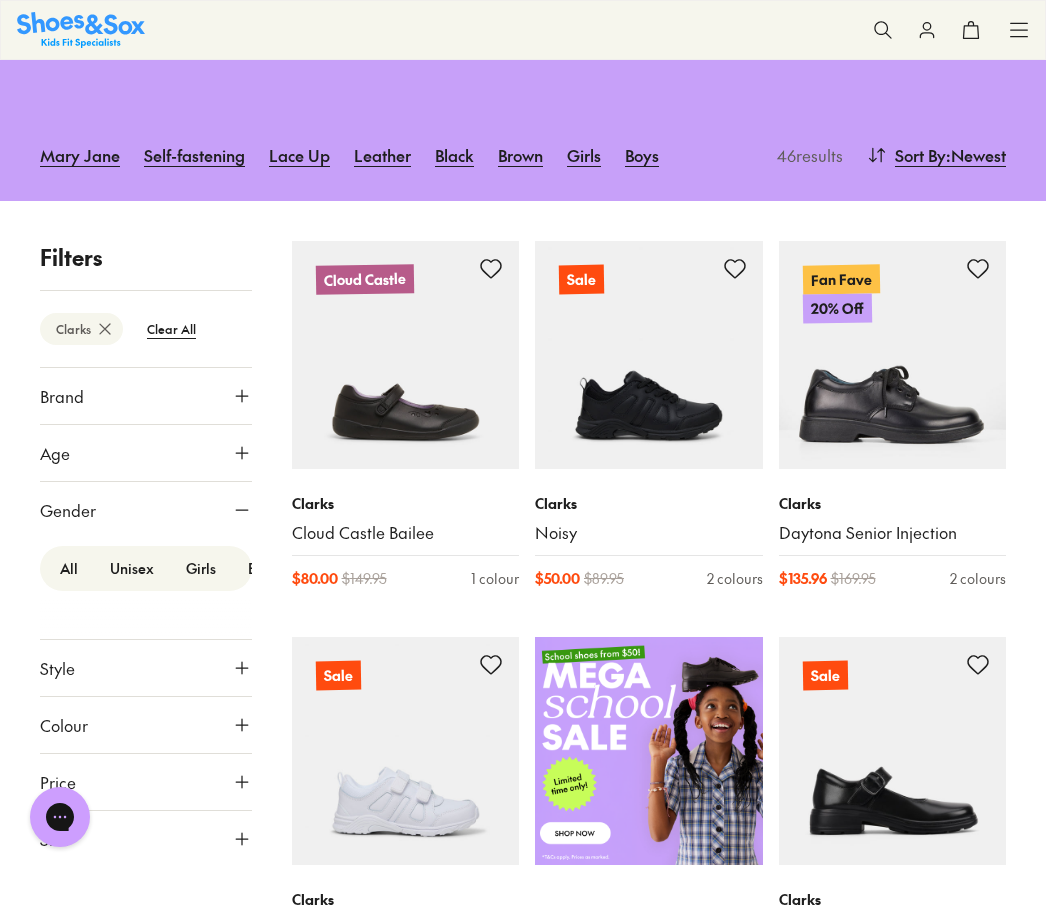 scroll, scrollTop: 0, scrollLeft: 0, axis: both 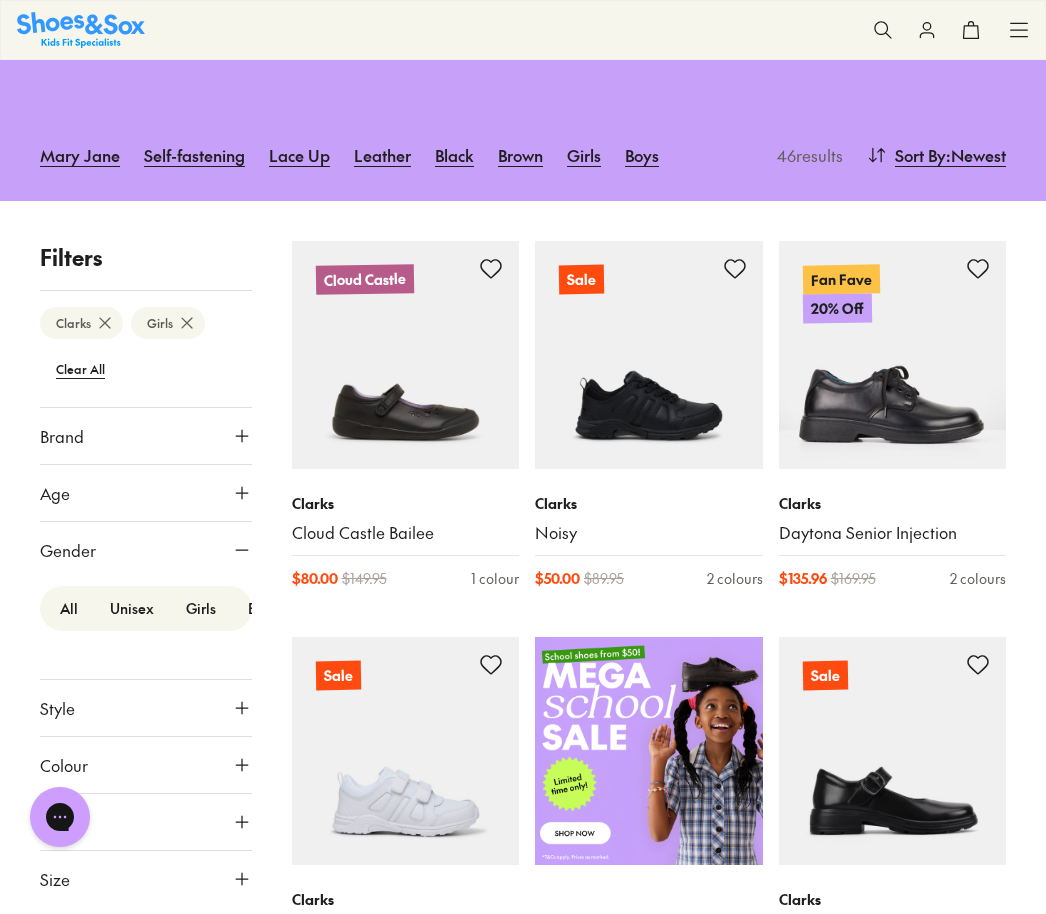 type on "***" 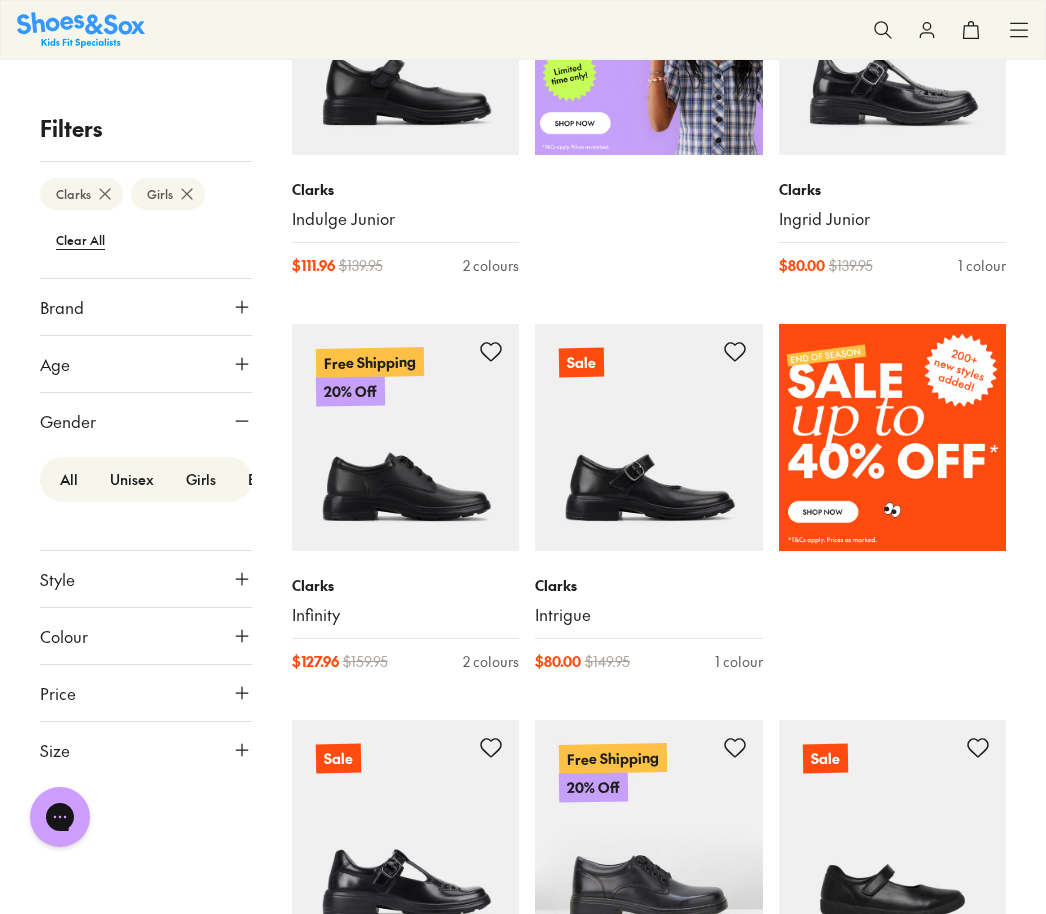 scroll, scrollTop: 850, scrollLeft: 0, axis: vertical 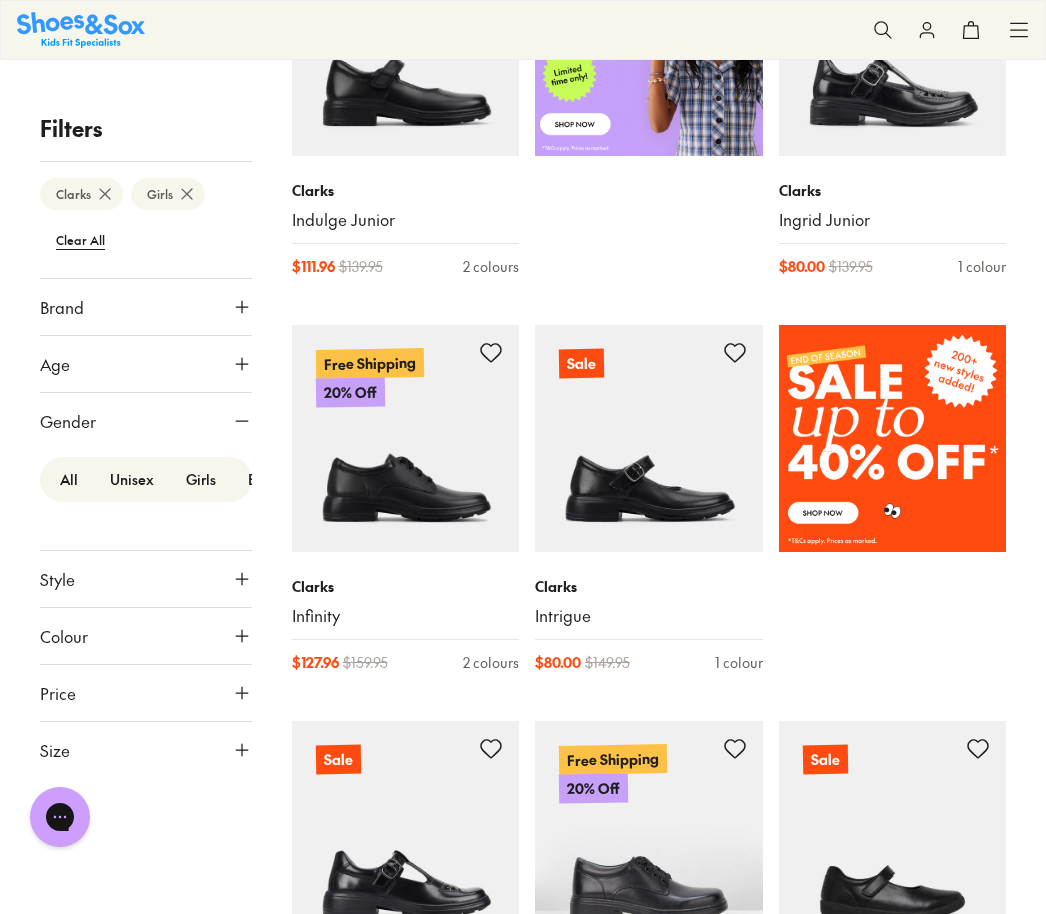 click at bounding box center (649, 439) 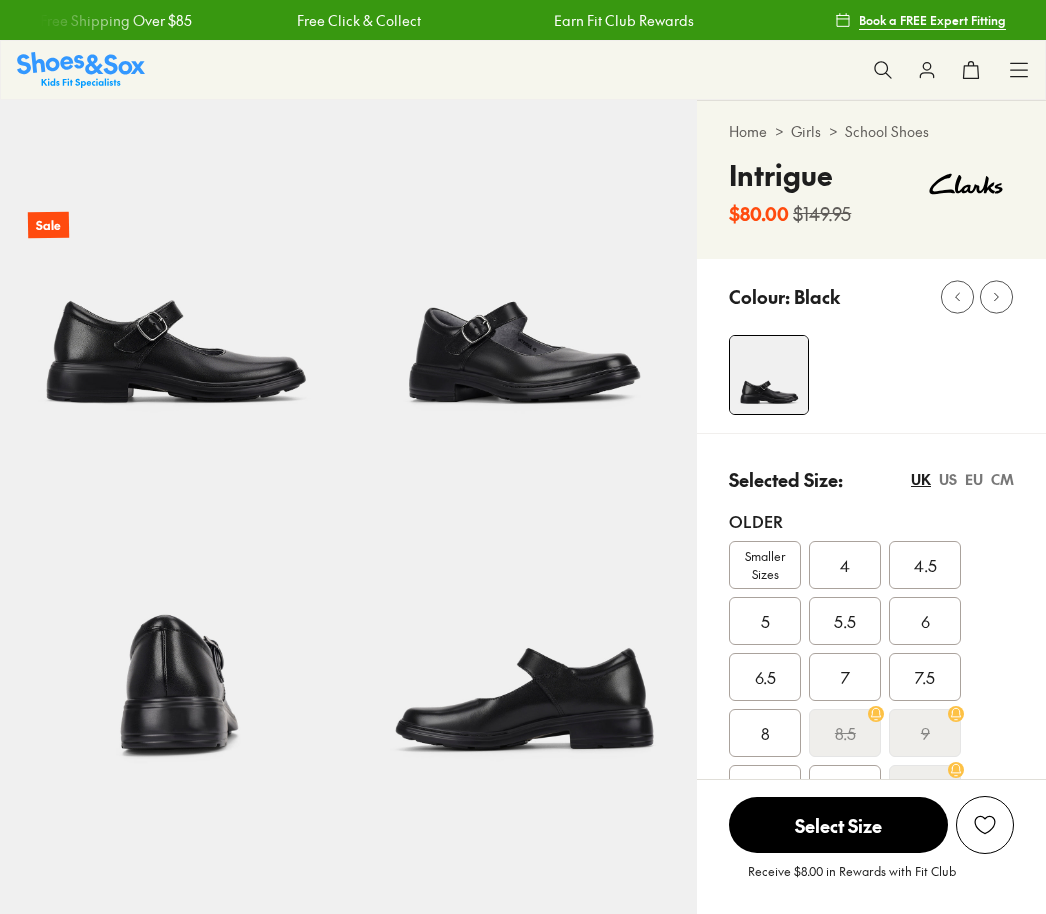 scroll, scrollTop: 0, scrollLeft: 0, axis: both 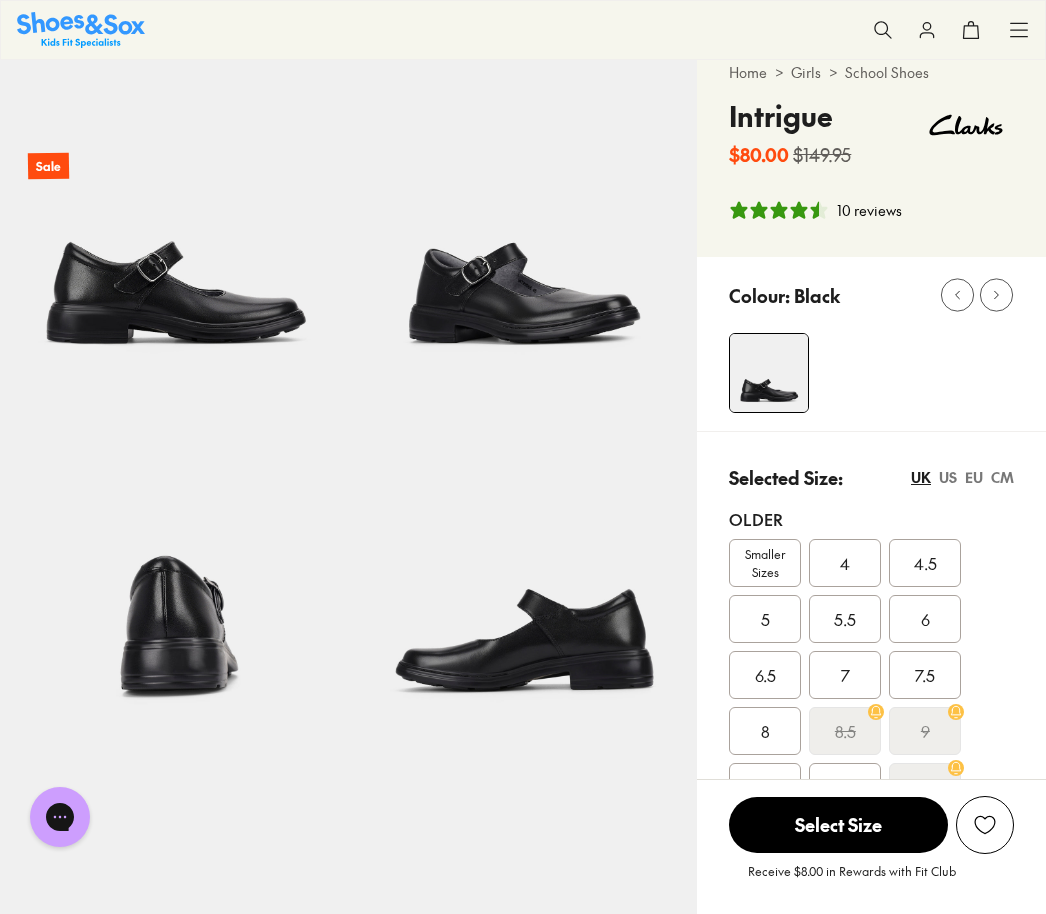 select on "*" 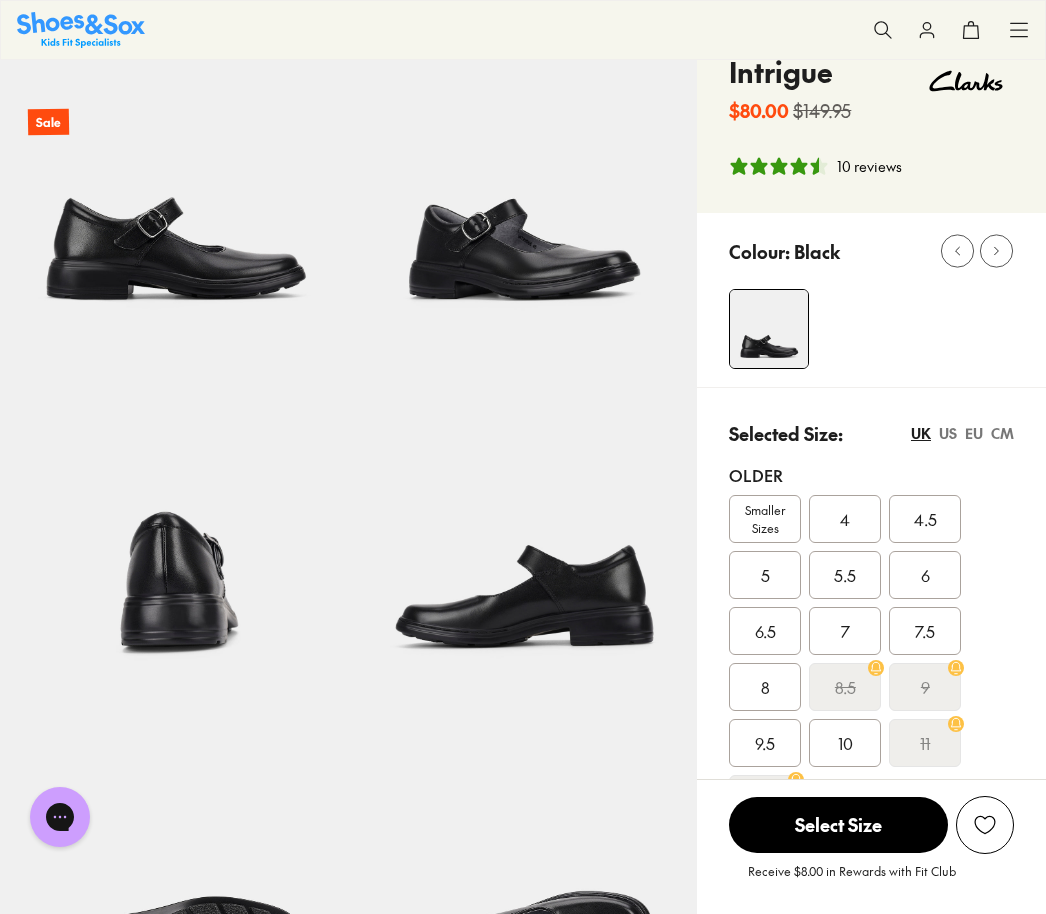 scroll, scrollTop: 99, scrollLeft: 0, axis: vertical 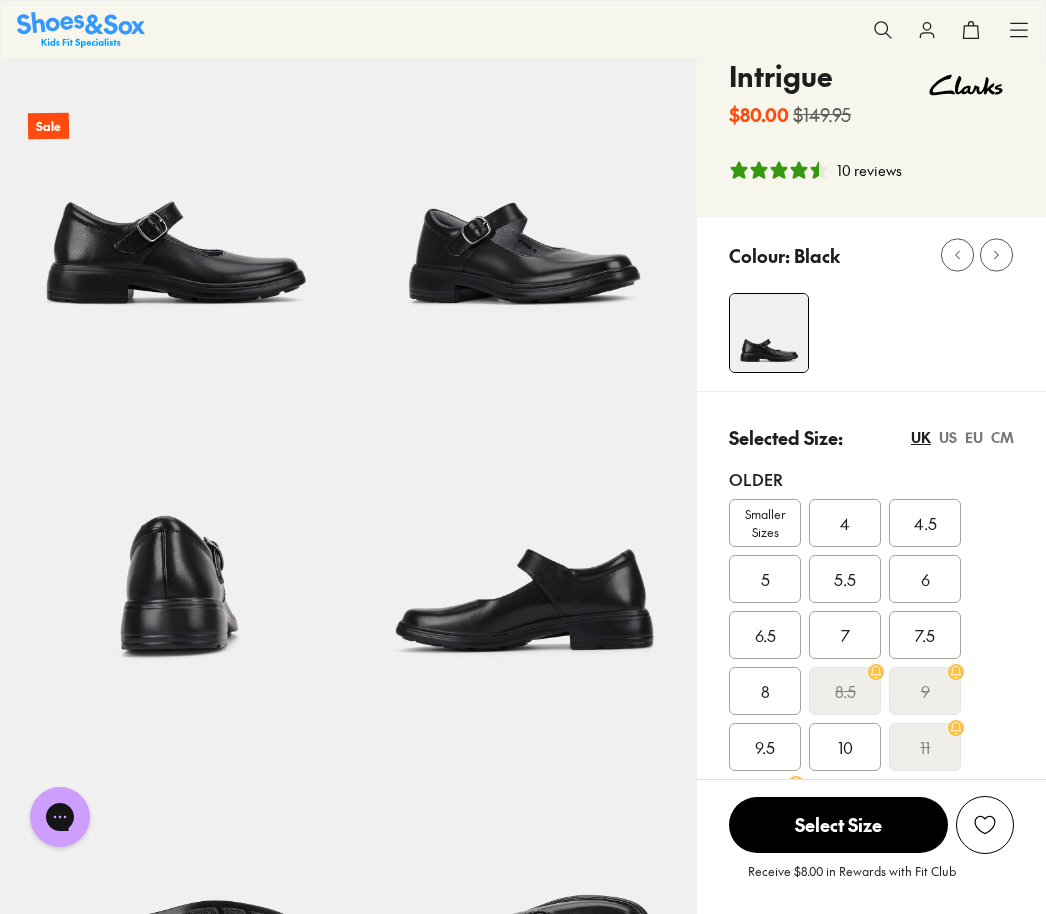 click on "EU" at bounding box center [974, 437] 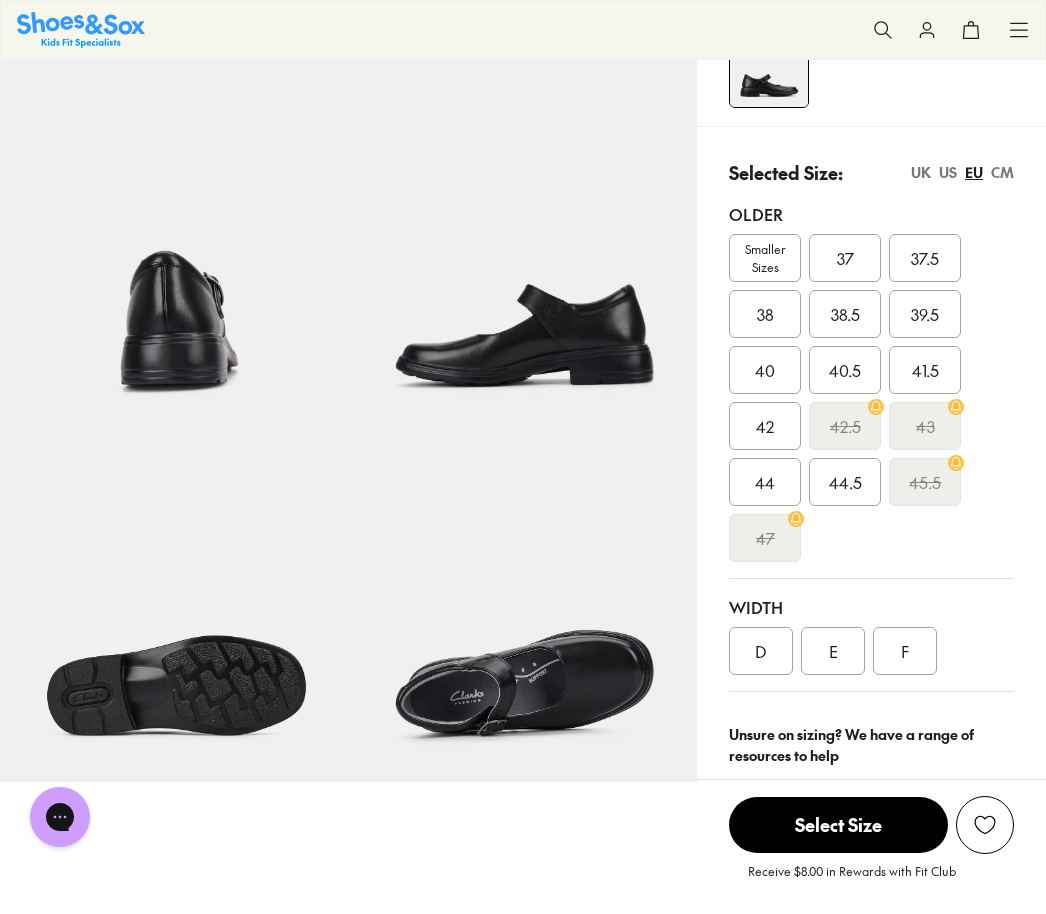 scroll, scrollTop: 370, scrollLeft: 0, axis: vertical 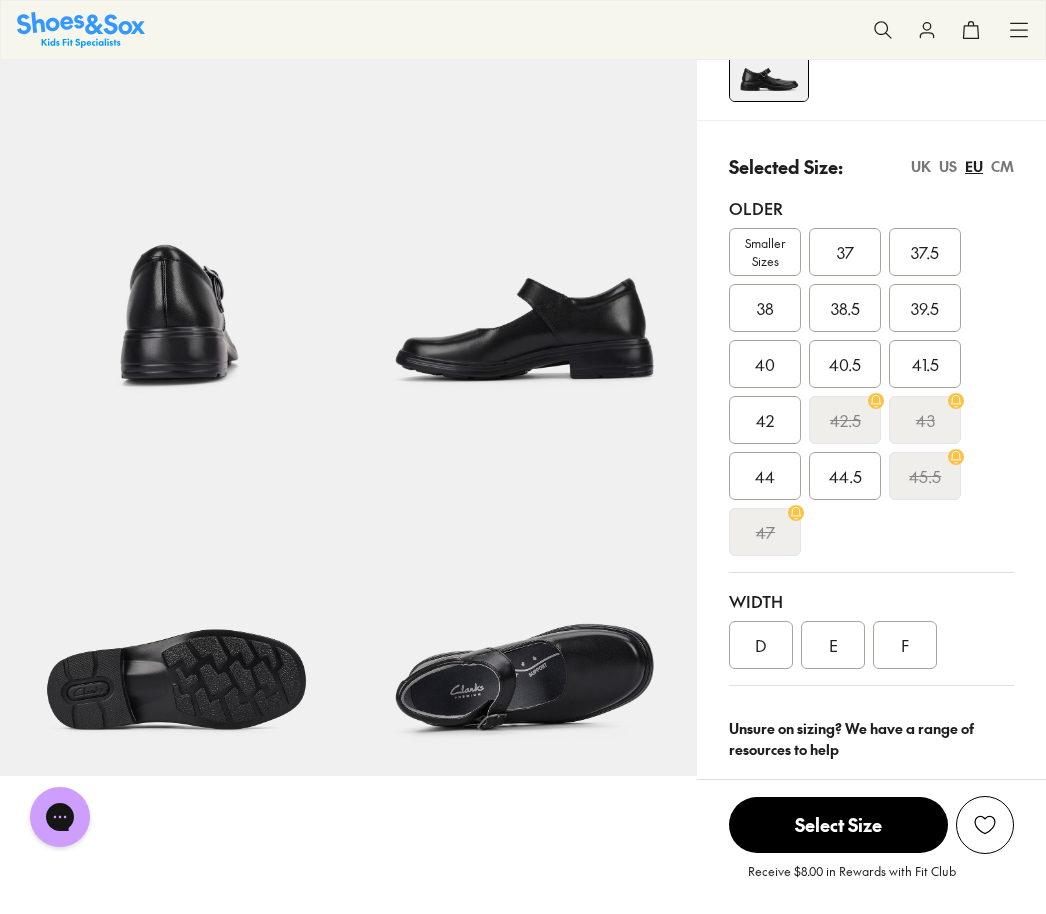 click on "US" at bounding box center (948, 166) 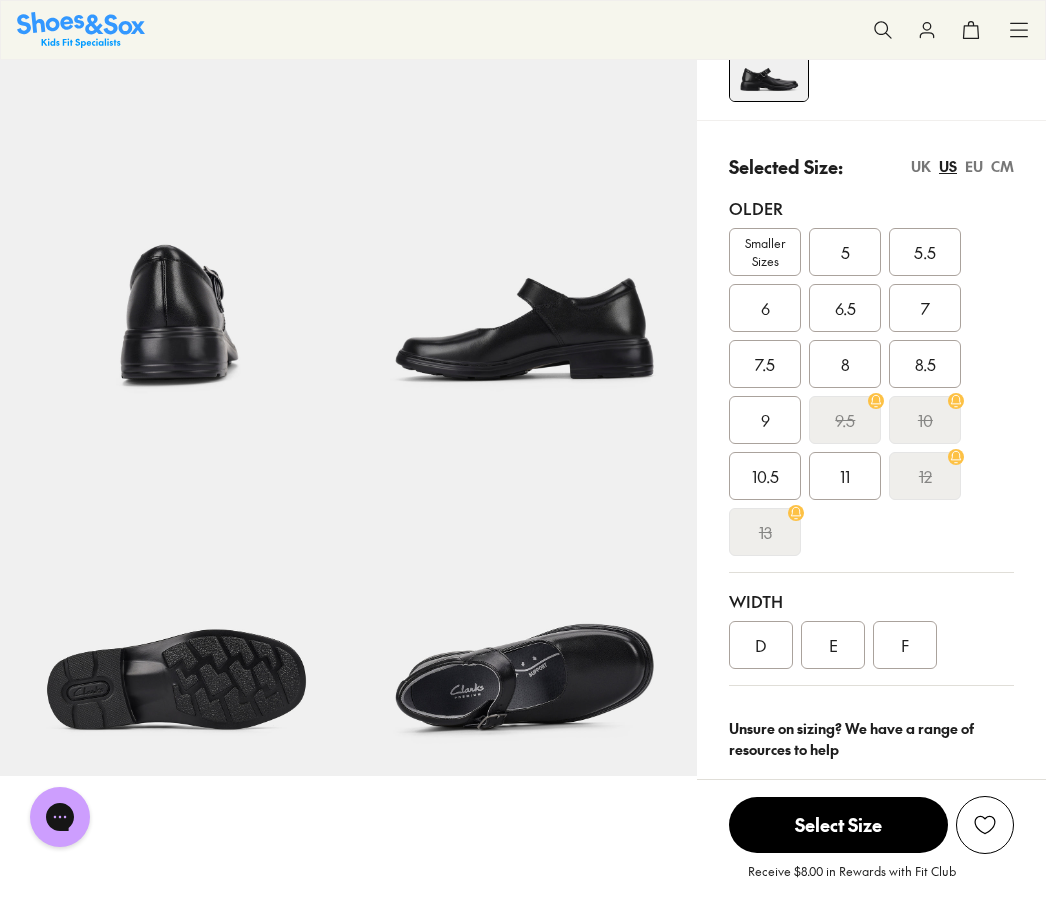 click on "Smaller Sizes" at bounding box center (765, 252) 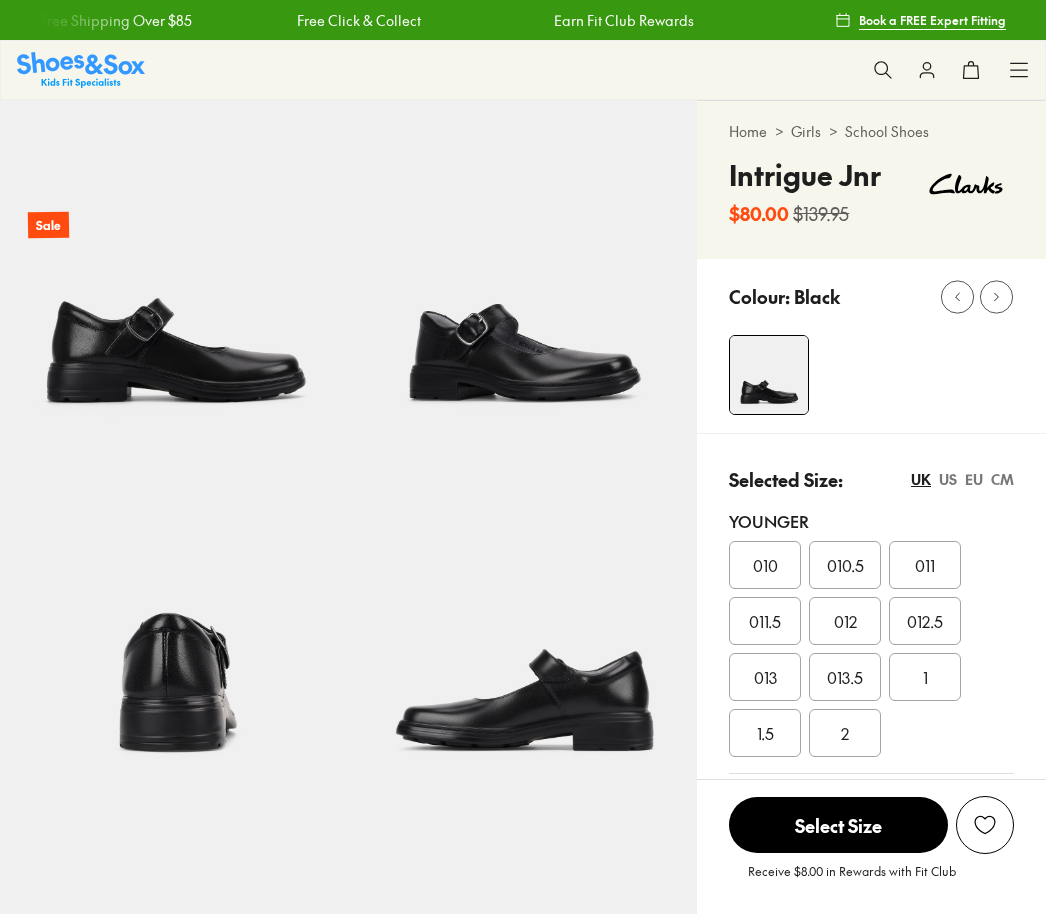 scroll, scrollTop: 0, scrollLeft: 0, axis: both 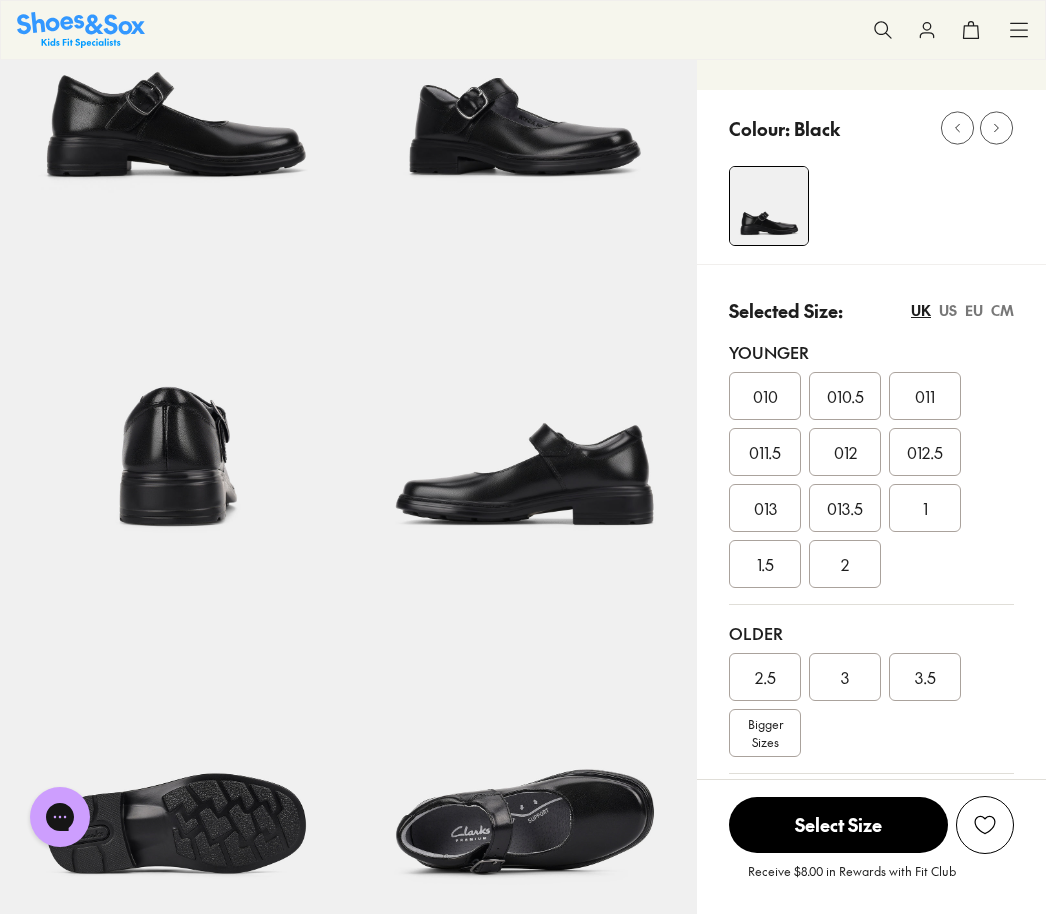 click on "Bigger Sizes" at bounding box center (765, 733) 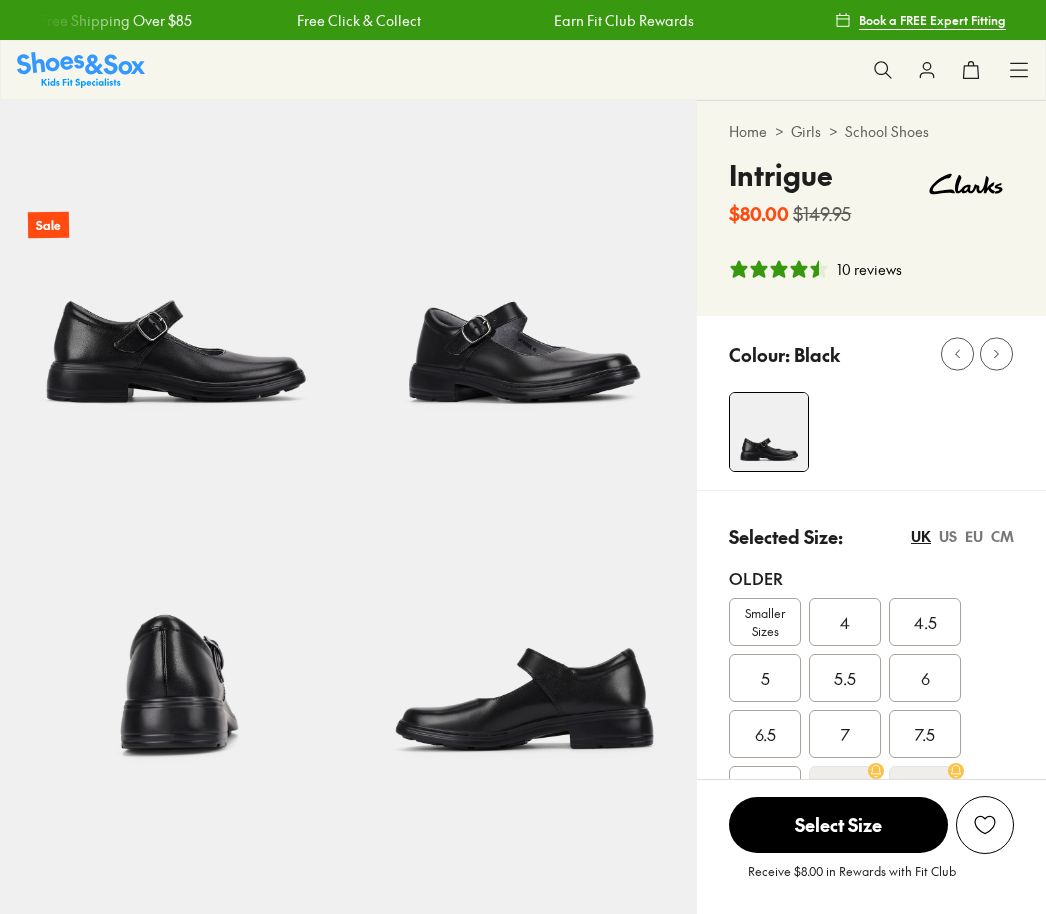 select on "*" 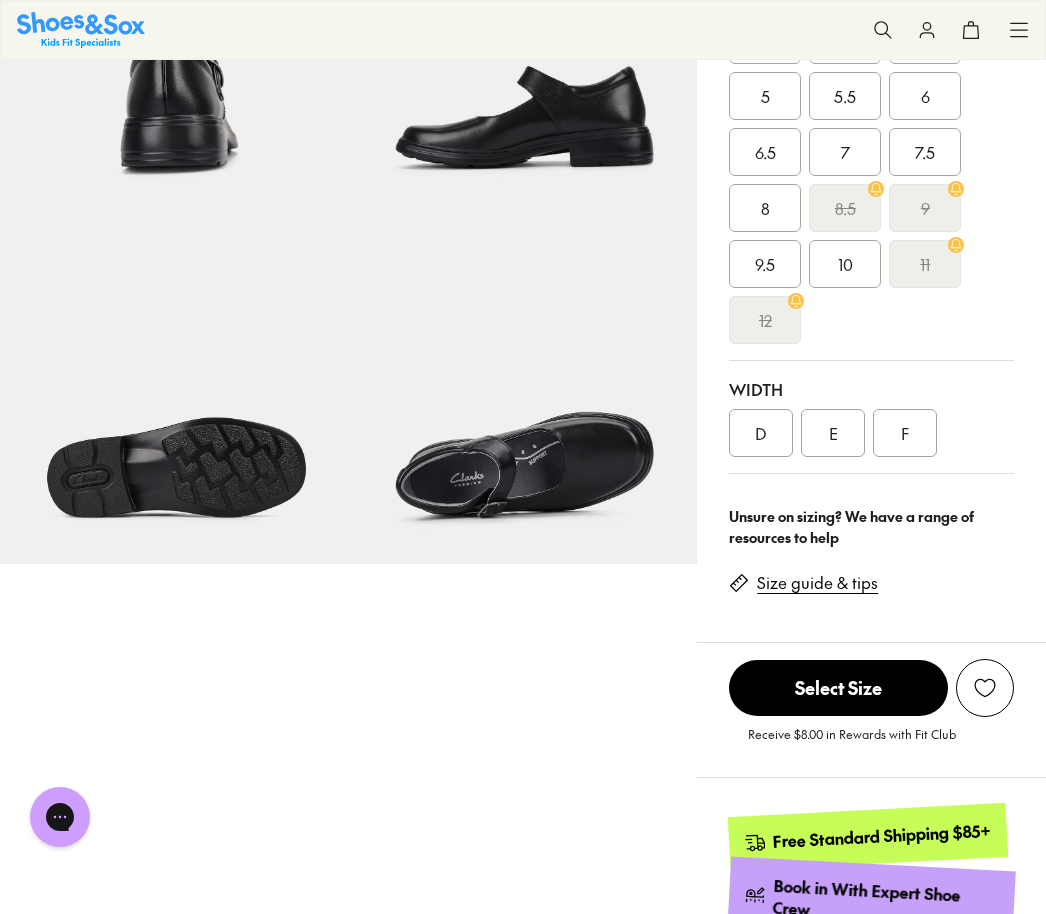 scroll, scrollTop: 583, scrollLeft: 0, axis: vertical 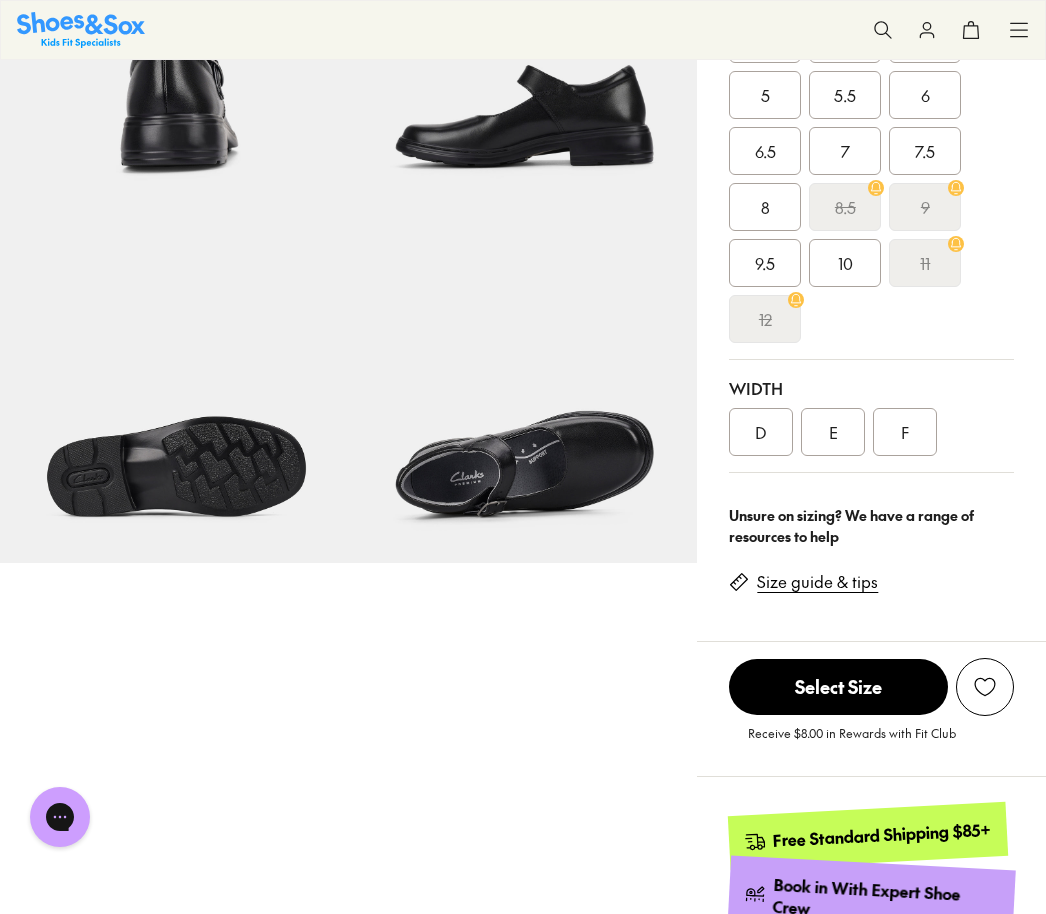 click on "Size guide & tips" at bounding box center [817, 582] 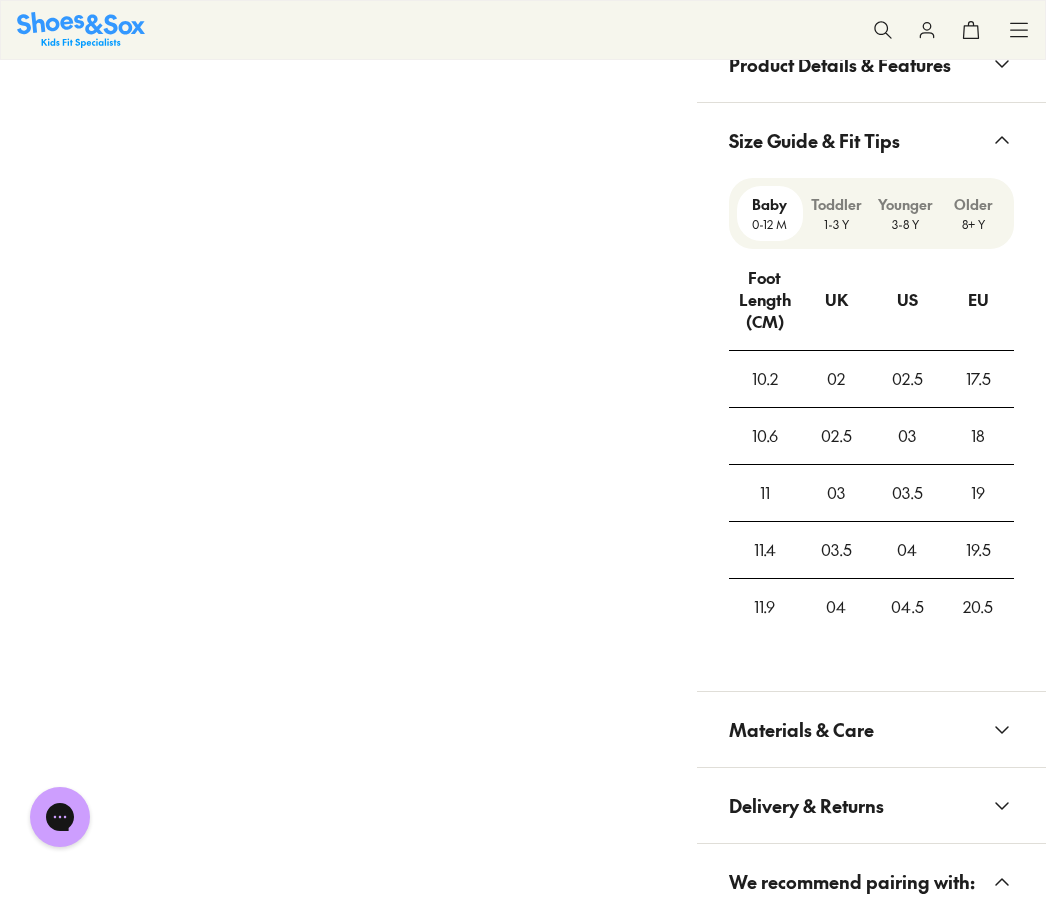 scroll, scrollTop: 1646, scrollLeft: 0, axis: vertical 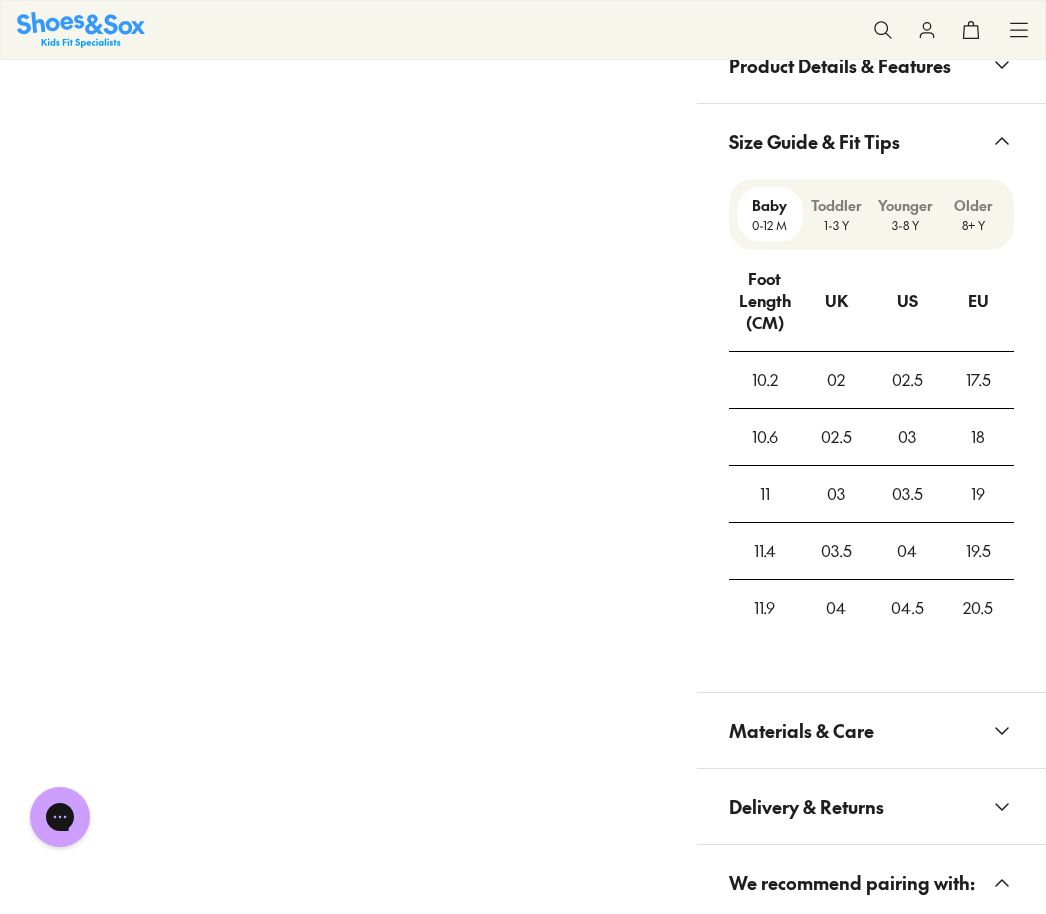 click on "8+ Y" at bounding box center [973, 225] 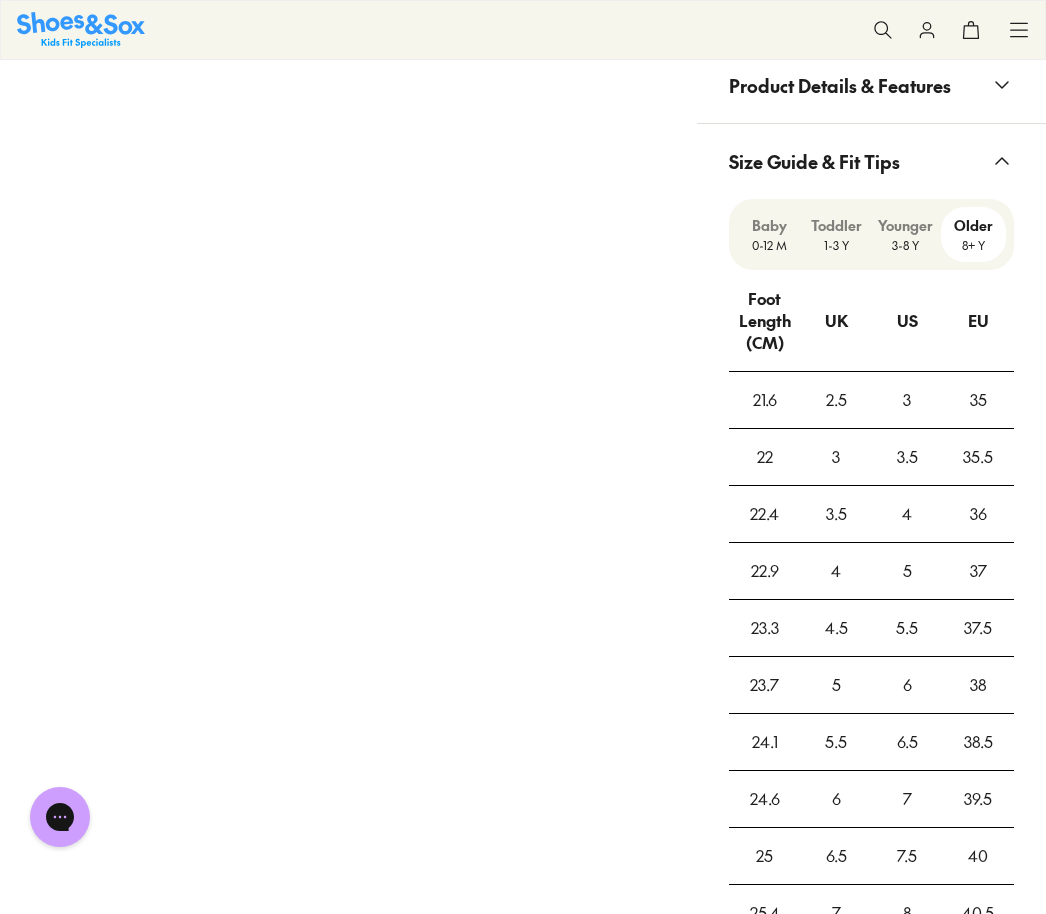 scroll, scrollTop: 1596, scrollLeft: 0, axis: vertical 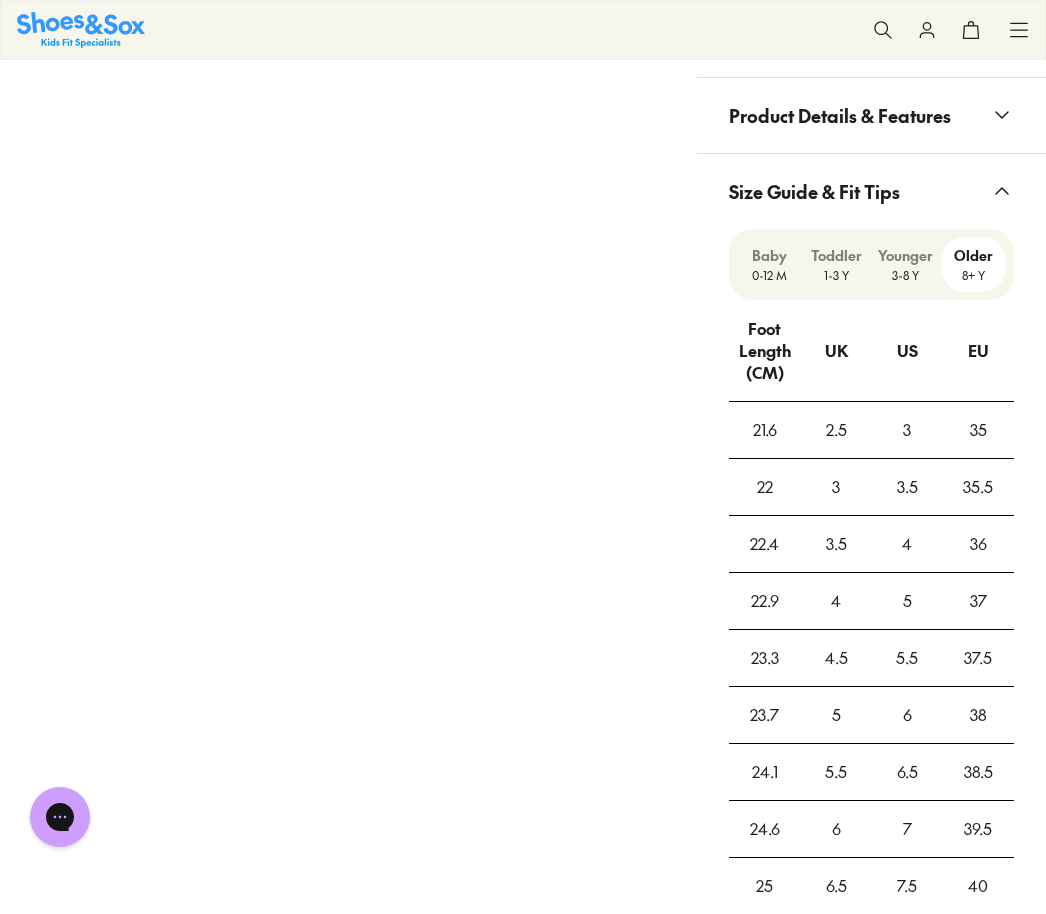 click on "Younger 3-8 Y" at bounding box center [905, 264] 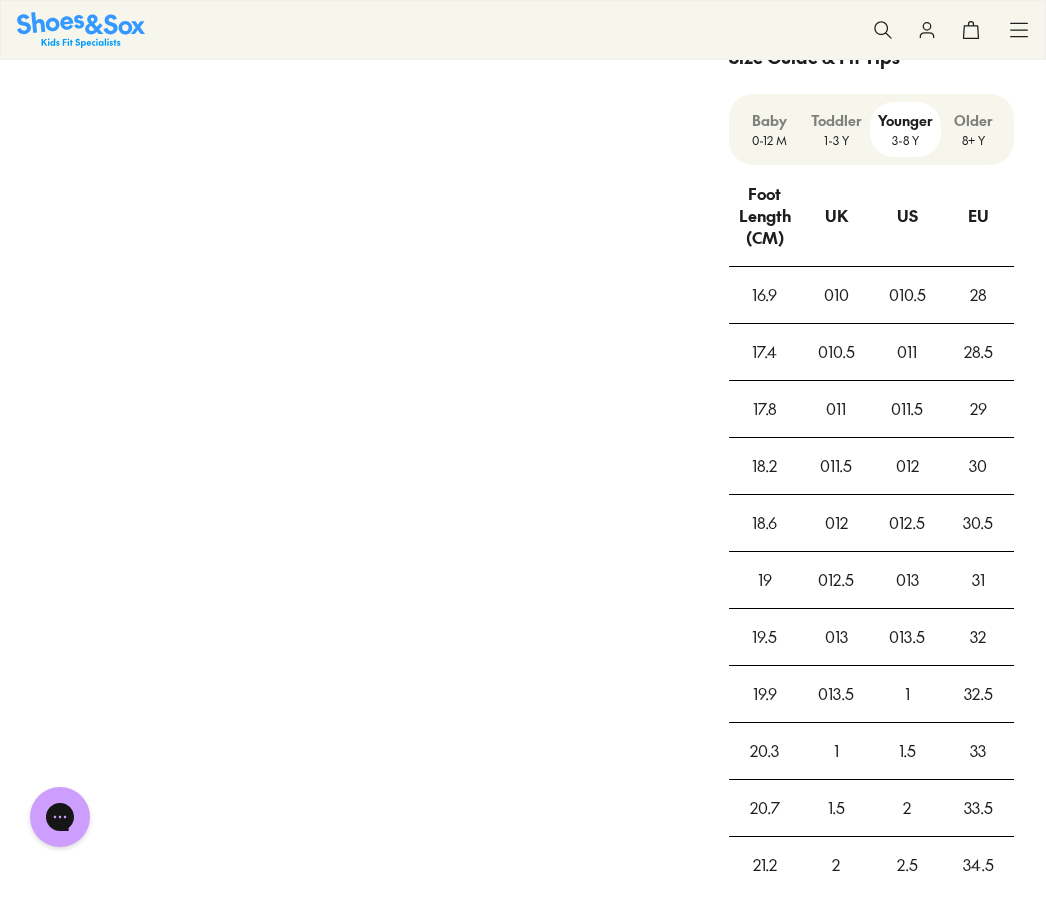 scroll, scrollTop: 1632, scrollLeft: 0, axis: vertical 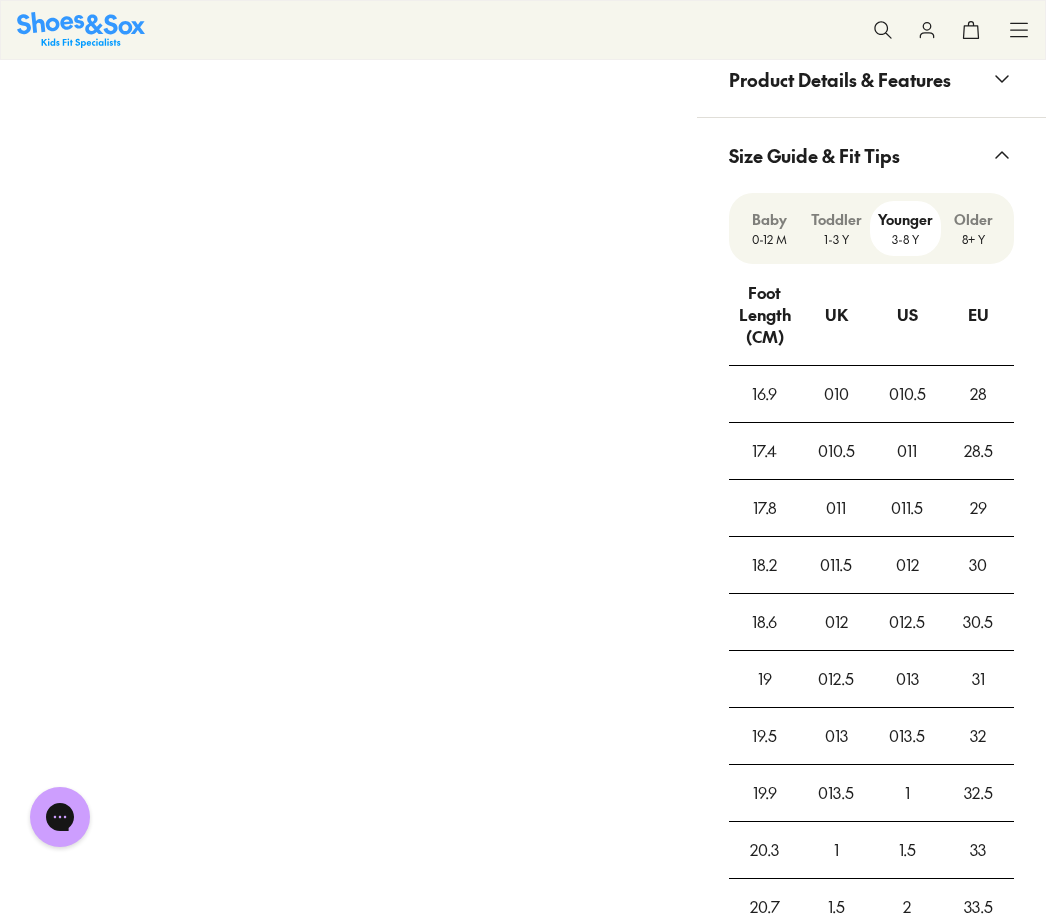 click on "Older" at bounding box center [973, 219] 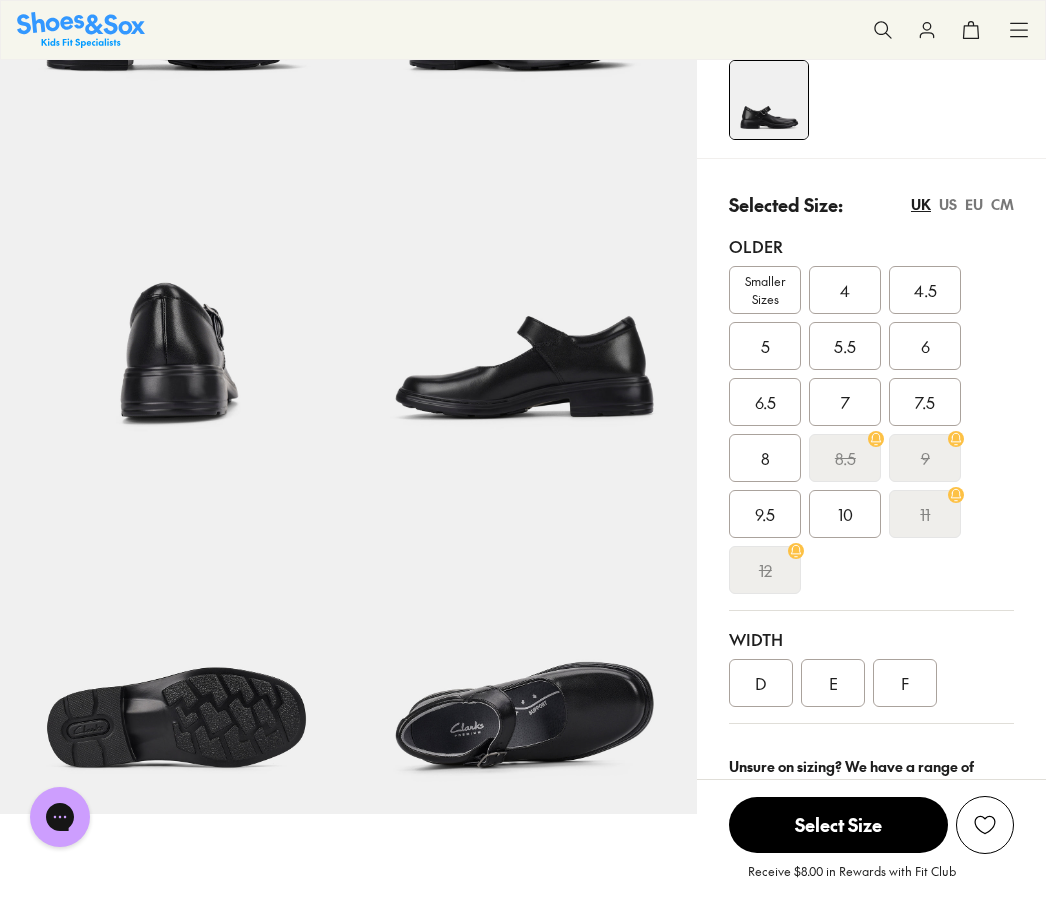 scroll, scrollTop: 330, scrollLeft: 0, axis: vertical 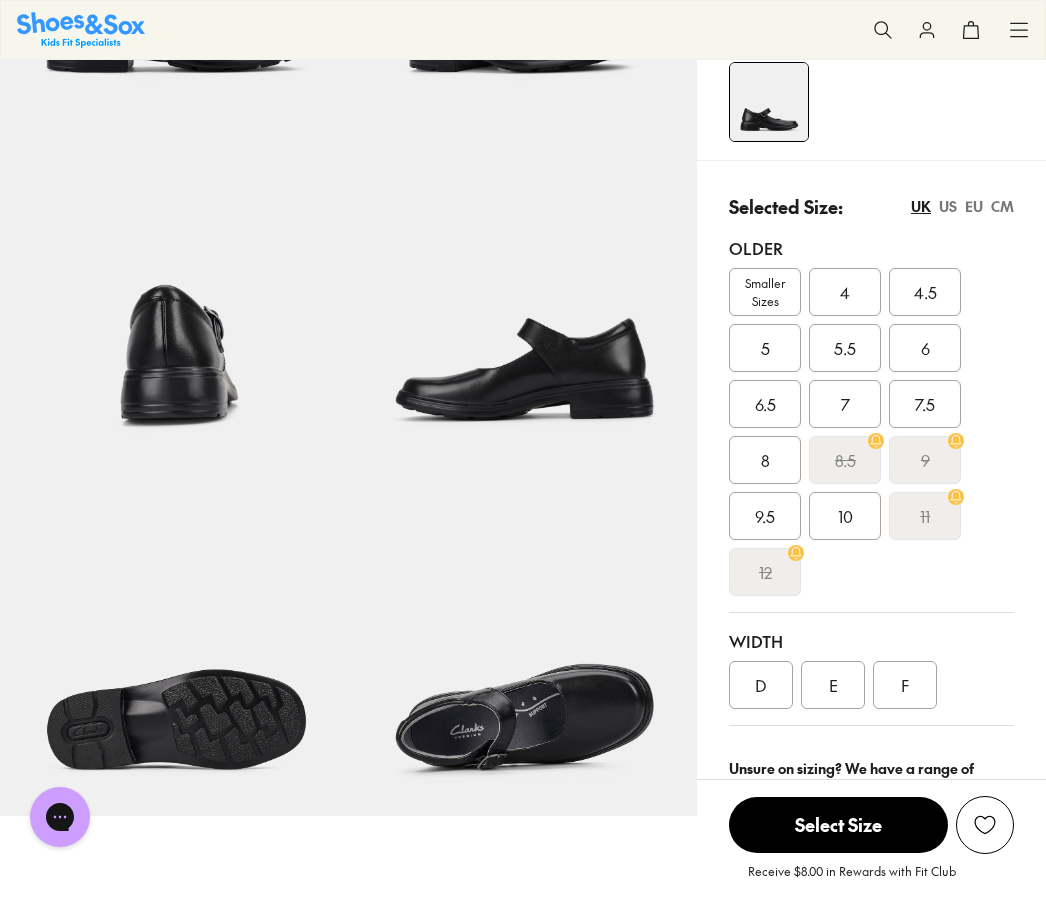 click on "US" at bounding box center [948, 206] 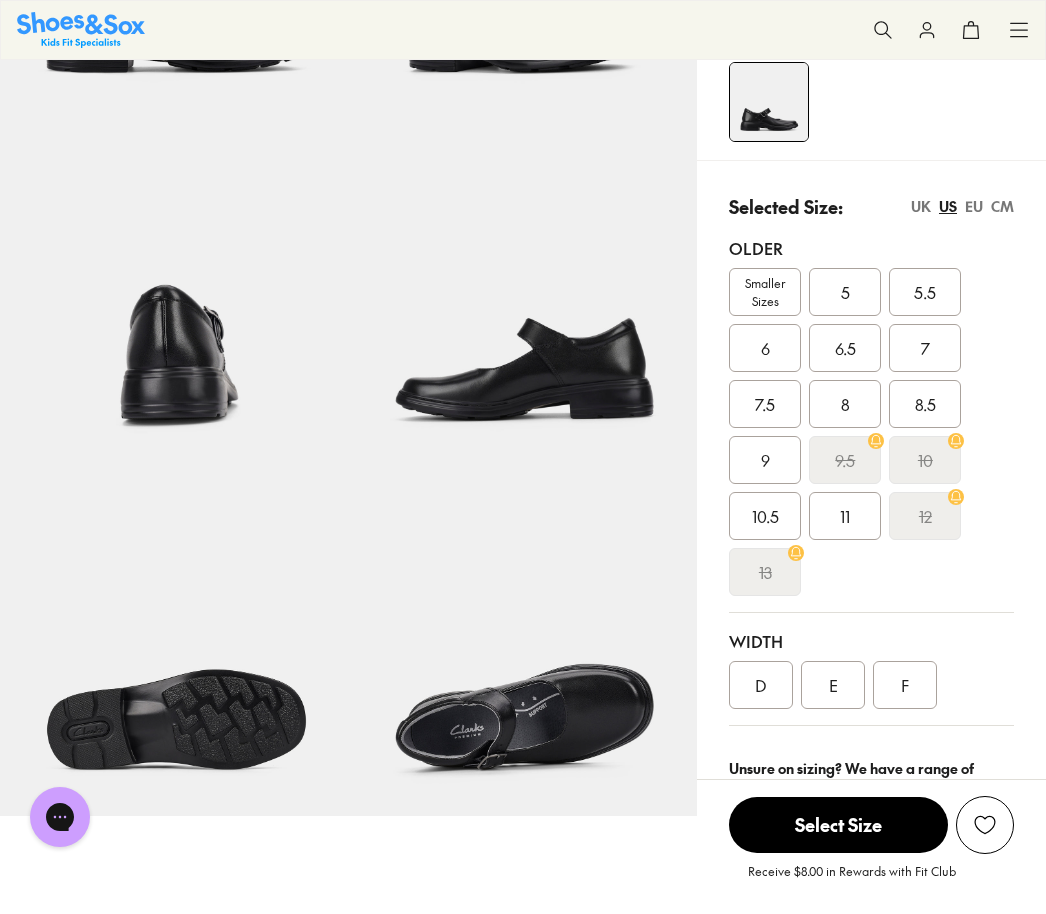click on "UK" at bounding box center [921, 206] 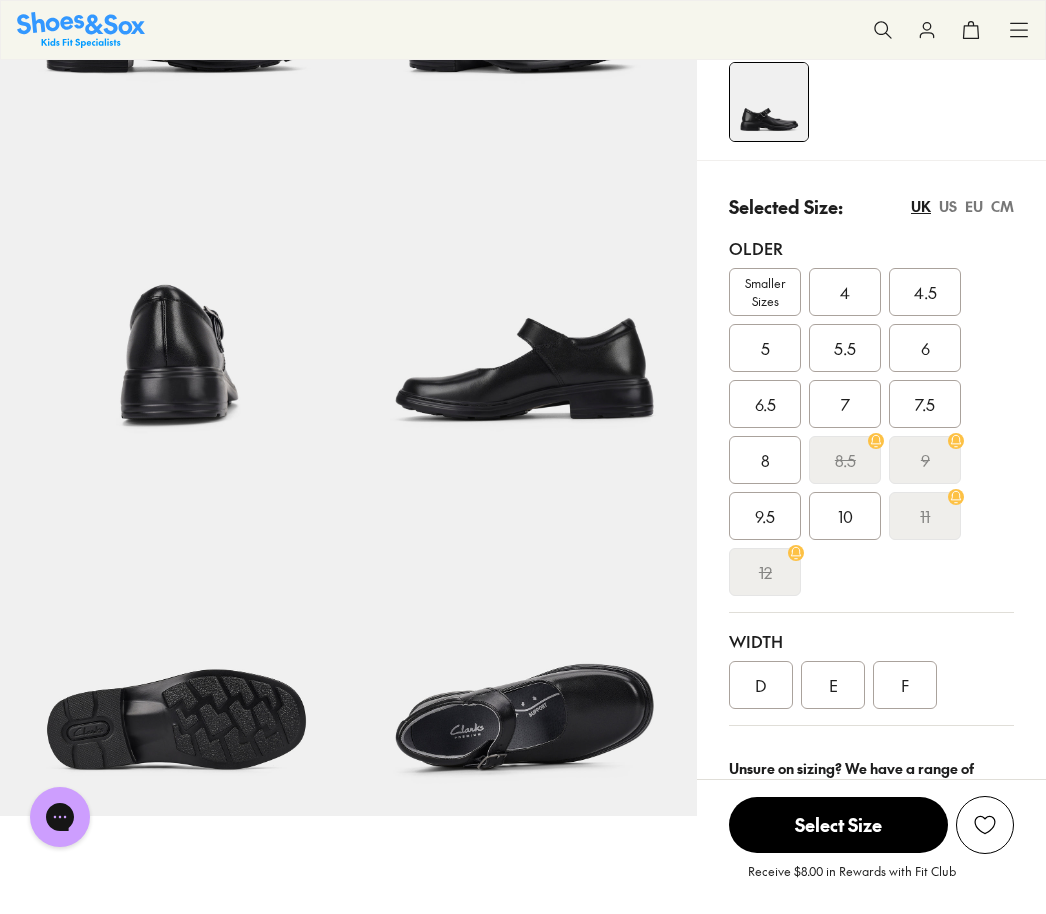 click on "CM" at bounding box center (1002, 206) 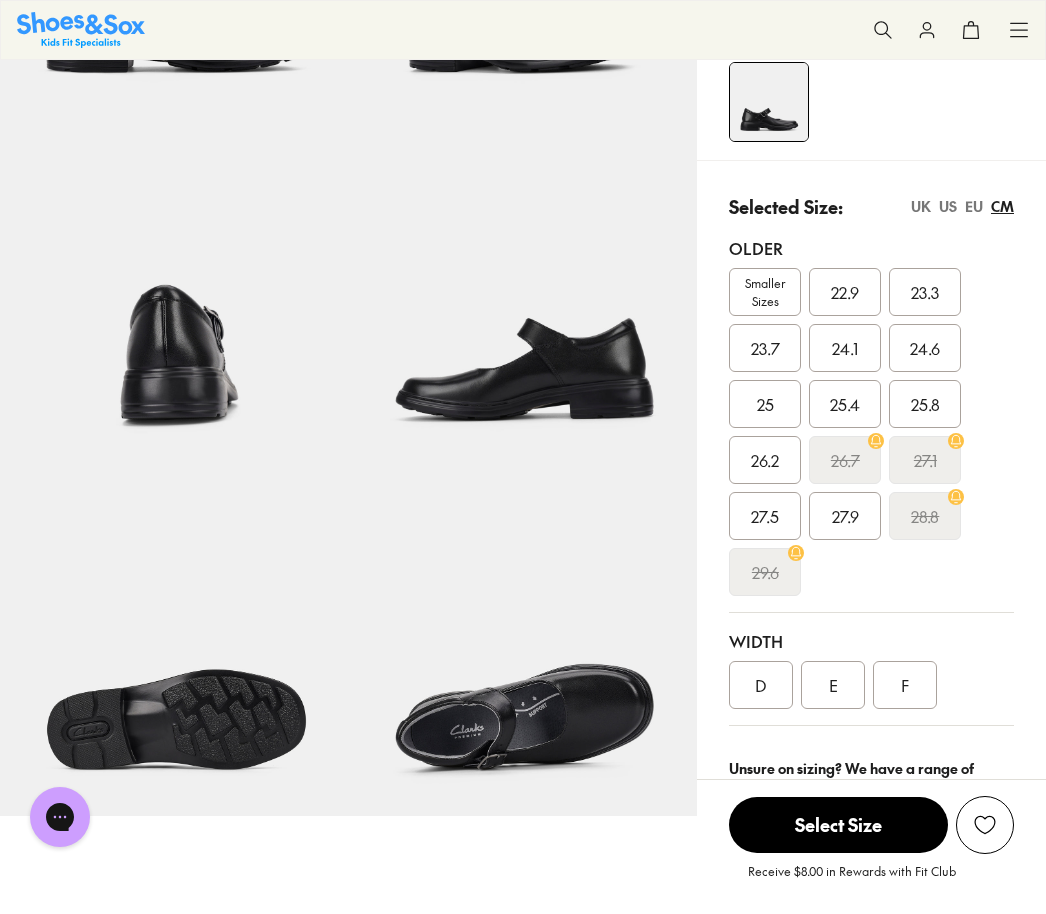 click on "US" at bounding box center (948, 206) 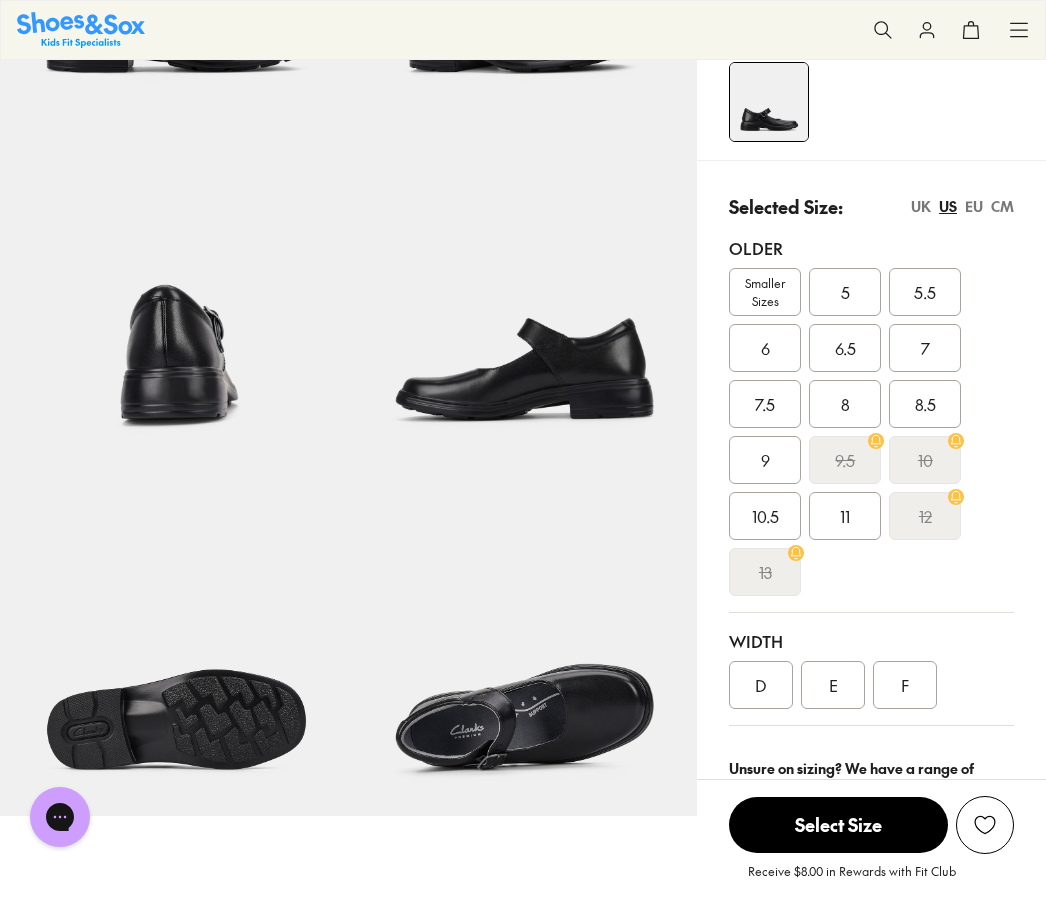 click on "UK" at bounding box center (921, 206) 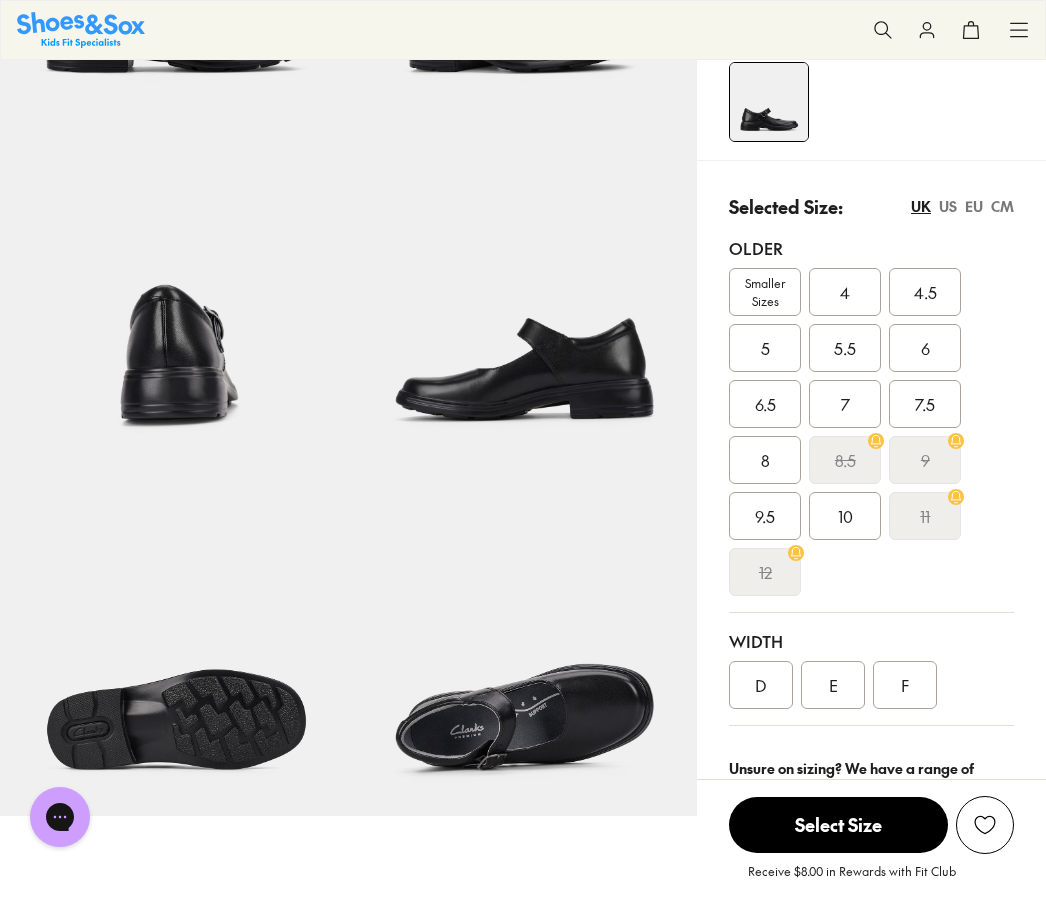 click on "US" at bounding box center [948, 206] 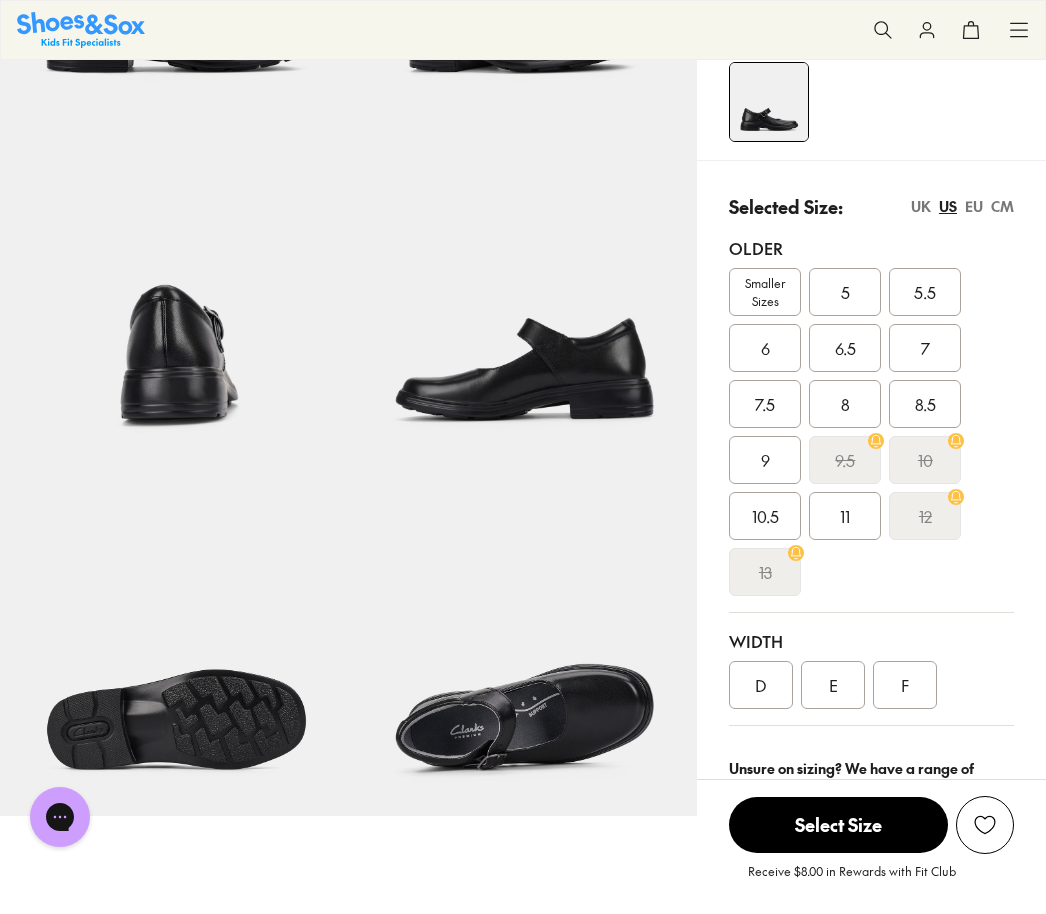 click on "5.5" at bounding box center (925, 292) 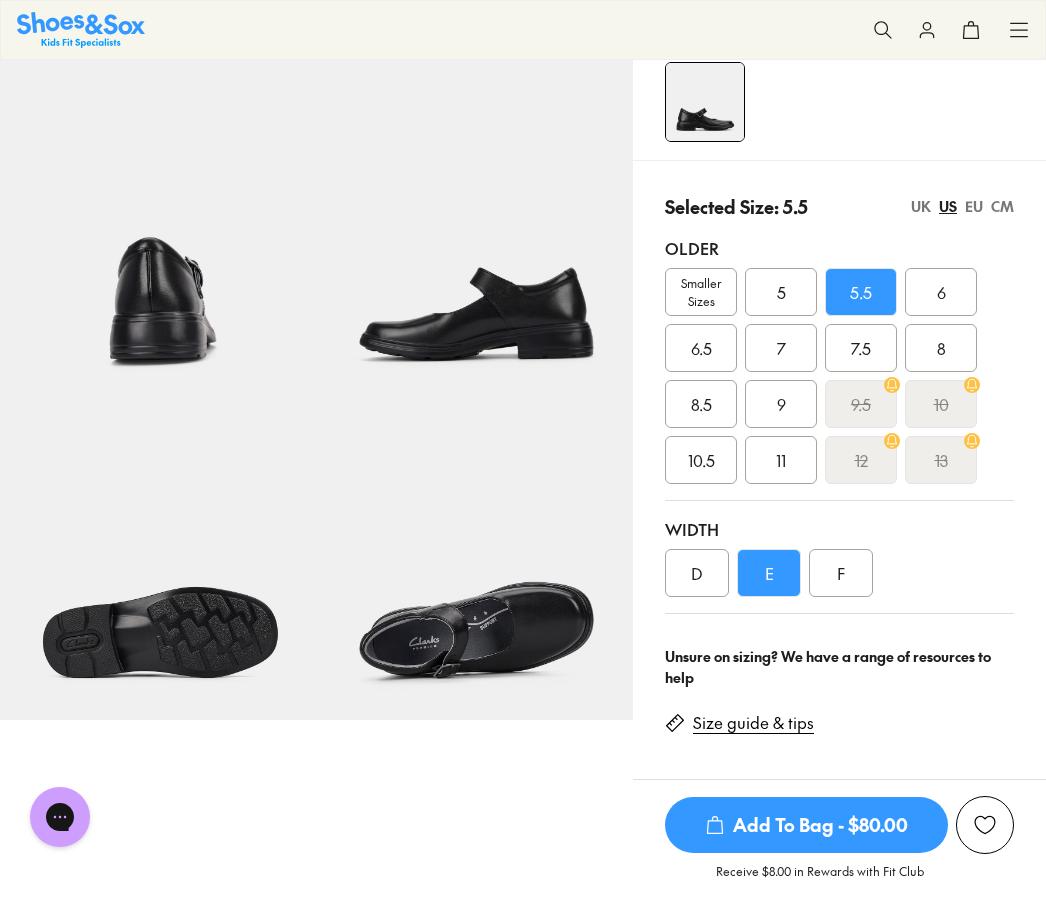 click on "EU" at bounding box center [974, 206] 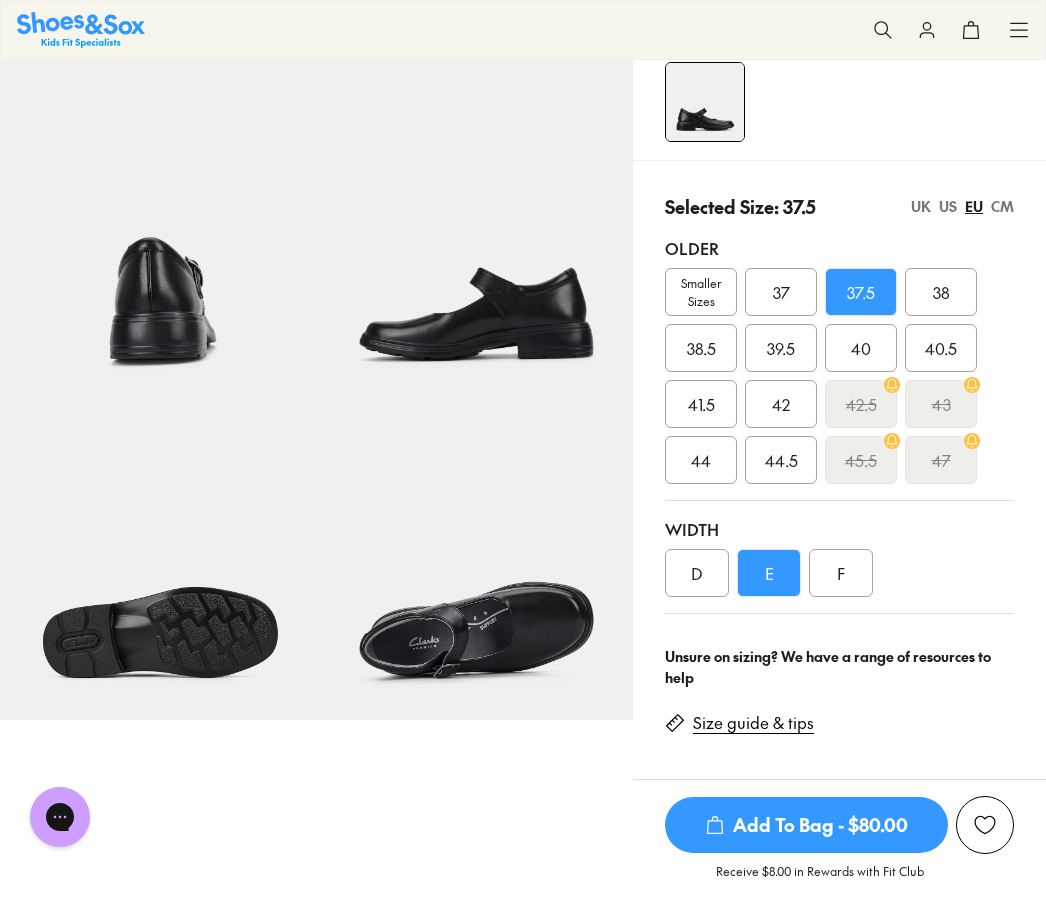 click on "F" at bounding box center [841, 573] 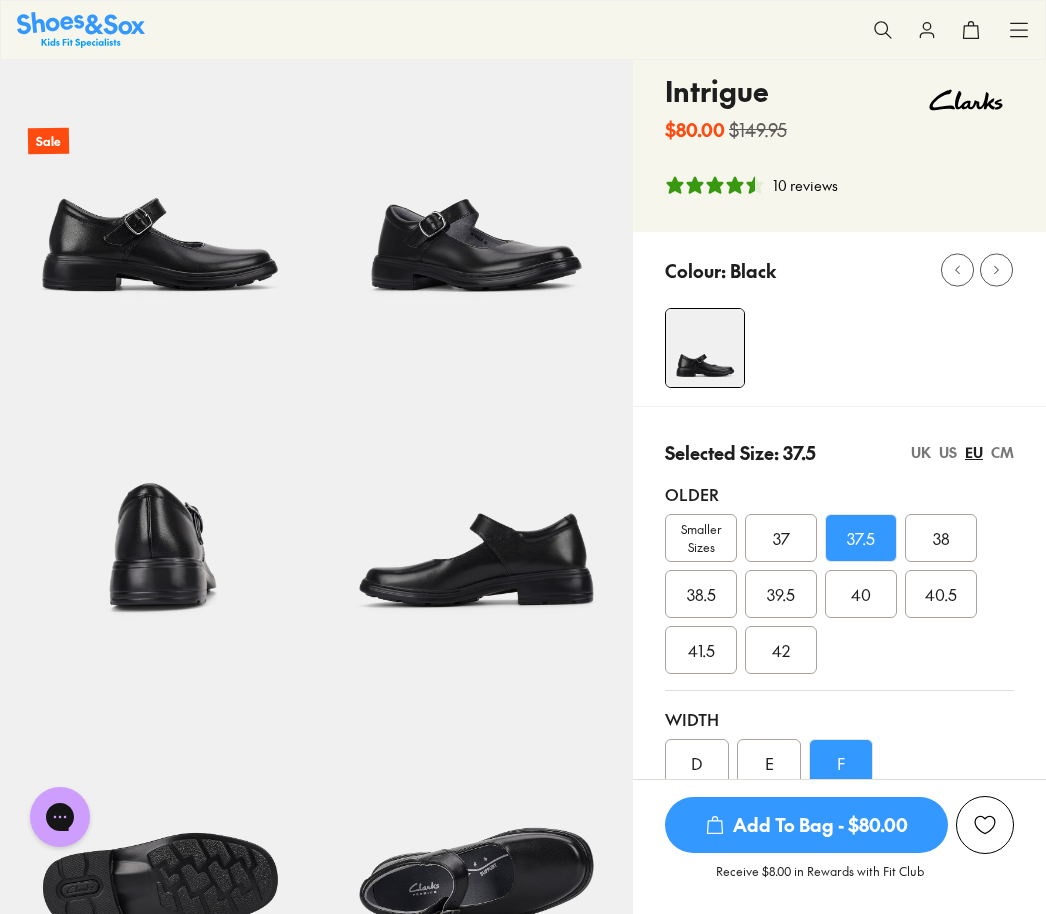 scroll, scrollTop: 0, scrollLeft: 0, axis: both 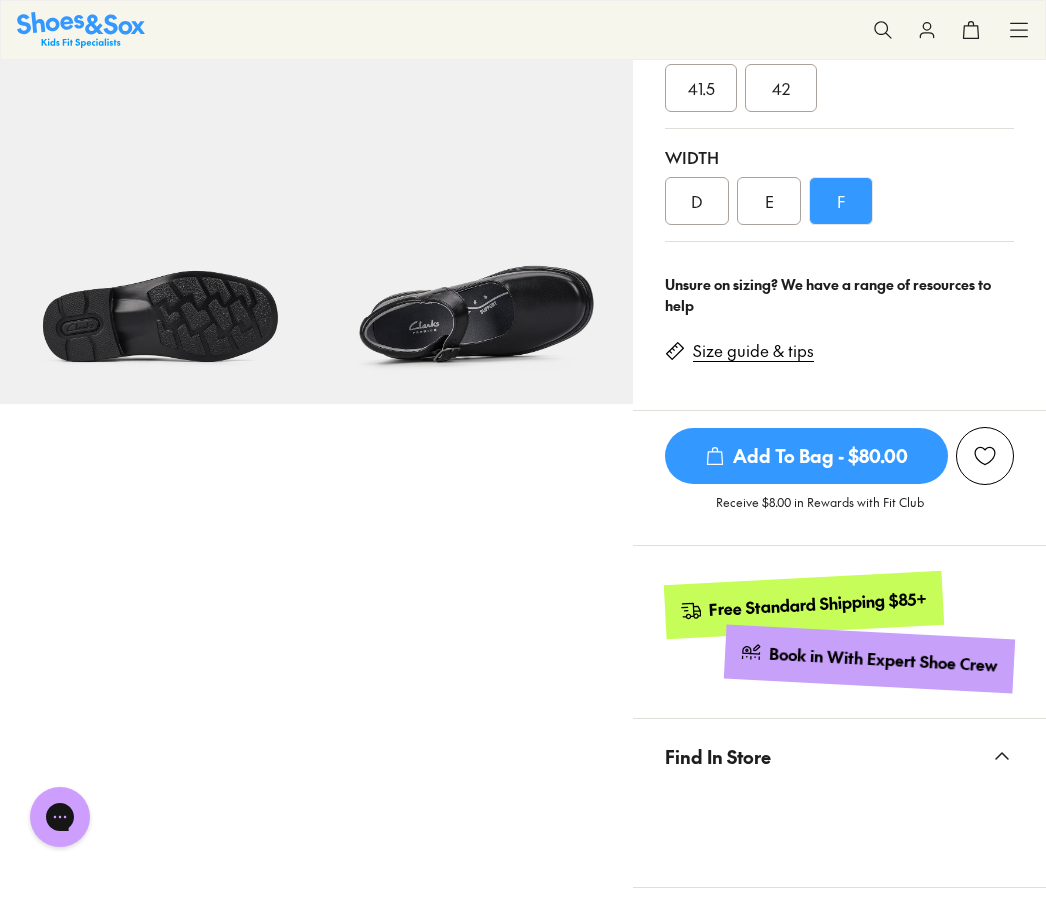 click on "Size guide & tips" at bounding box center (753, 351) 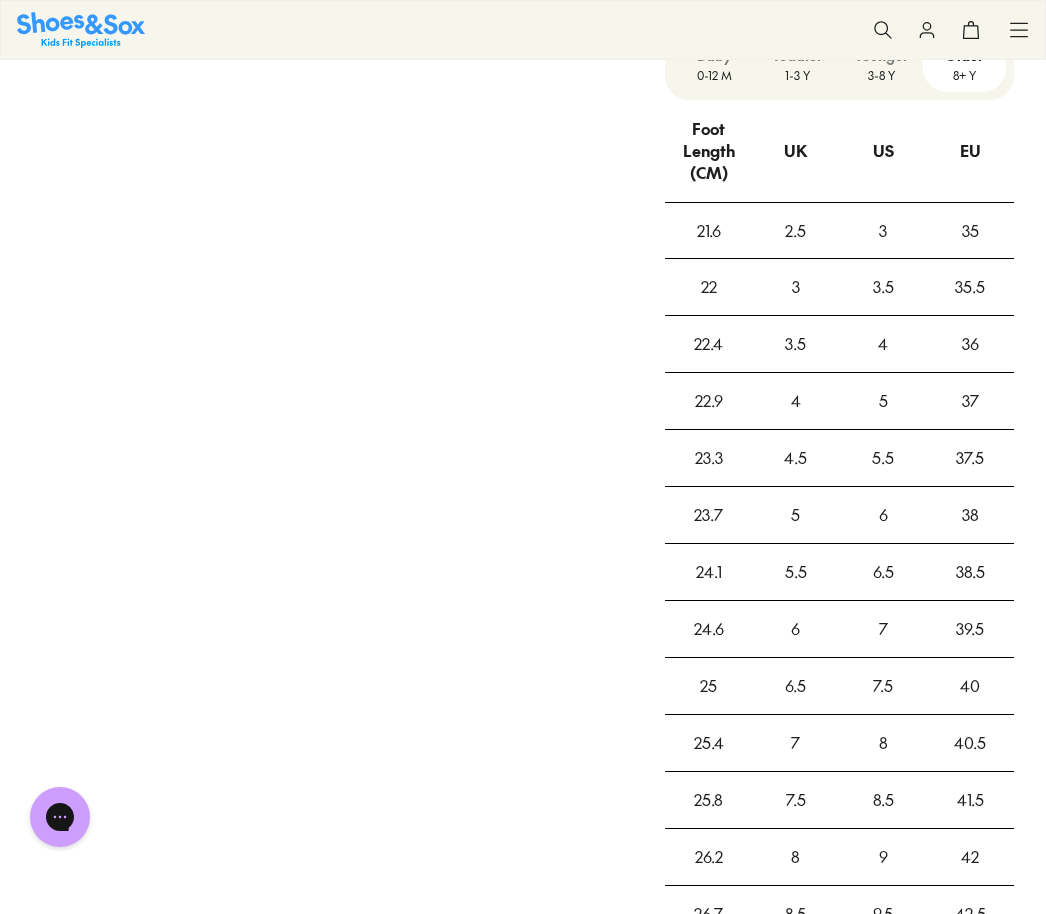 scroll, scrollTop: 1655, scrollLeft: 0, axis: vertical 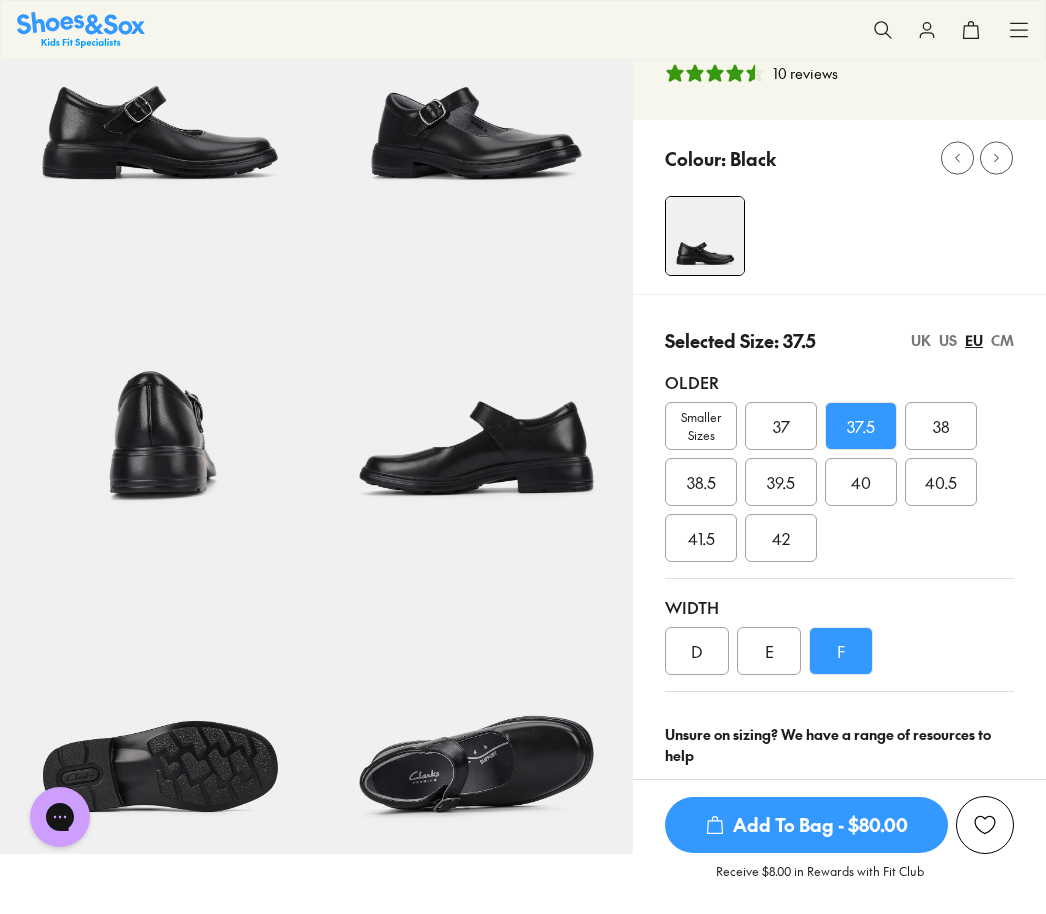 click on "38.5" at bounding box center (701, 482) 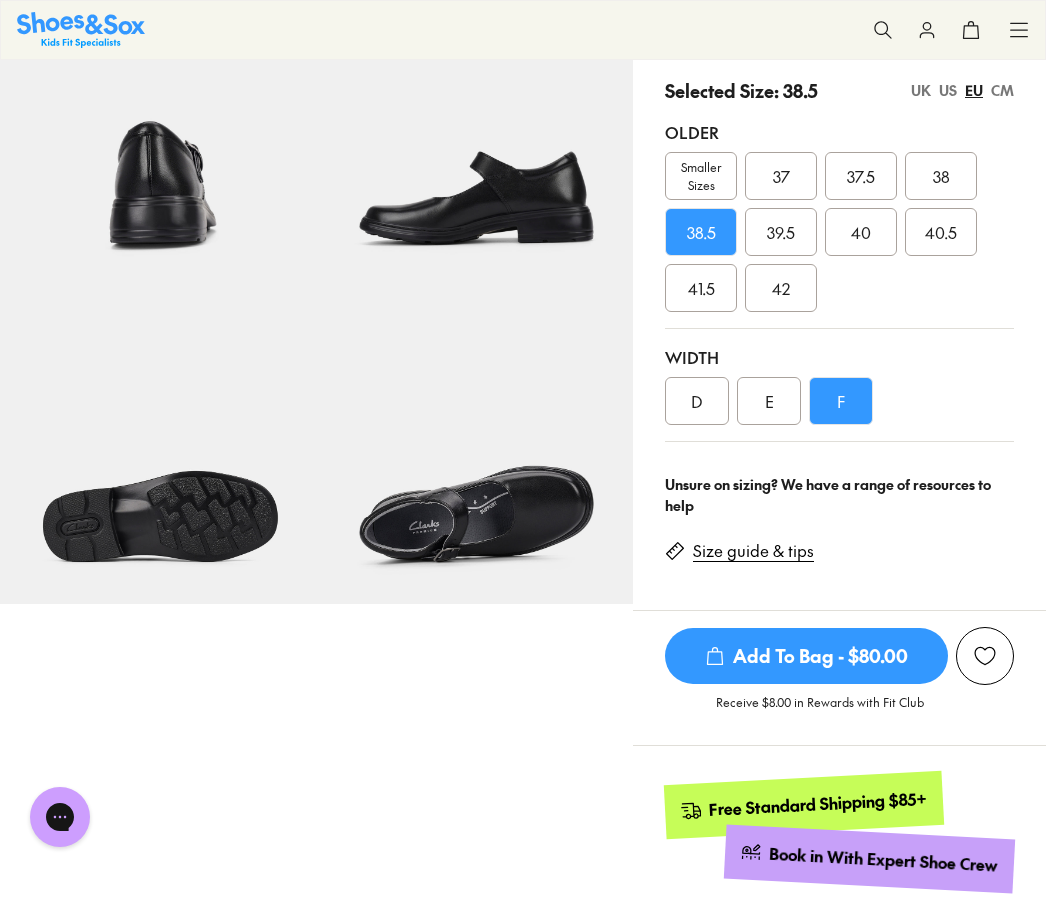 scroll, scrollTop: 453, scrollLeft: 0, axis: vertical 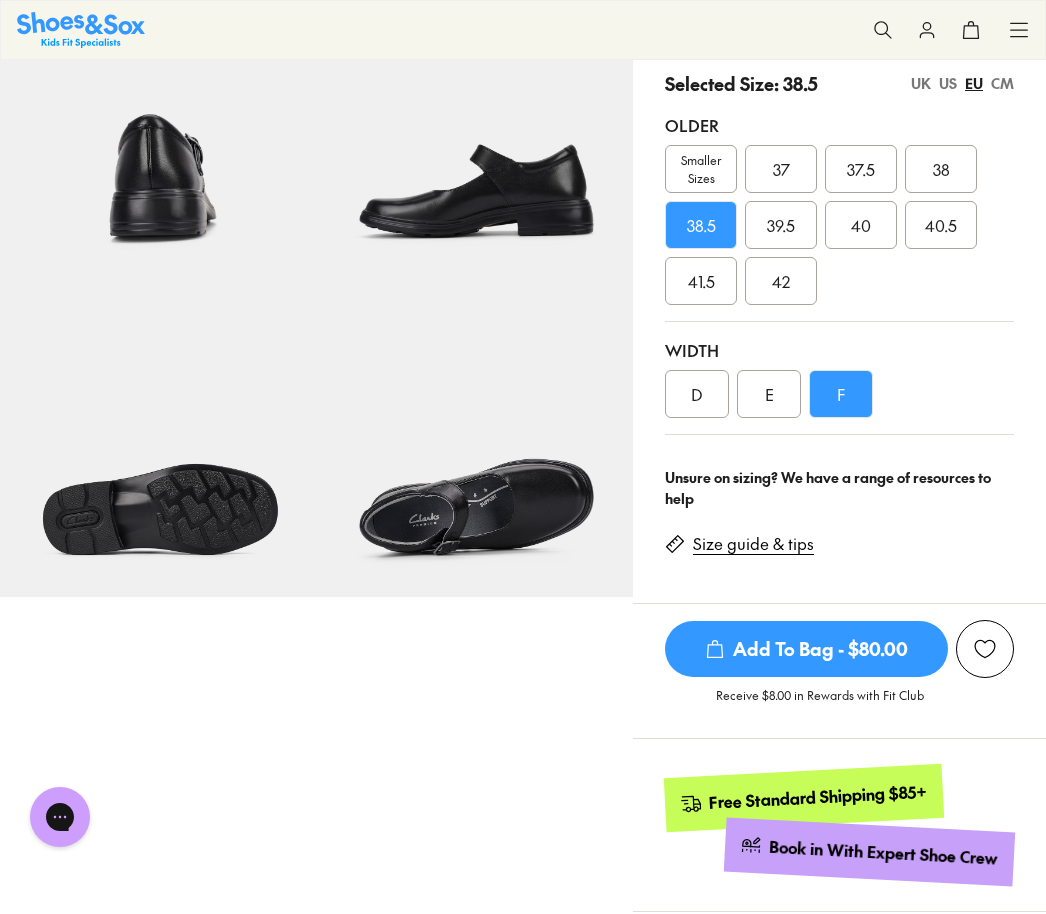 click on "Add To Bag - $80.00" at bounding box center [806, 649] 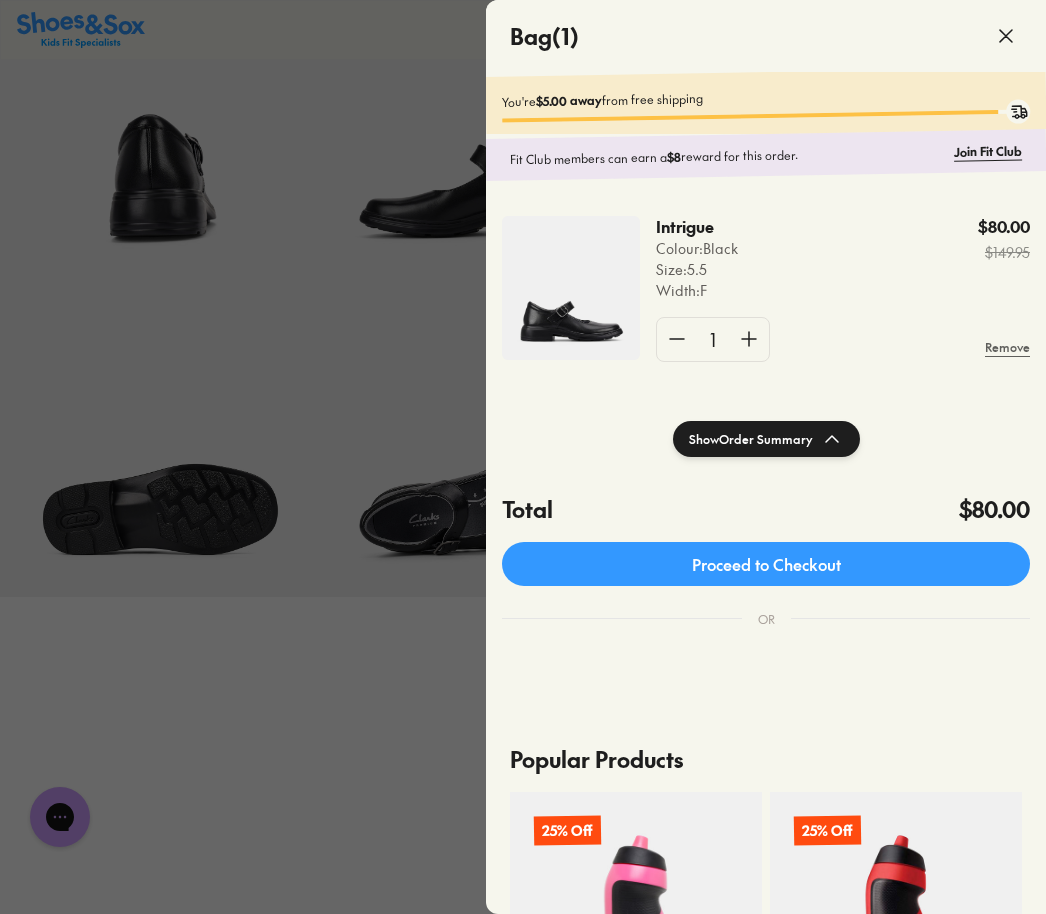 click 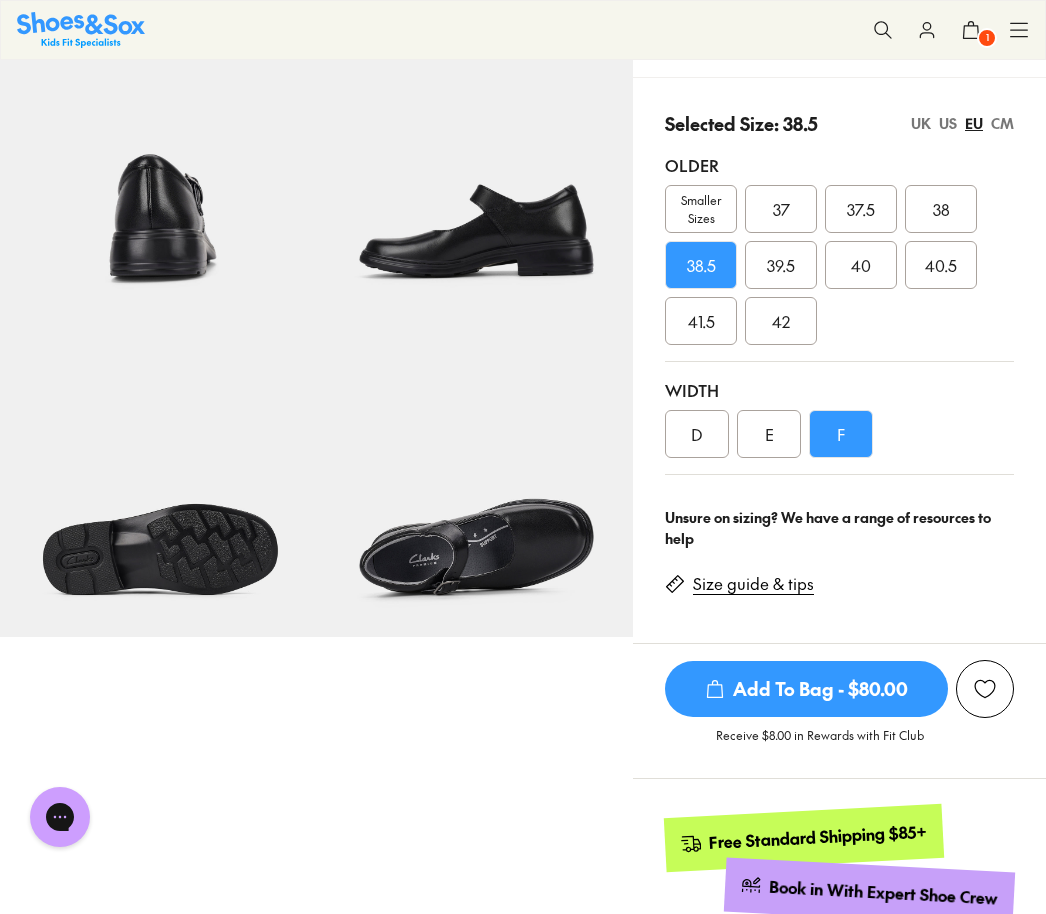 scroll, scrollTop: 342, scrollLeft: 0, axis: vertical 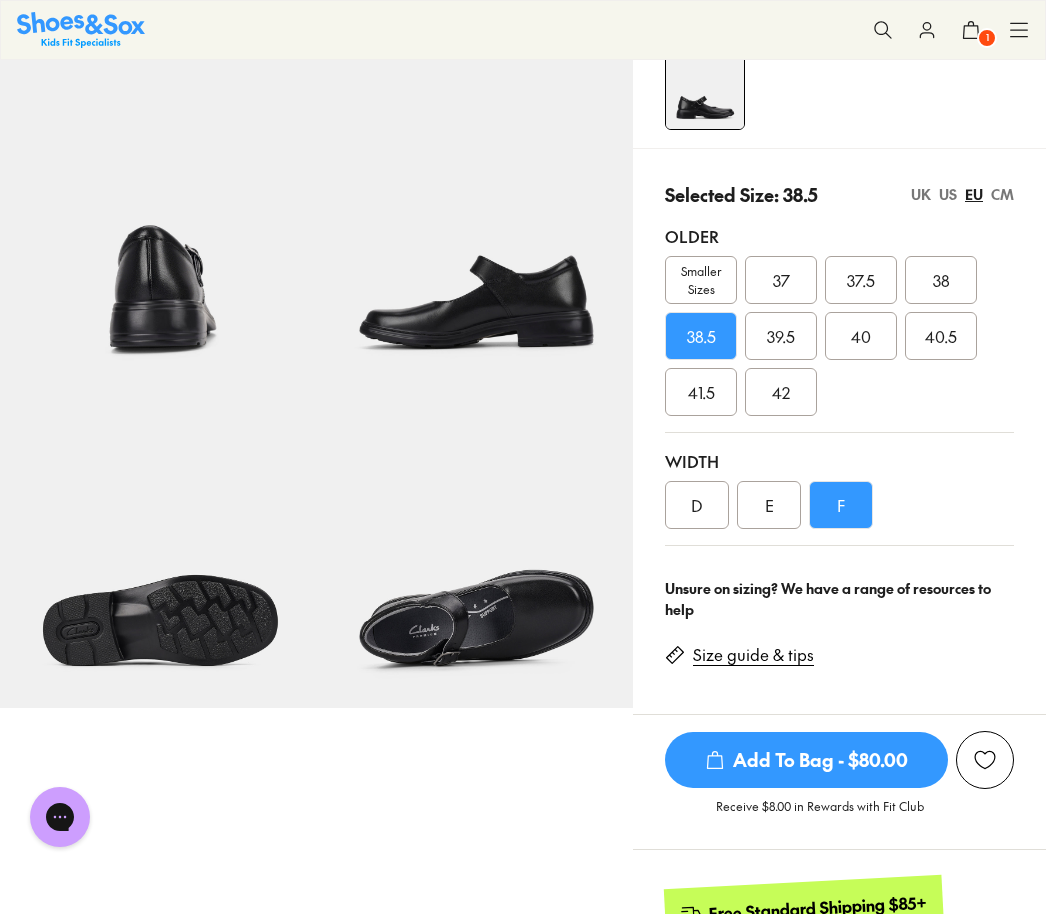 click on "E" at bounding box center [769, 505] 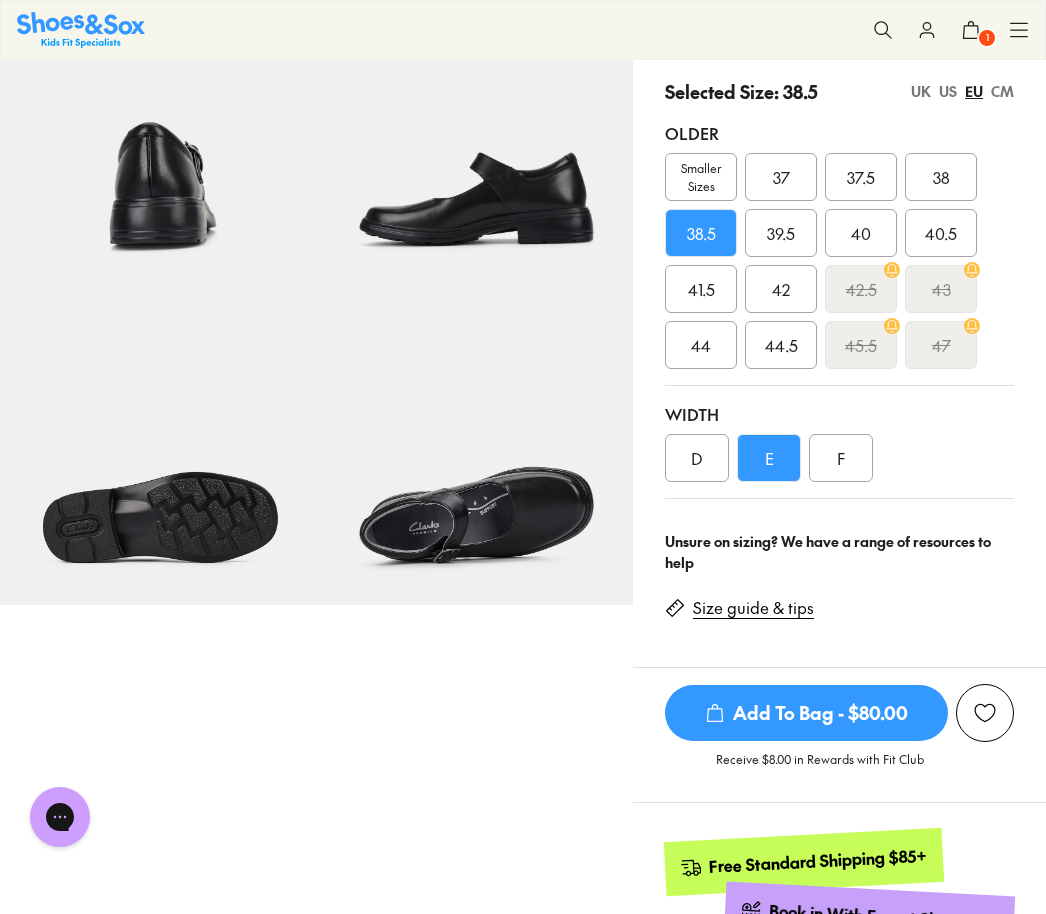 scroll, scrollTop: 439, scrollLeft: 0, axis: vertical 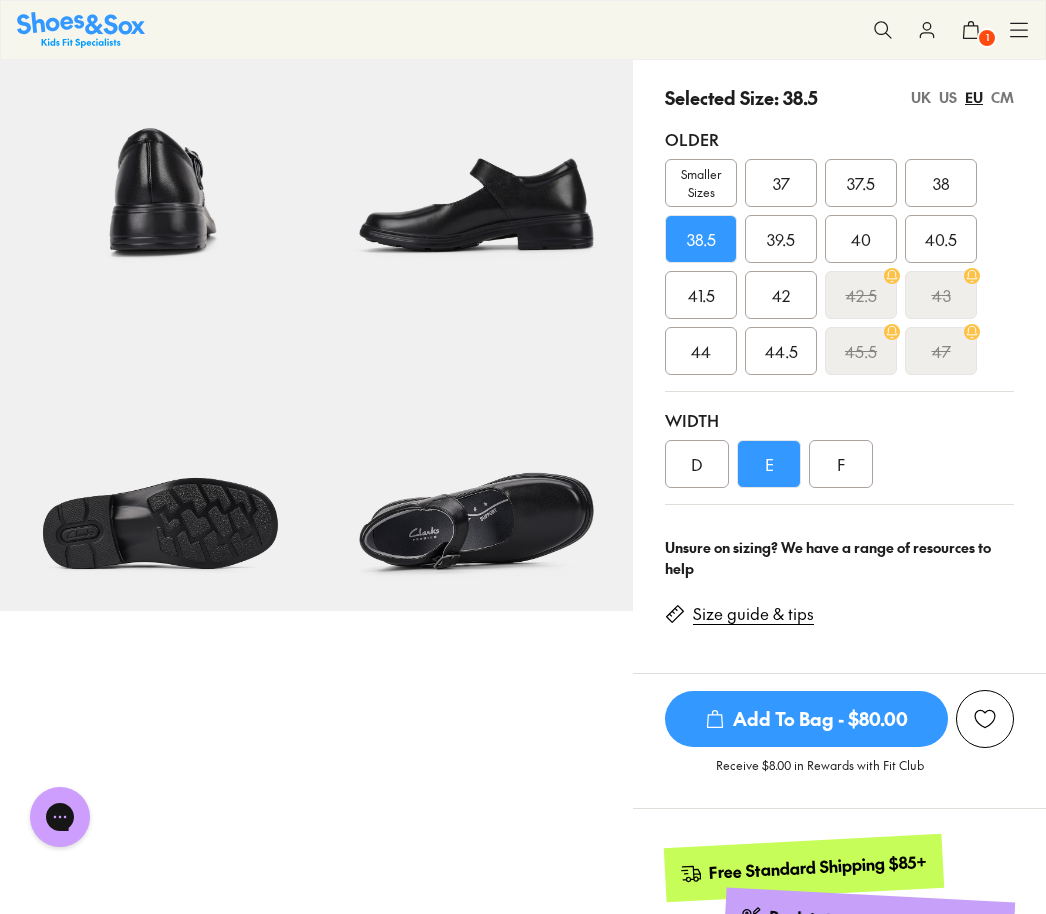 click on "37" at bounding box center (781, 183) 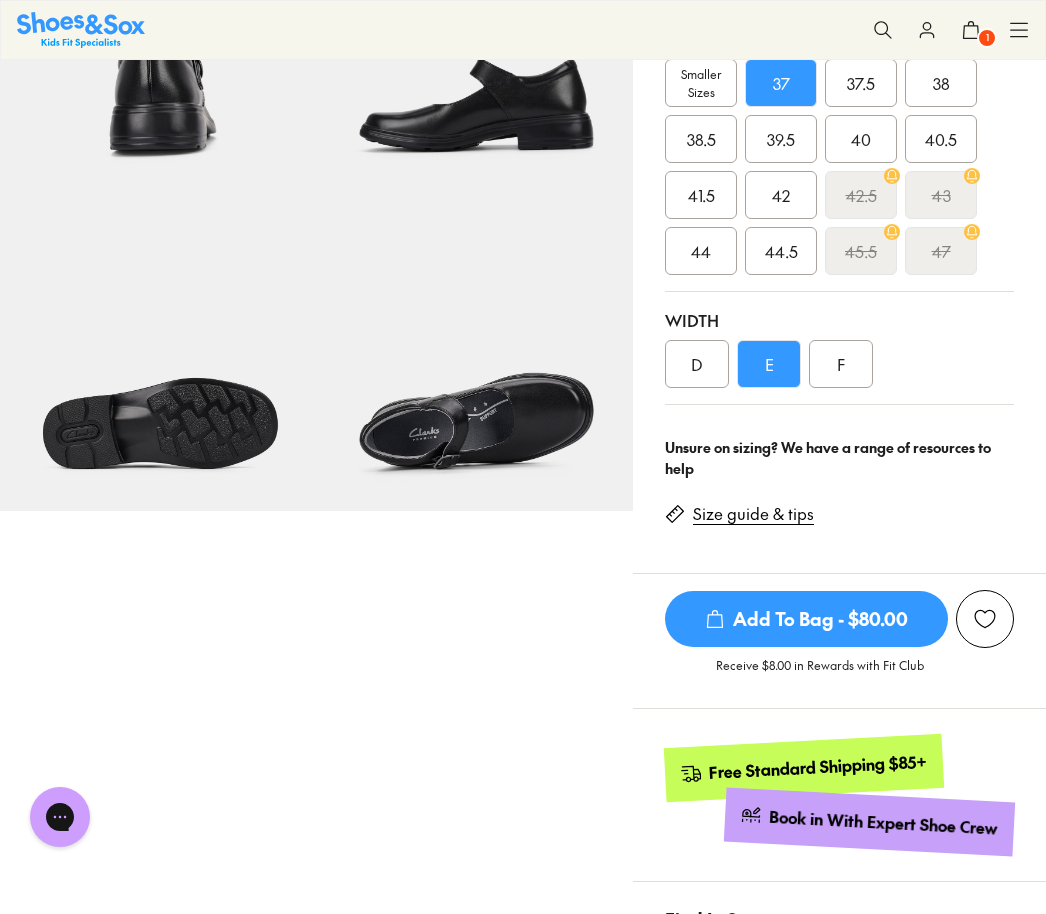 scroll, scrollTop: 537, scrollLeft: 0, axis: vertical 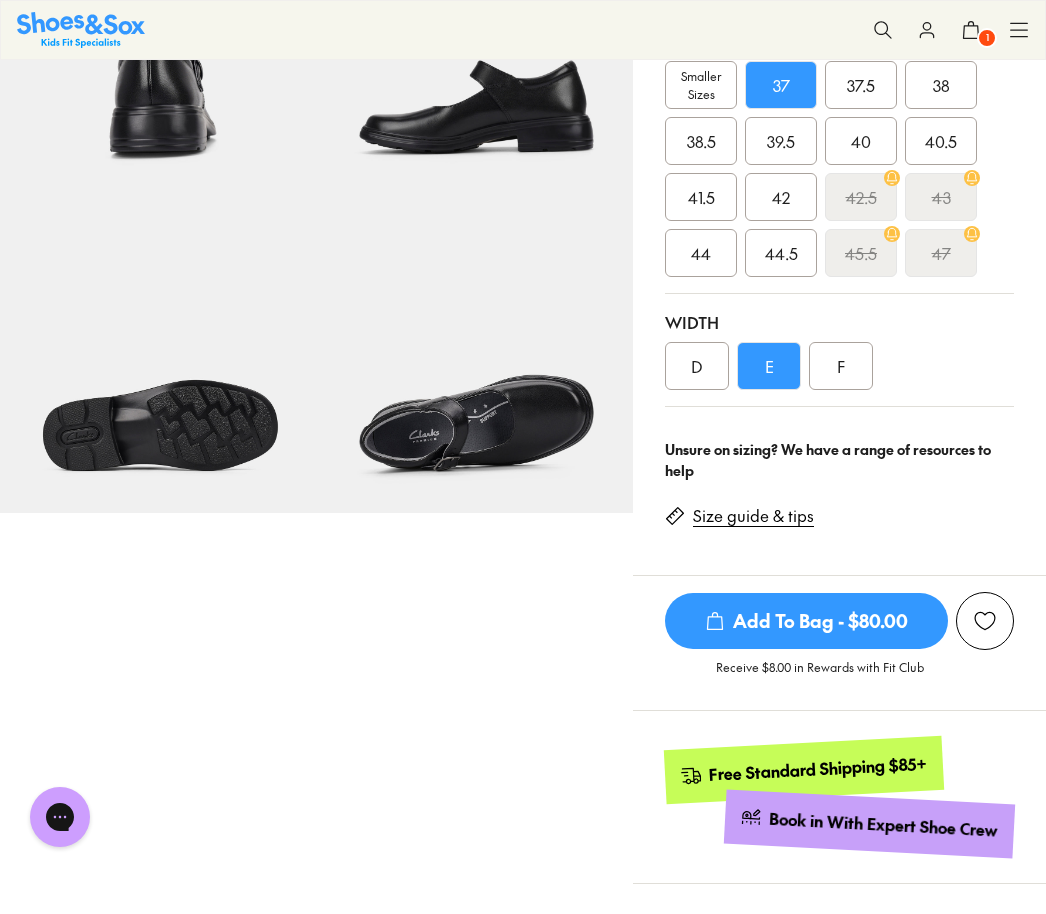 click on "Add To Bag - $80.00" at bounding box center [806, 621] 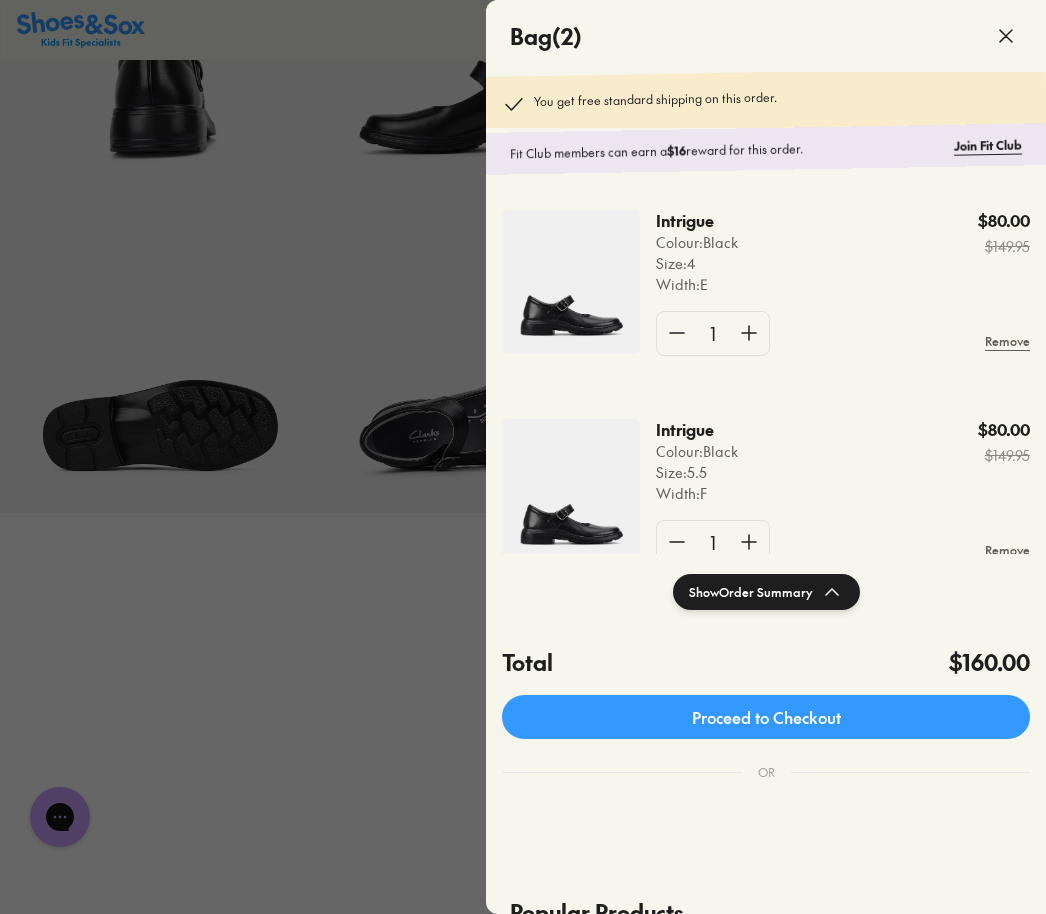 click 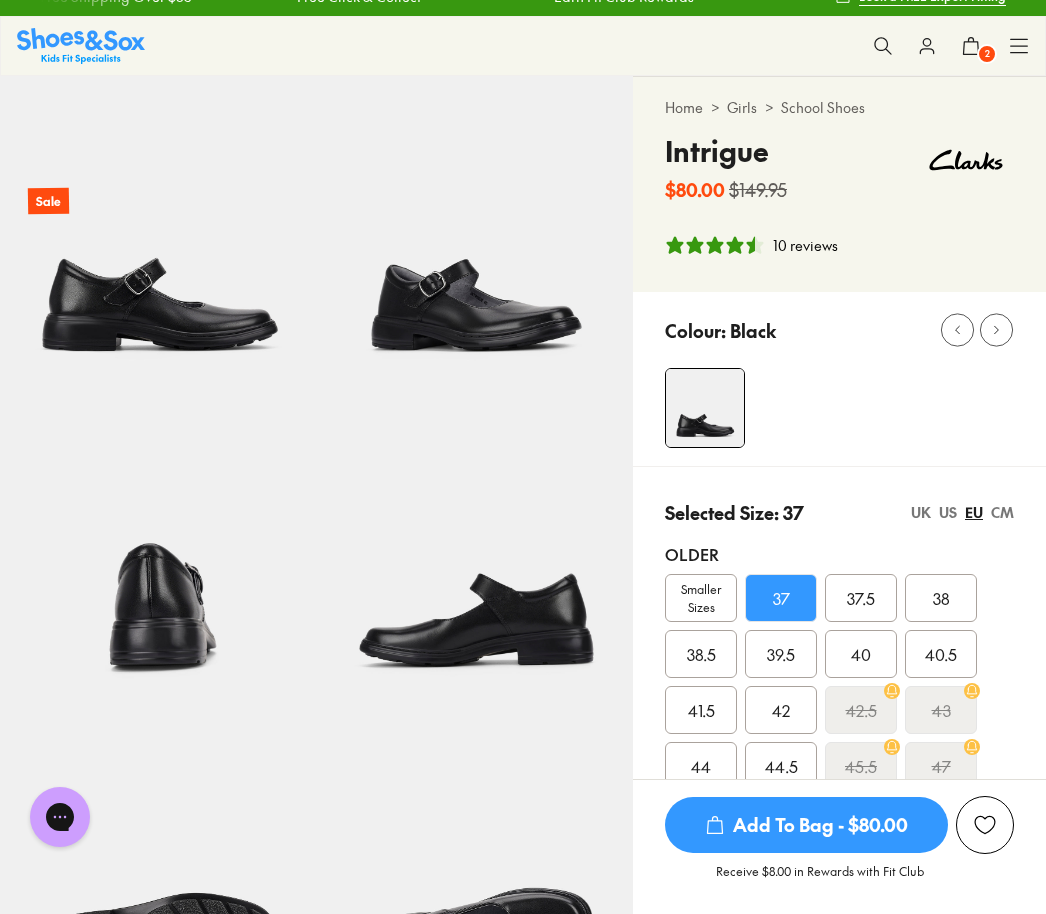 scroll, scrollTop: 0, scrollLeft: 0, axis: both 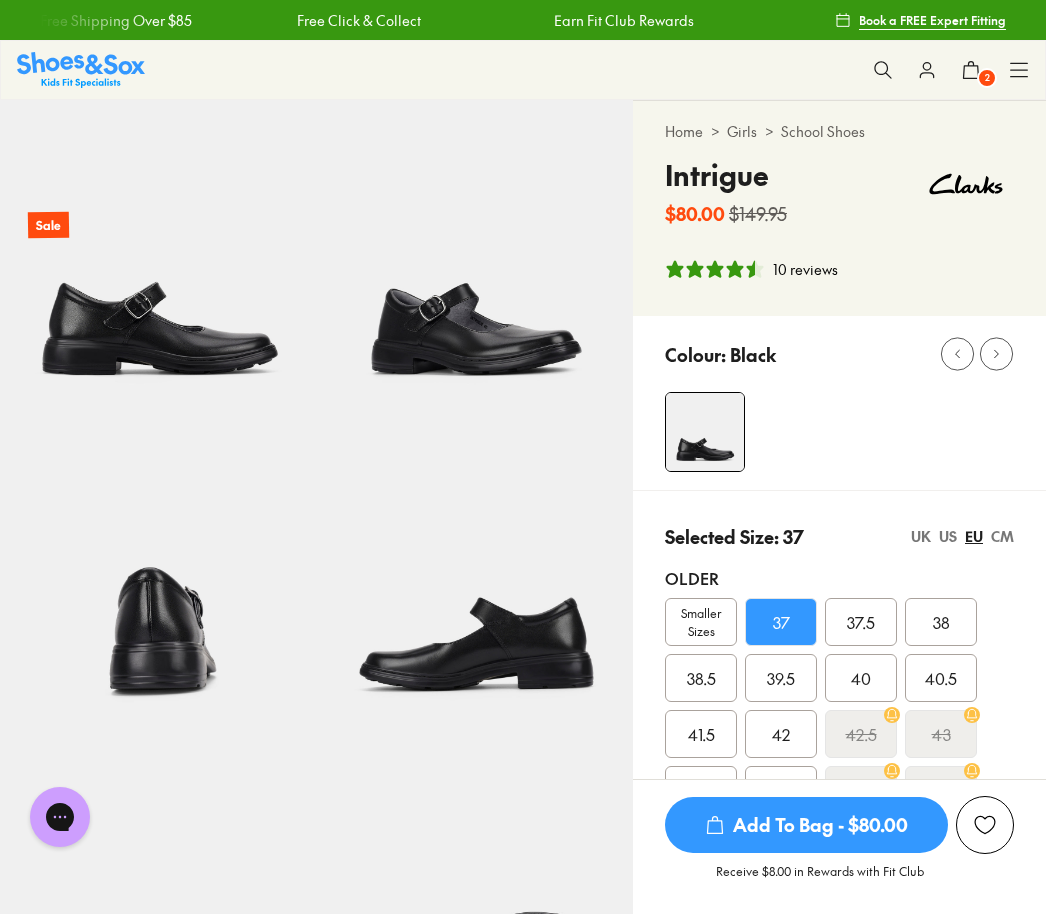 click 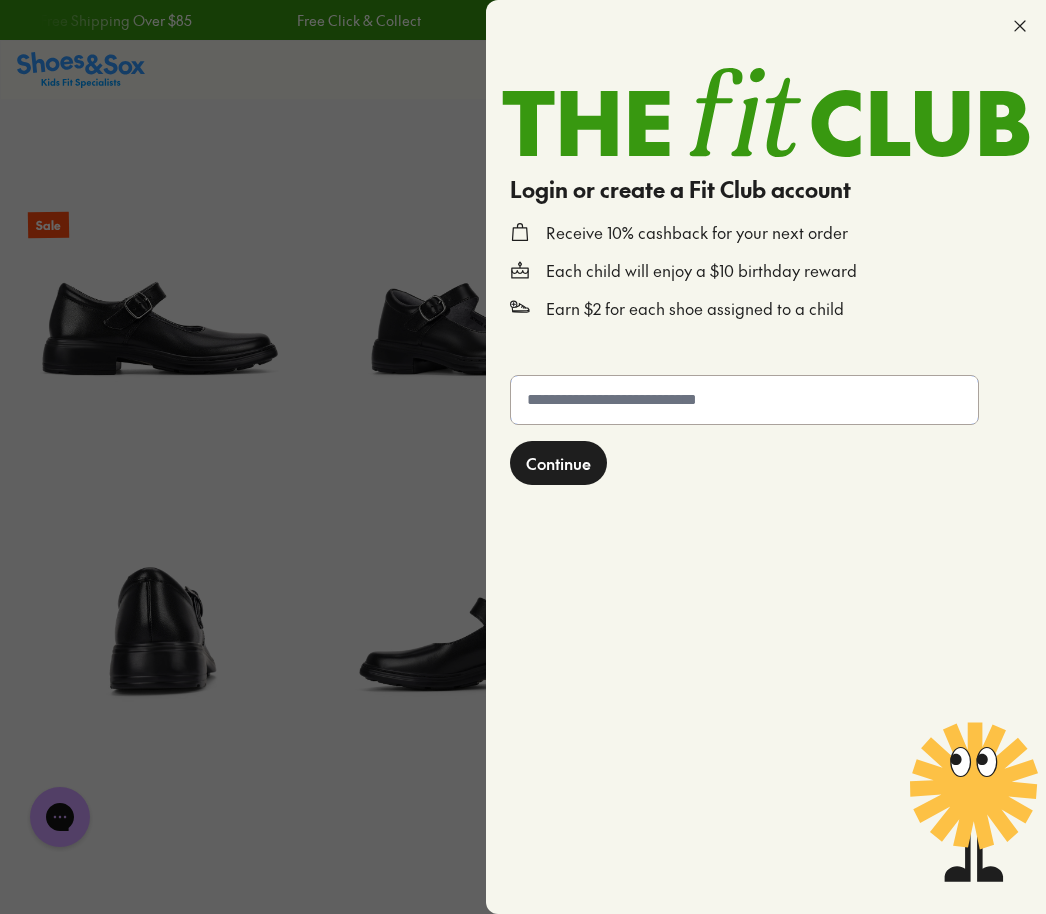 click 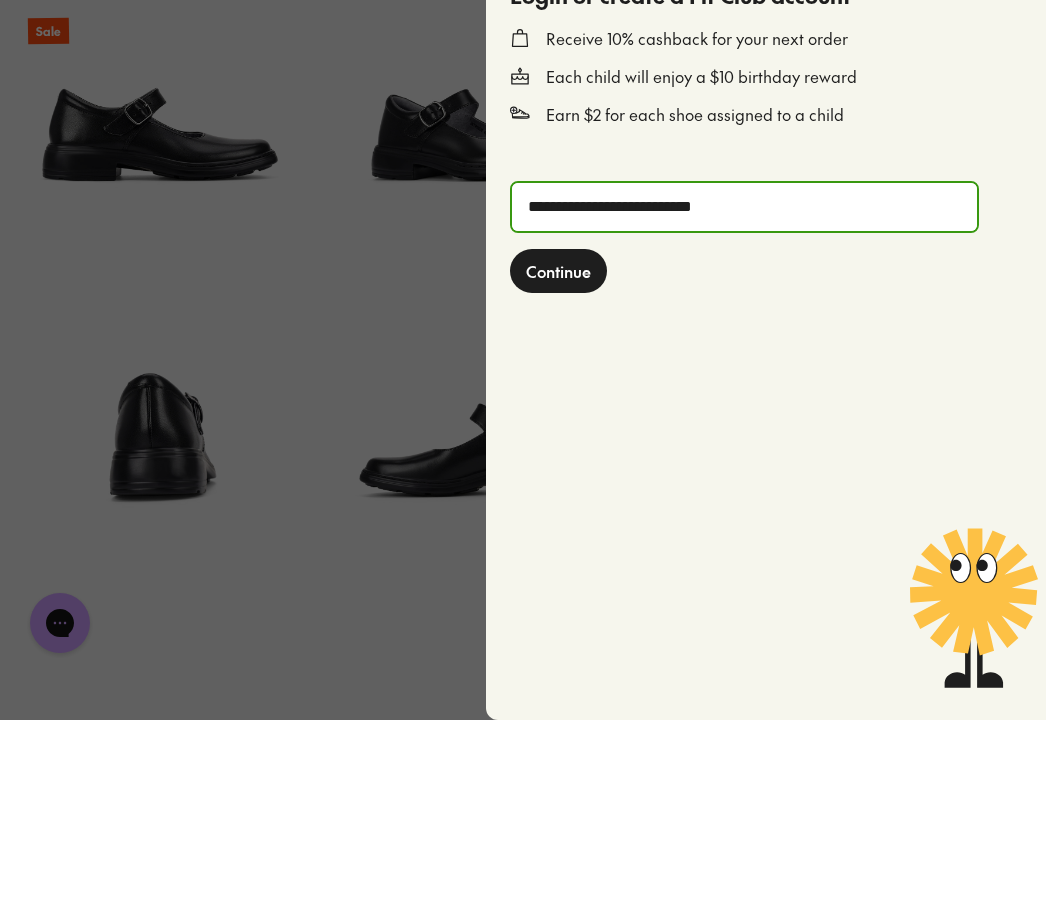 scroll, scrollTop: 194, scrollLeft: 0, axis: vertical 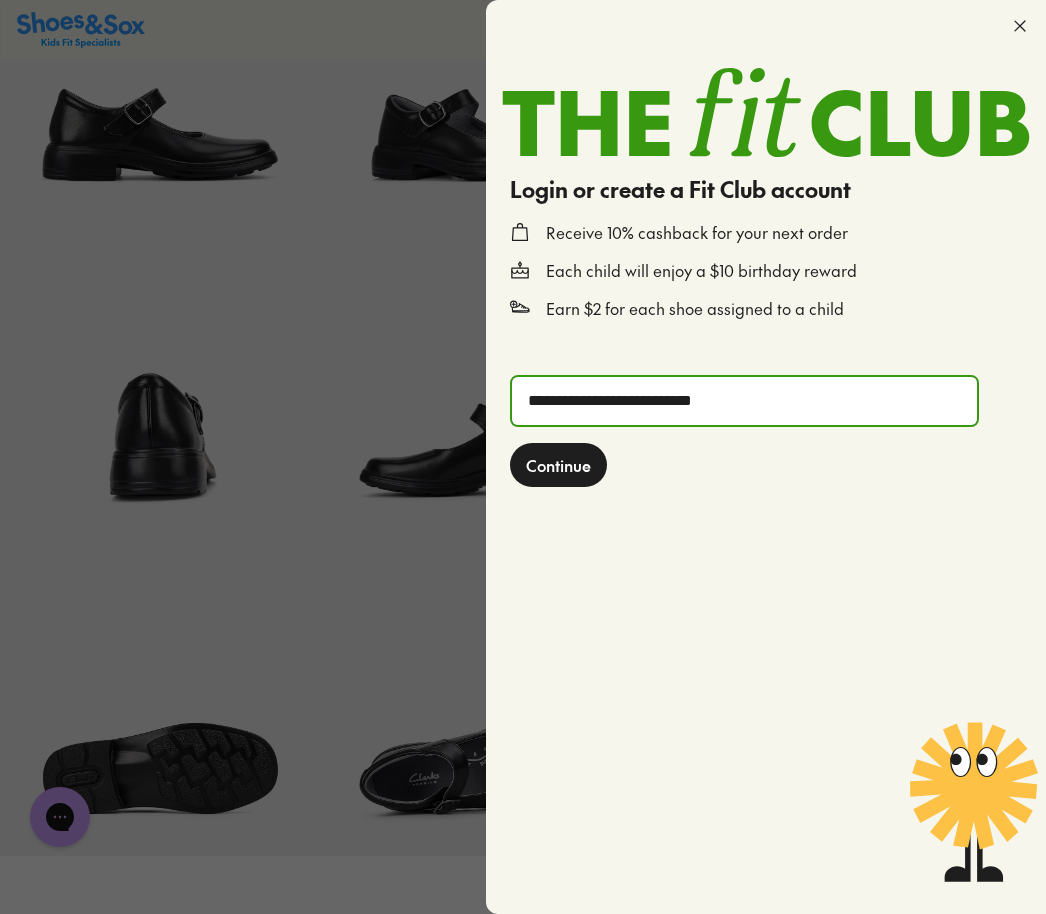click on "**********" 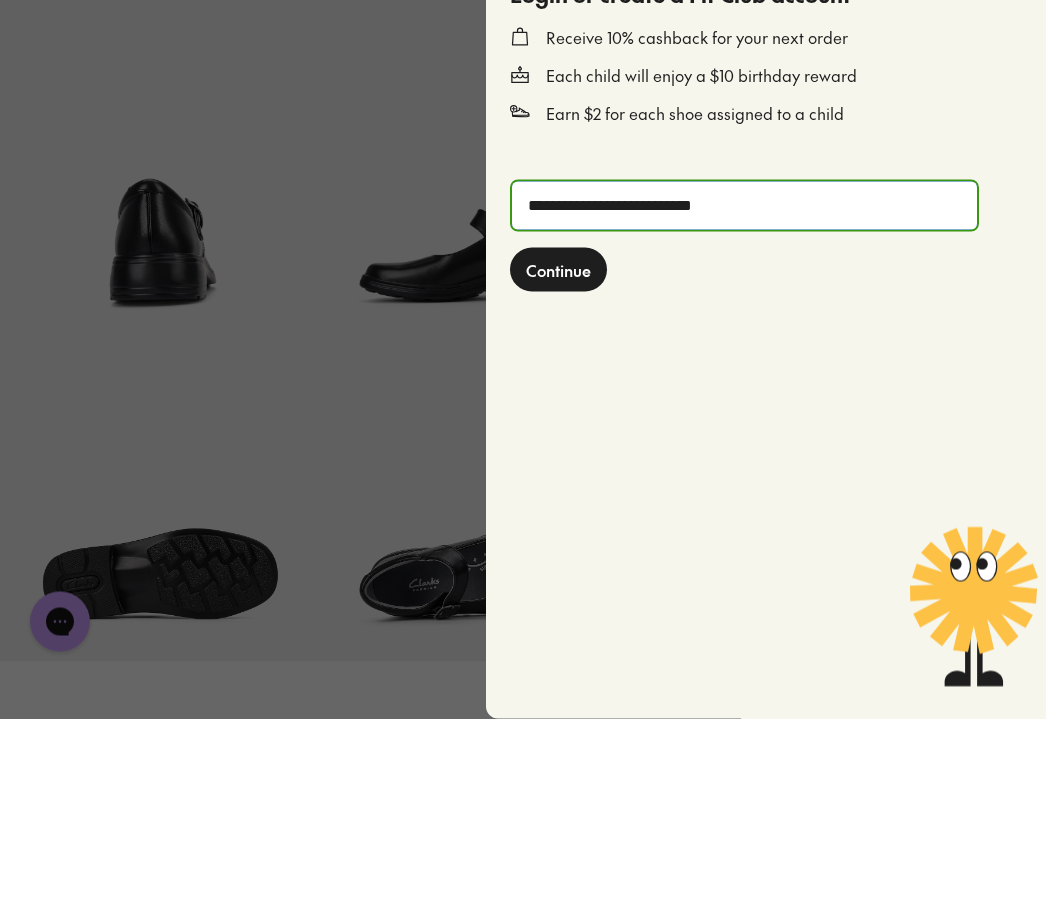 click on "**********" 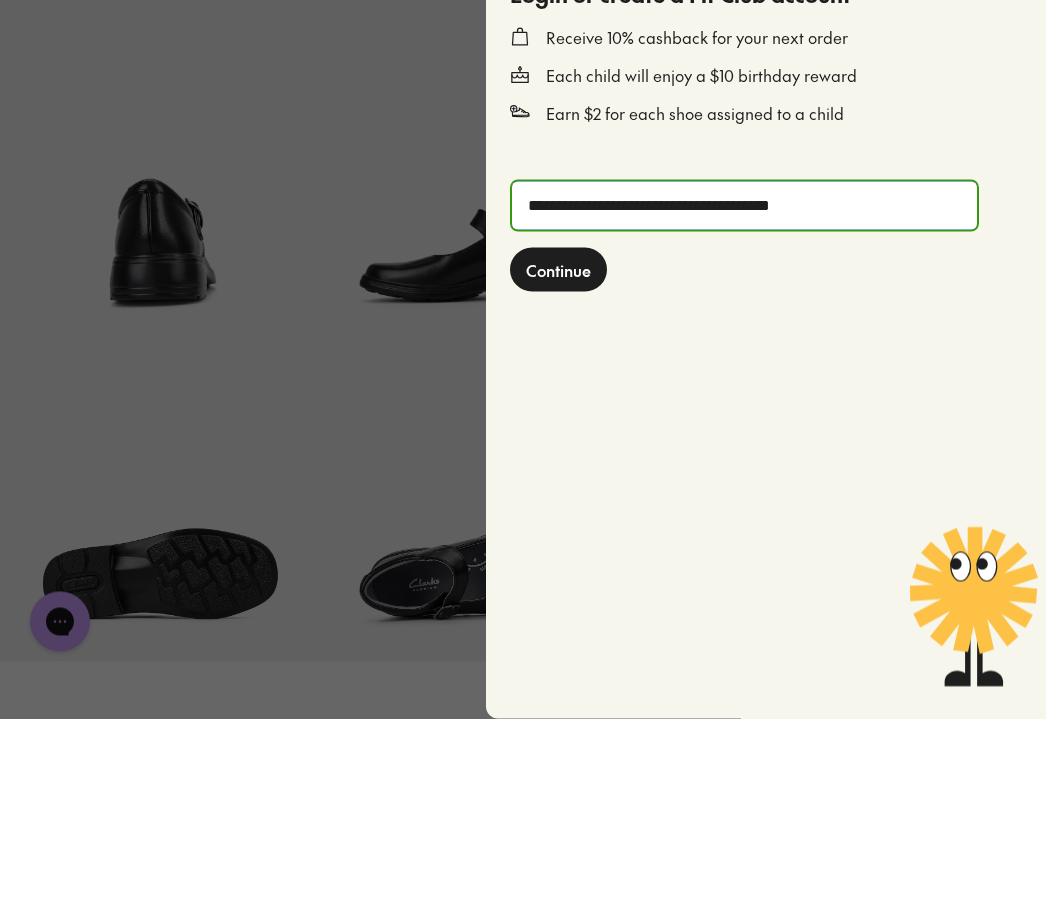 click on "**********" 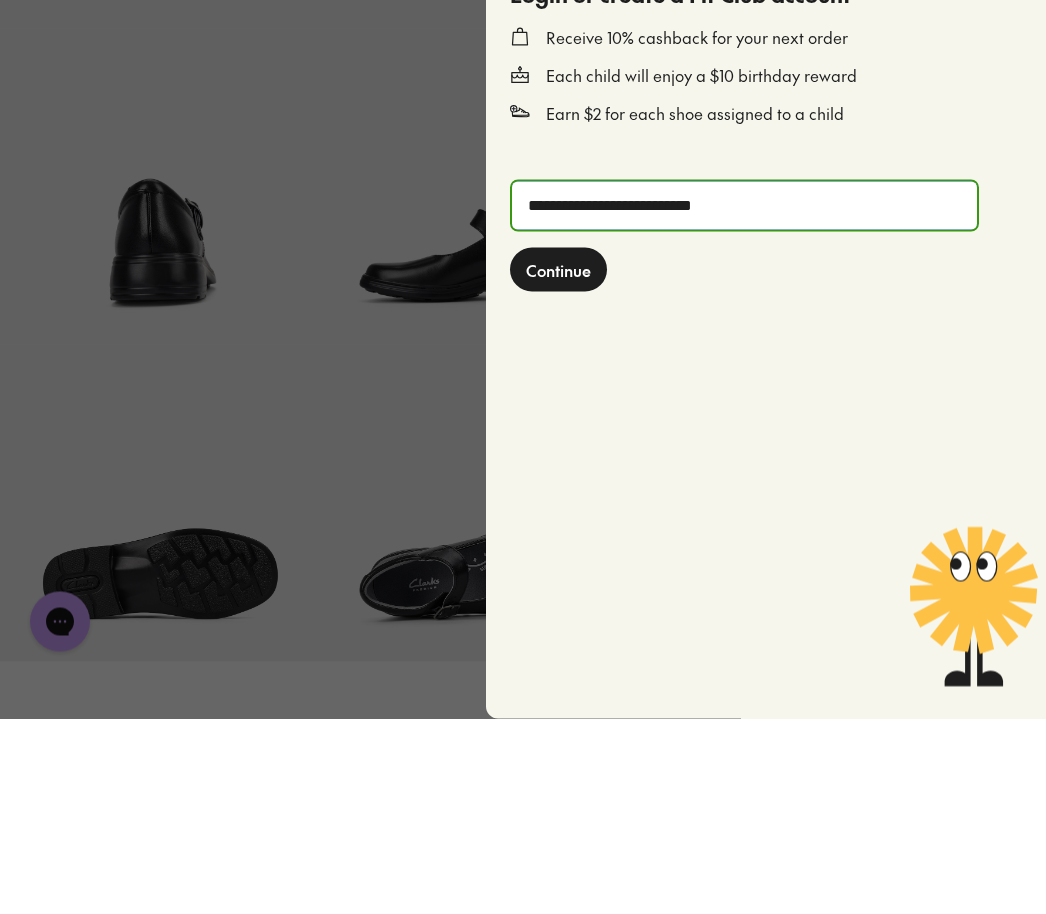 type on "**********" 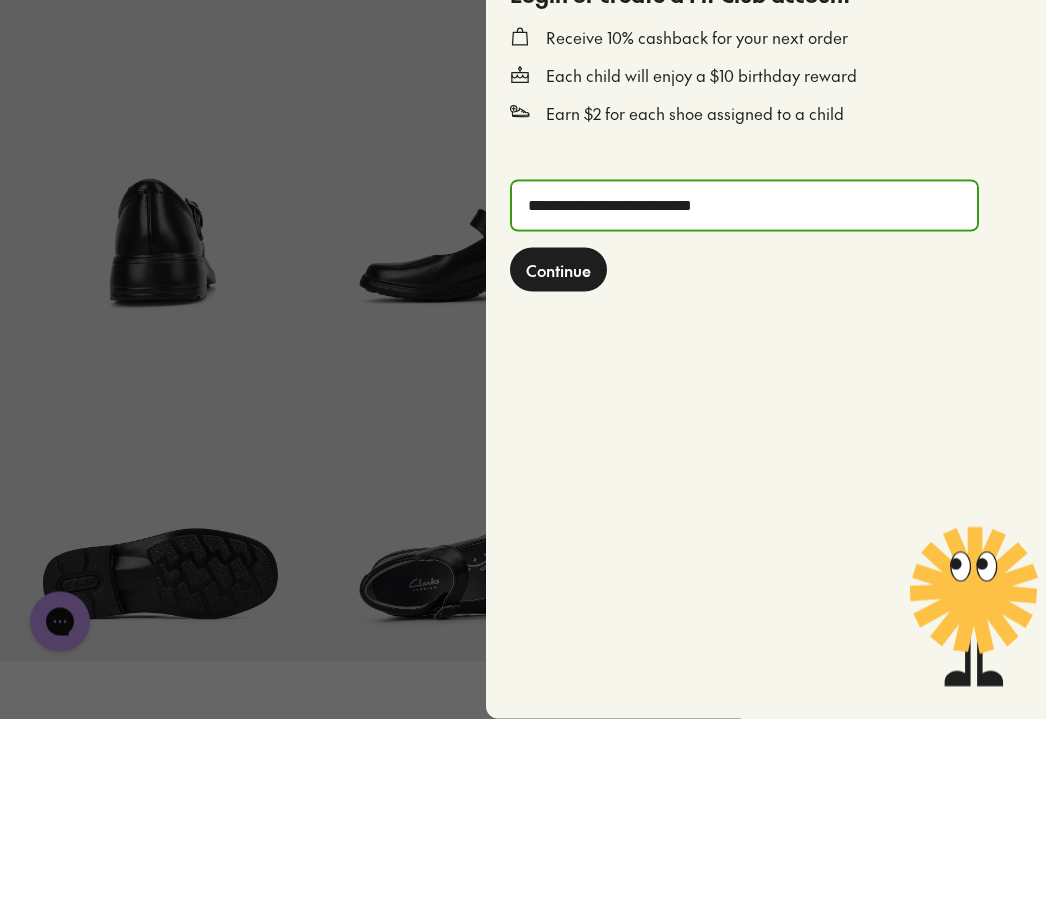 click on "Continue" 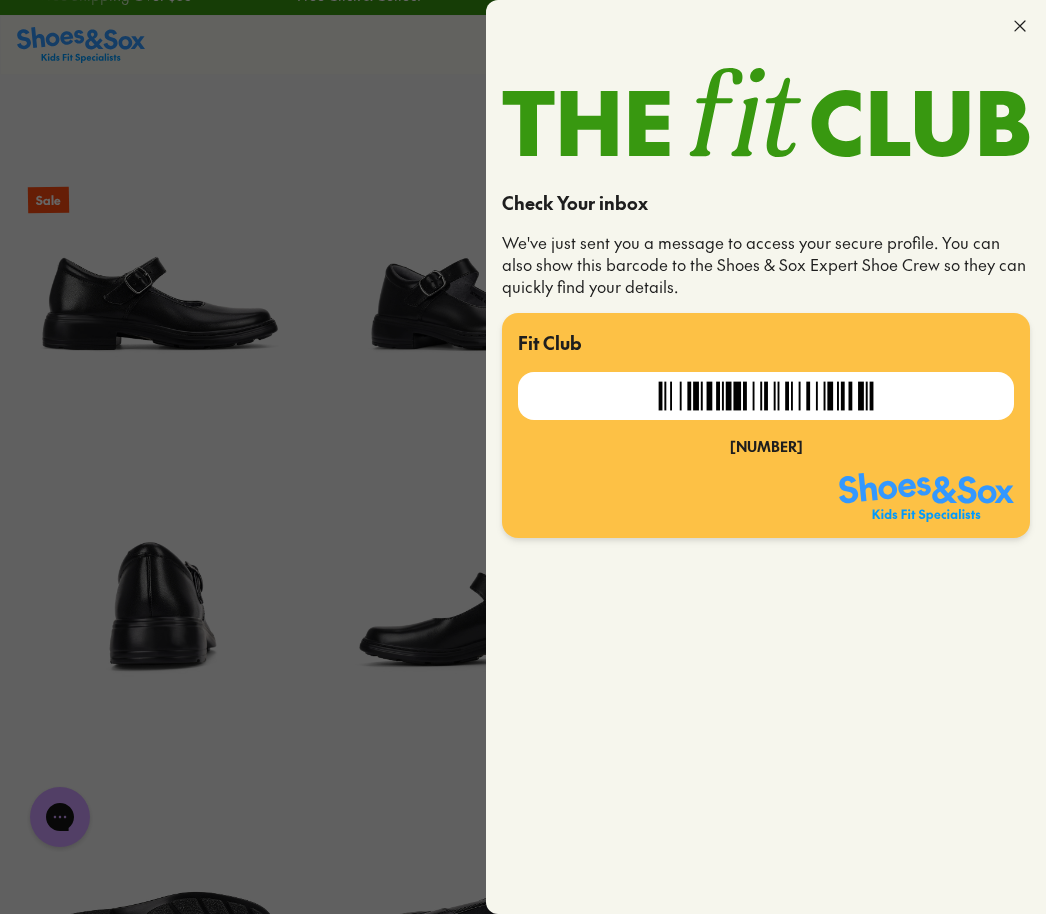scroll, scrollTop: 0, scrollLeft: 0, axis: both 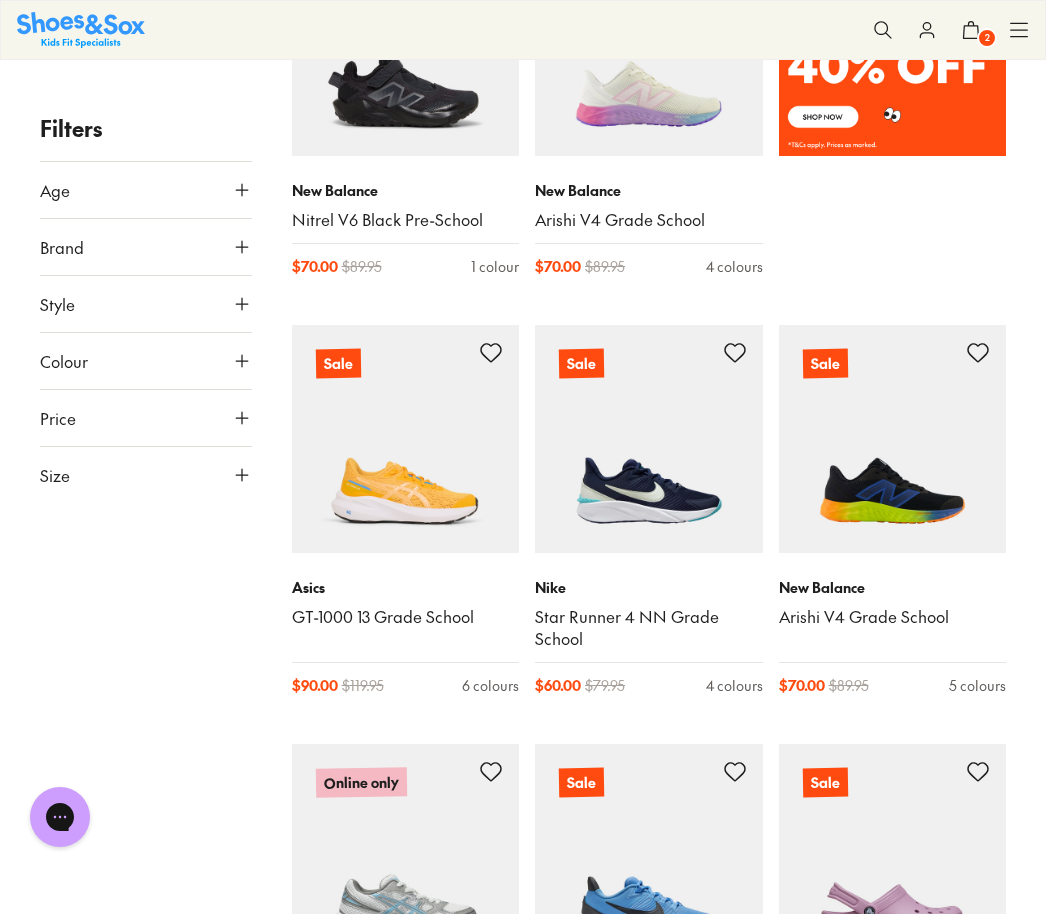click at bounding box center (406, 439) 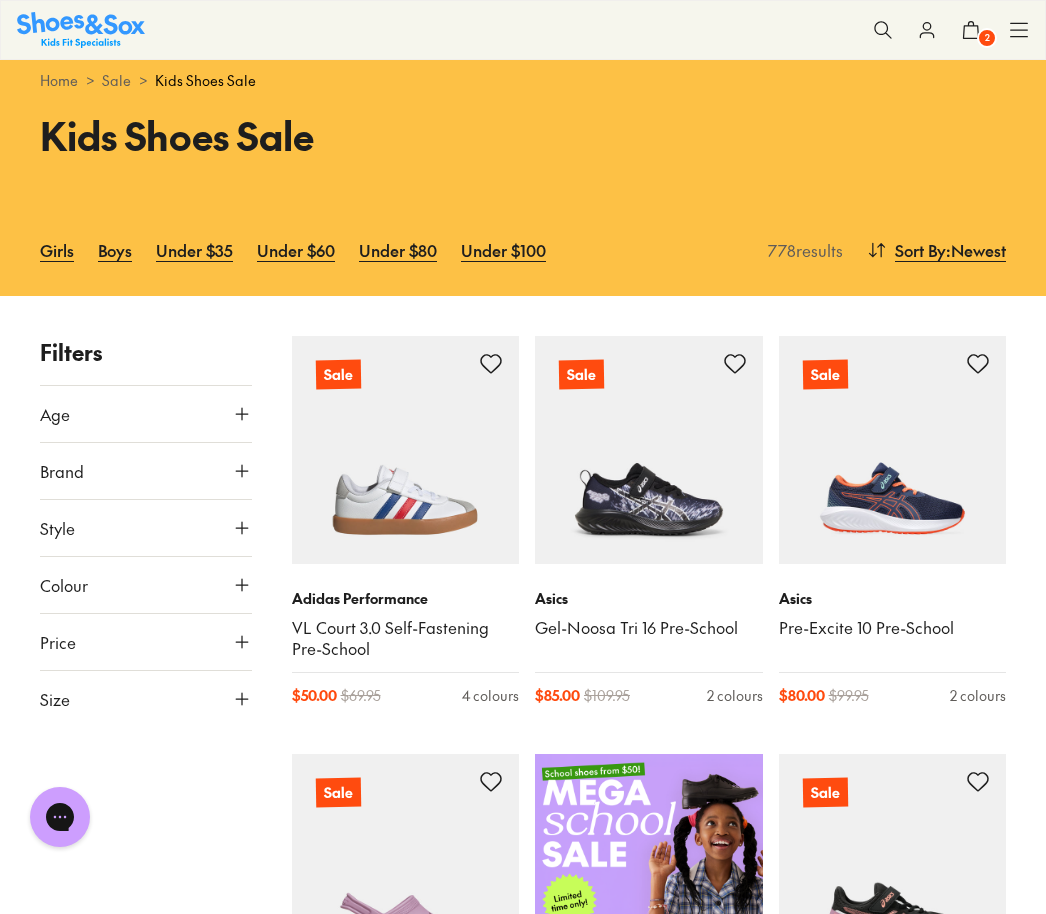 scroll, scrollTop: 43, scrollLeft: 0, axis: vertical 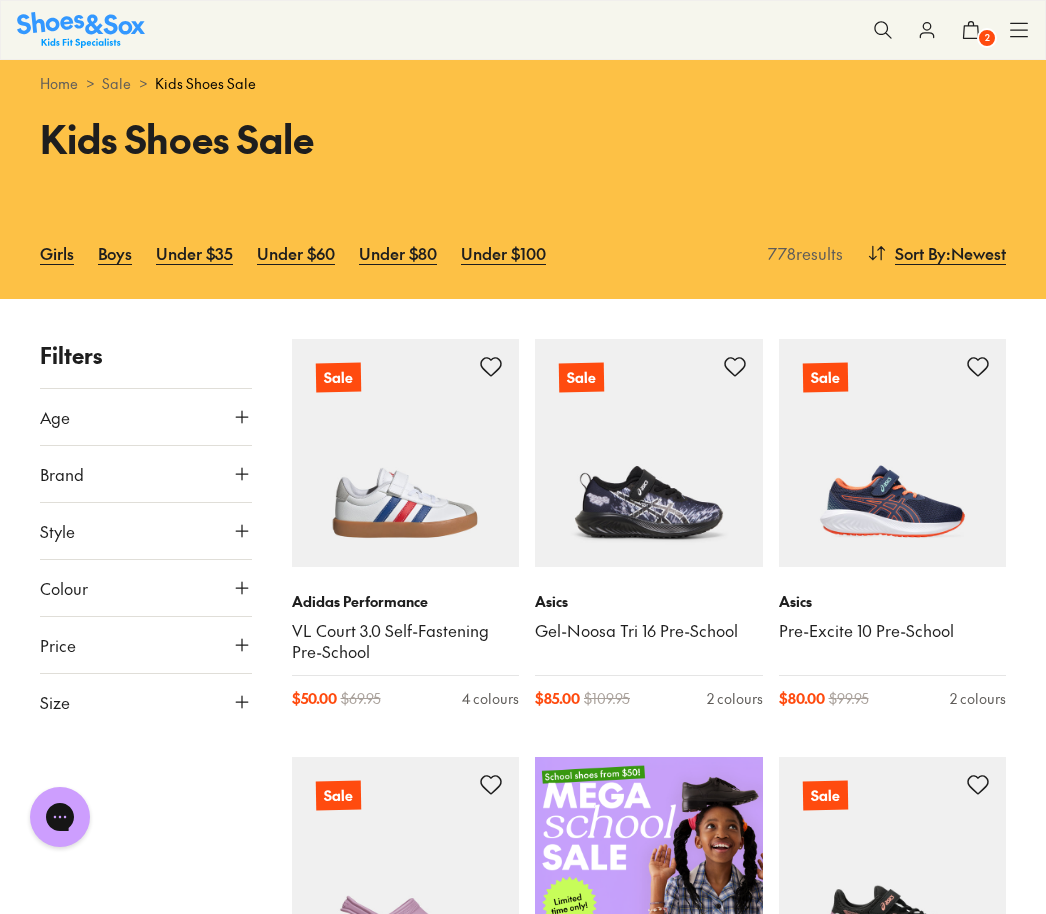 click 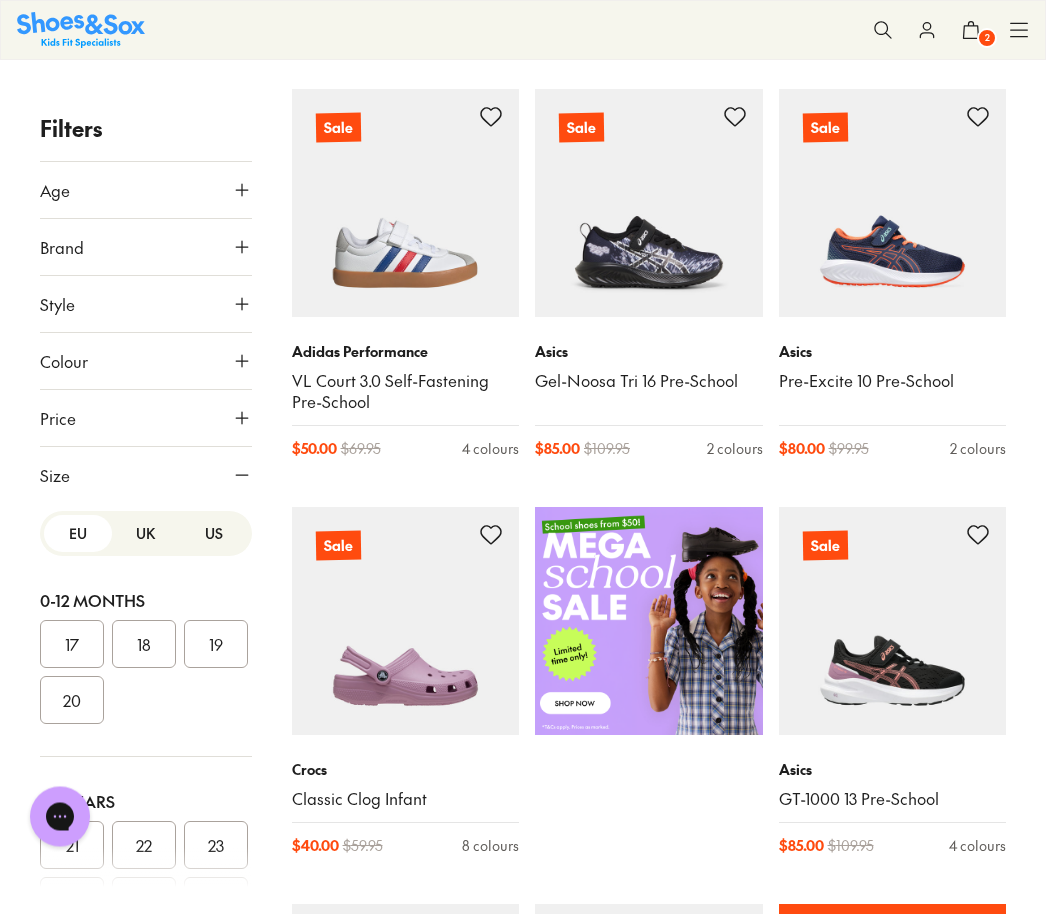 scroll, scrollTop: 339, scrollLeft: 0, axis: vertical 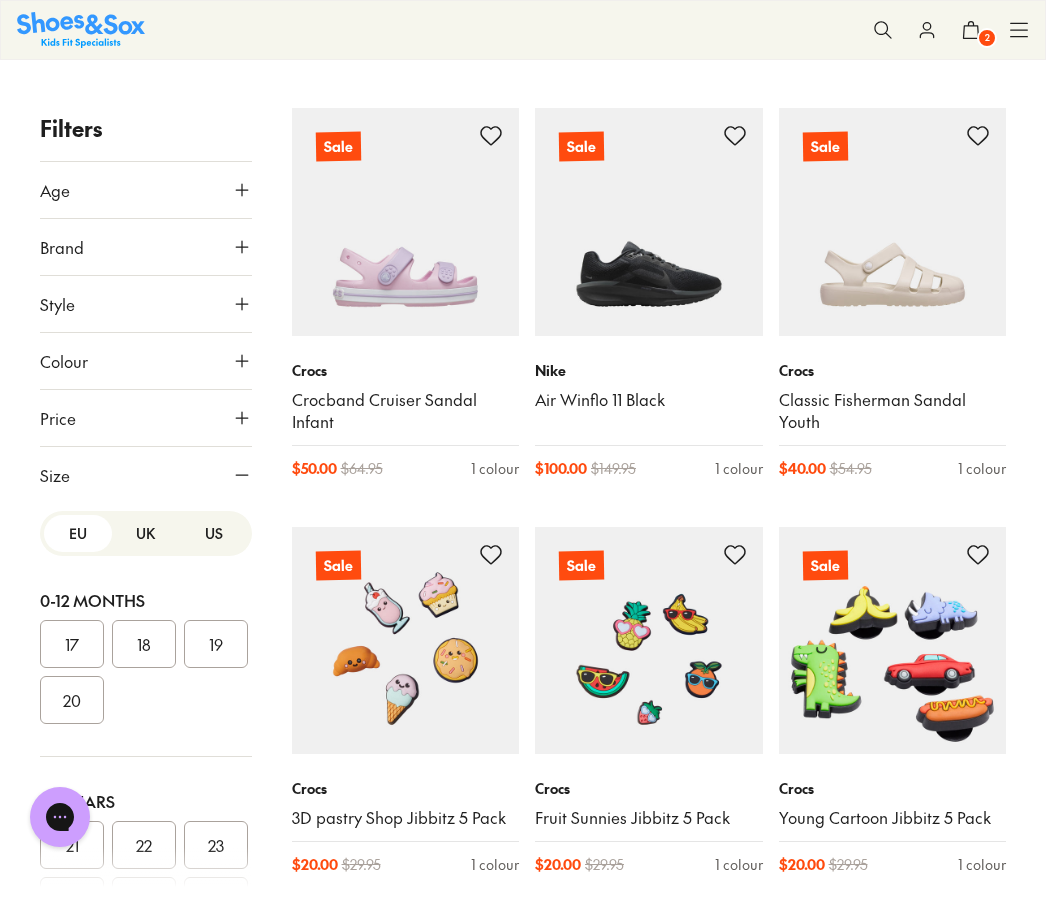 click 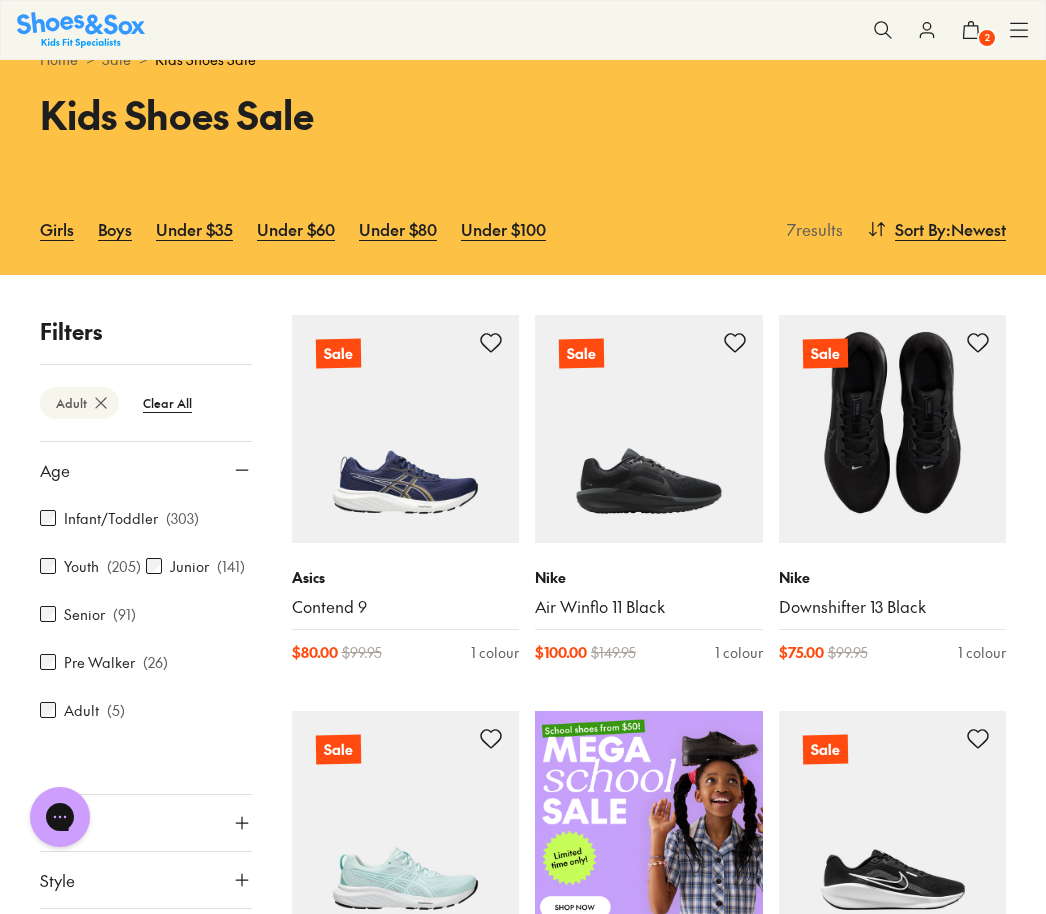 scroll, scrollTop: 71, scrollLeft: 0, axis: vertical 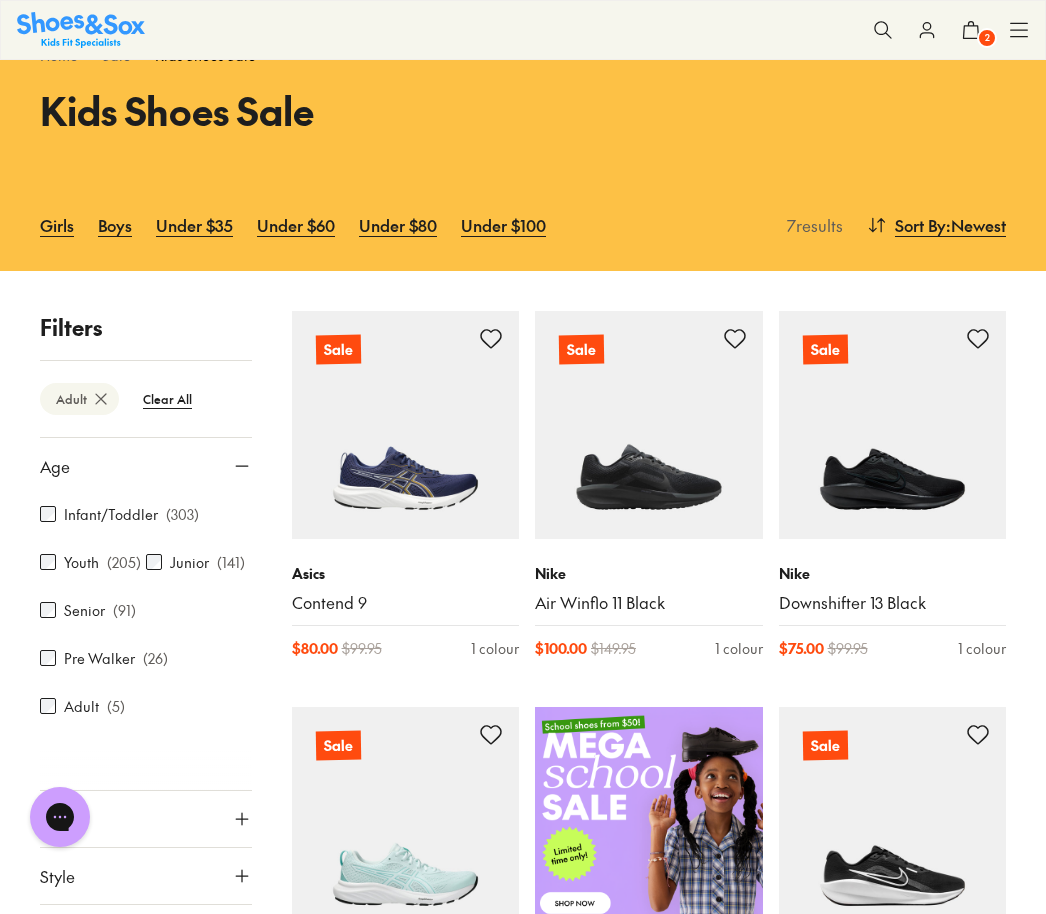 click on "Senior" at bounding box center [84, 610] 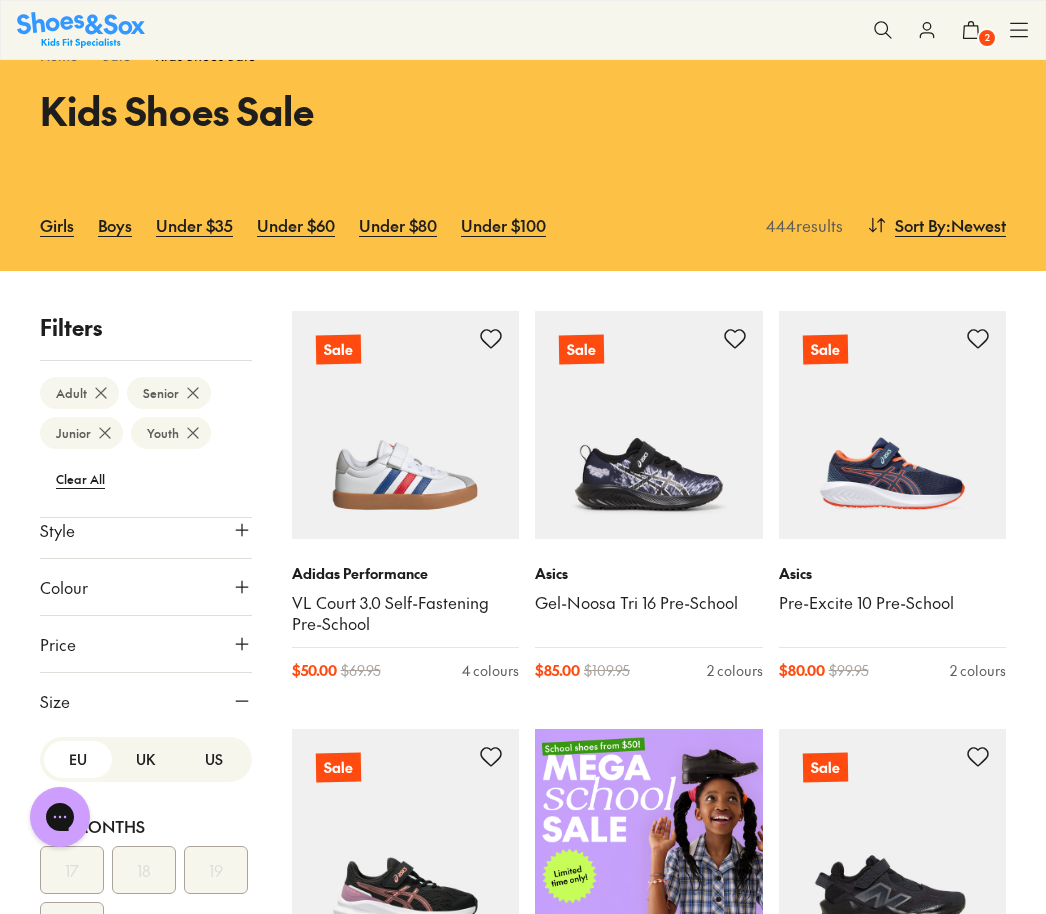 scroll, scrollTop: 373, scrollLeft: 0, axis: vertical 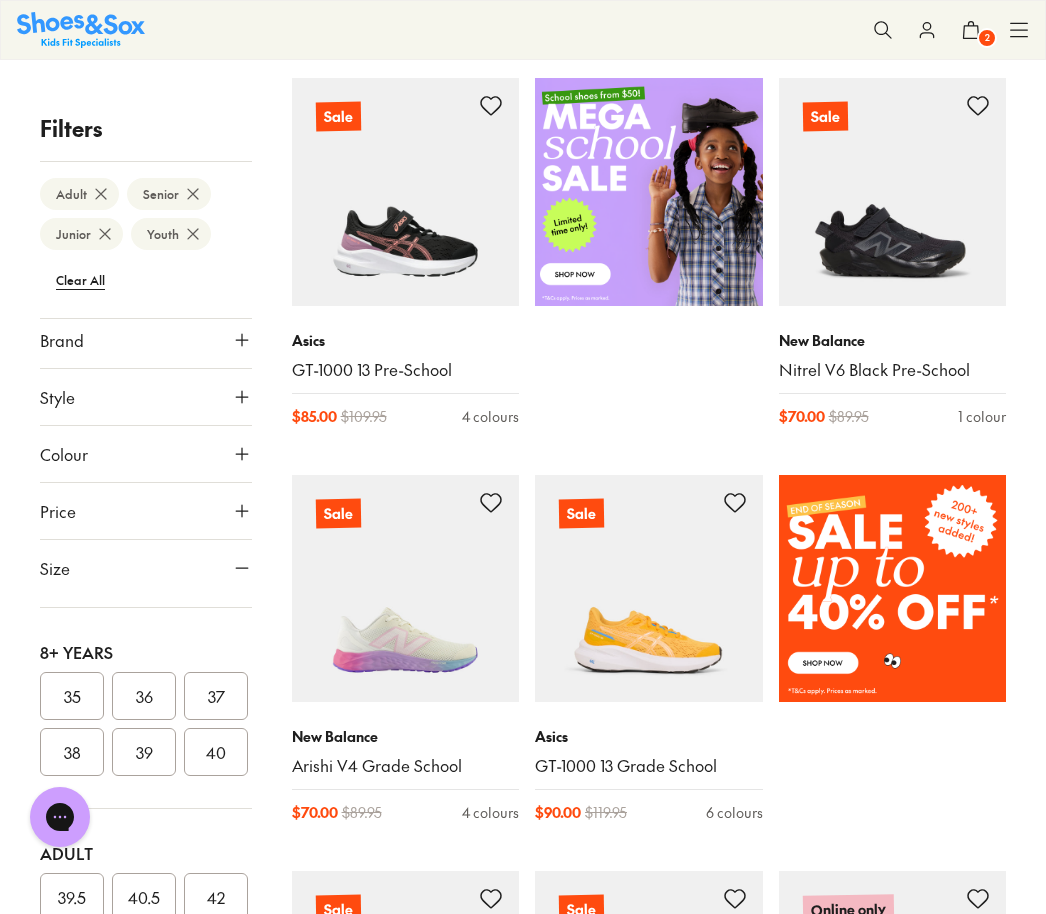 click on "37" at bounding box center (216, 696) 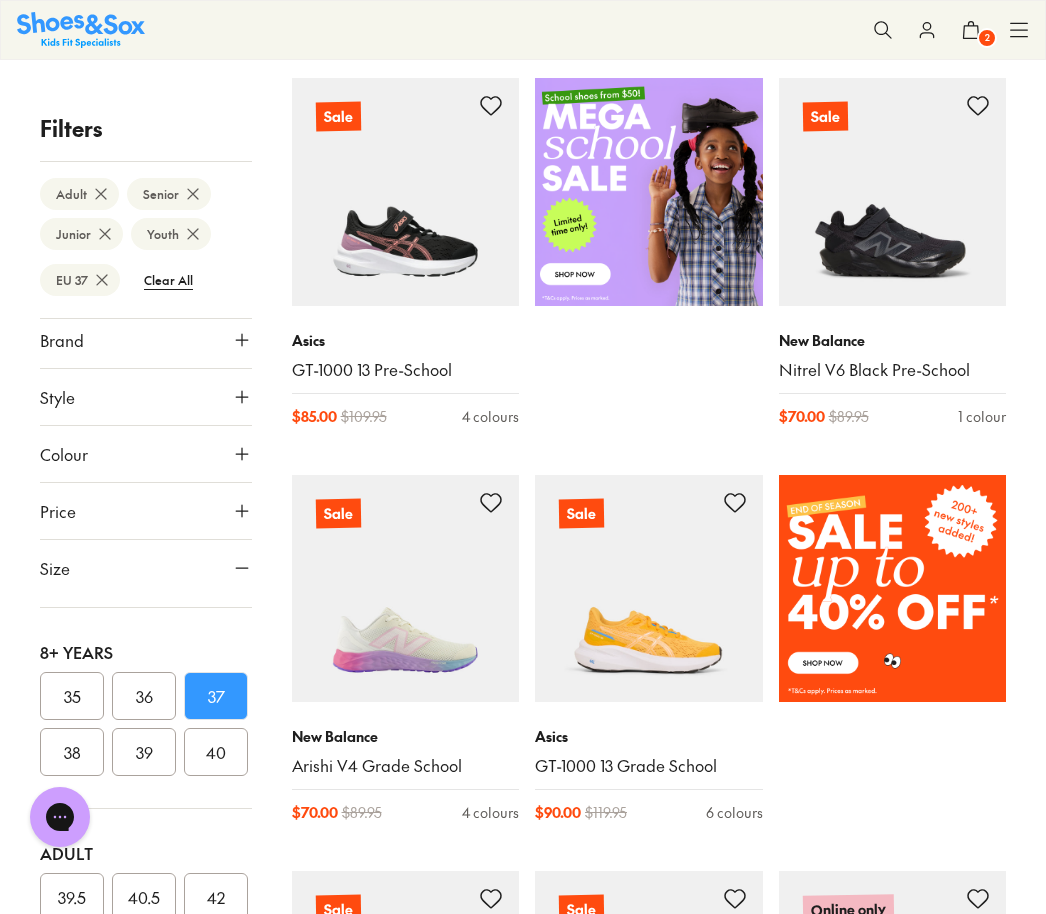 scroll, scrollTop: 242, scrollLeft: 0, axis: vertical 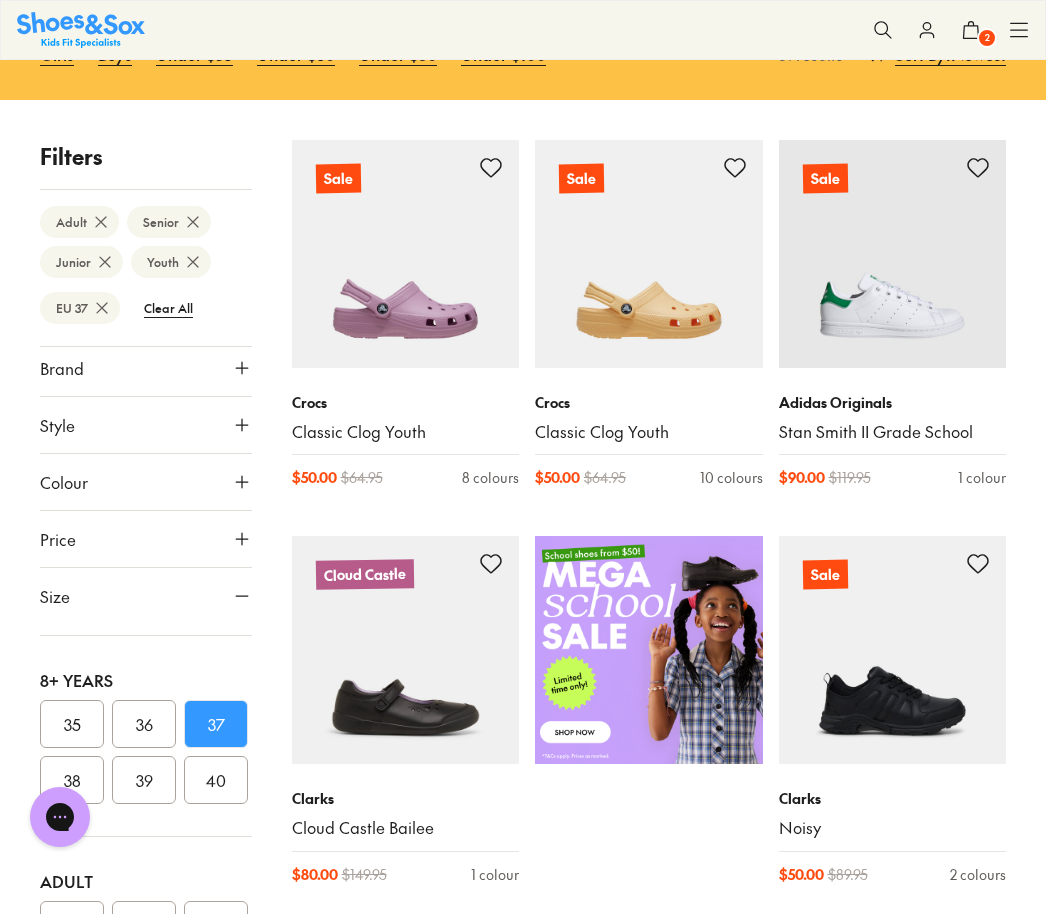 click on "36" at bounding box center (144, 724) 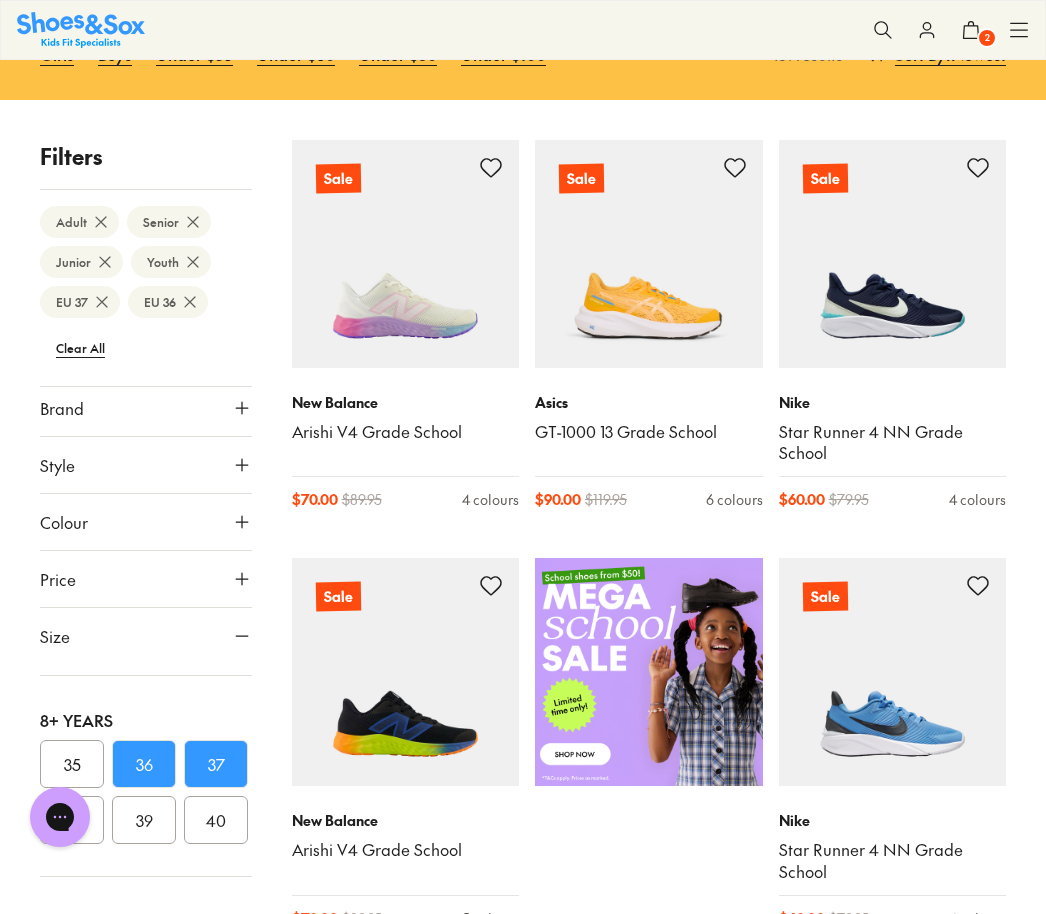 click on "38" at bounding box center (72, 820) 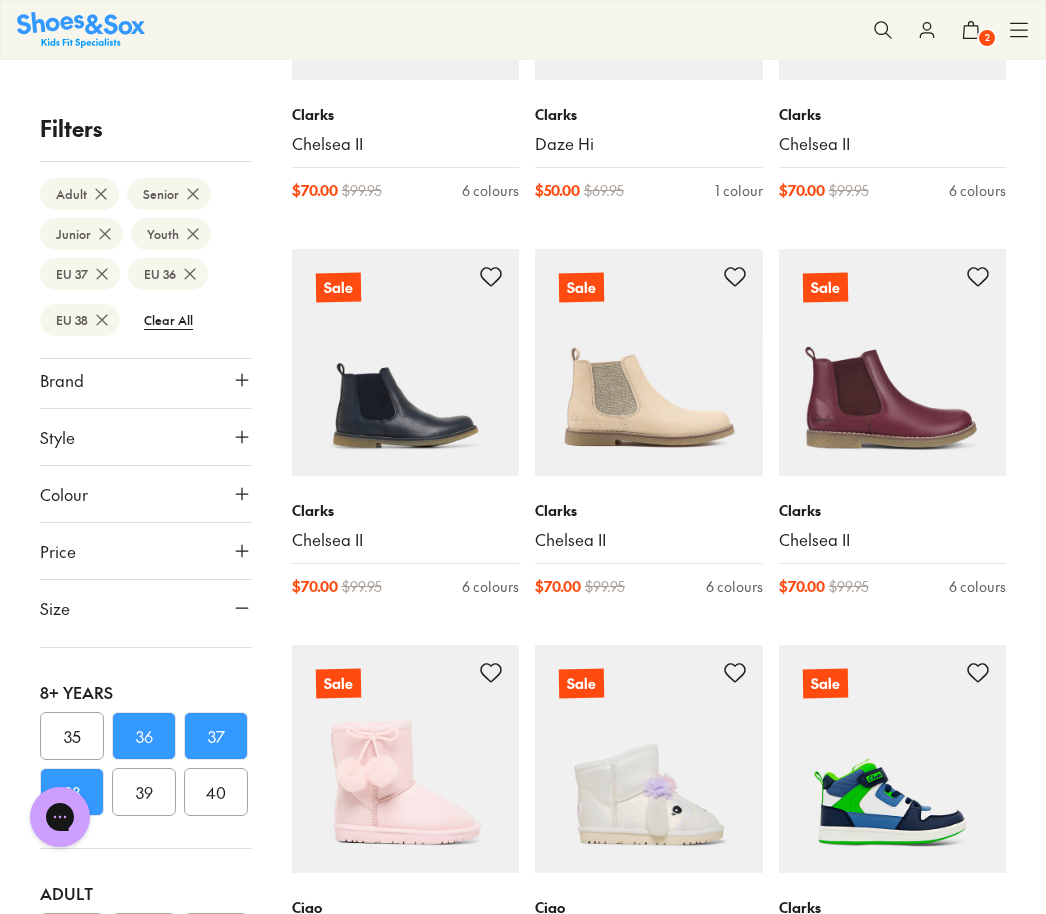scroll, scrollTop: 7772, scrollLeft: 0, axis: vertical 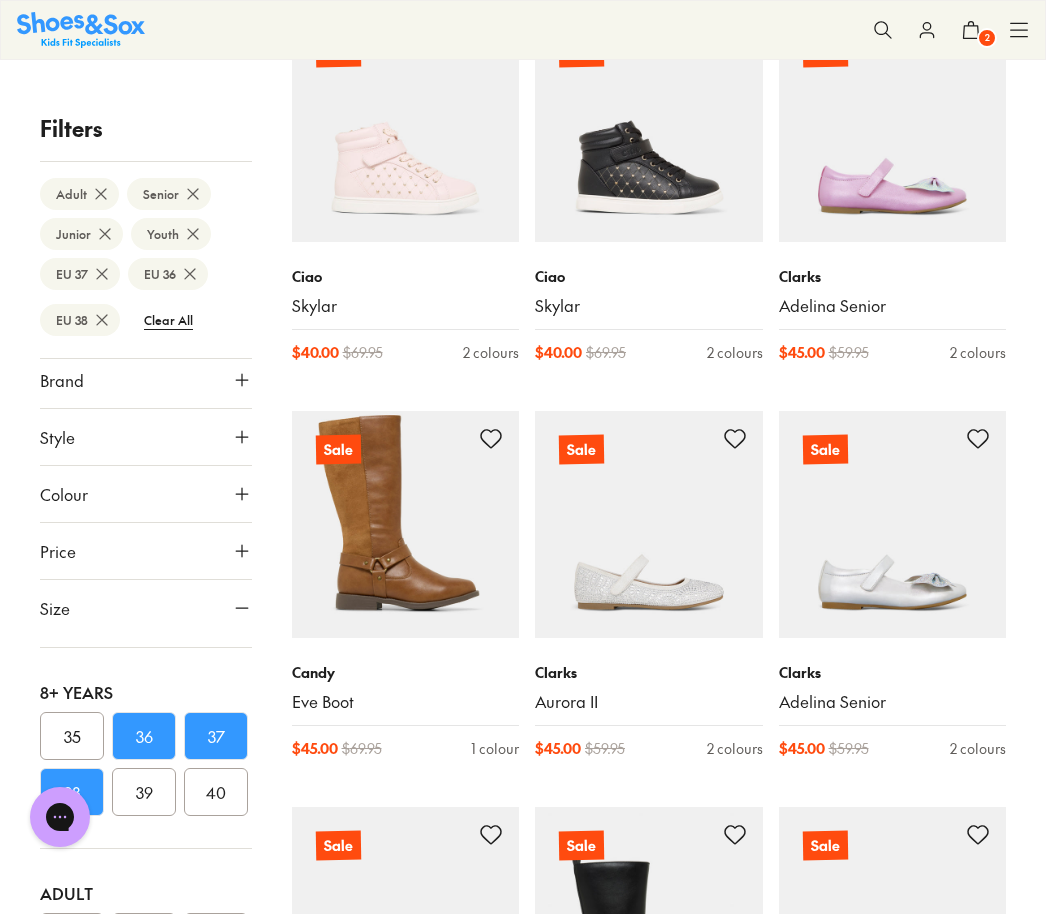 click on "39" at bounding box center [144, 792] 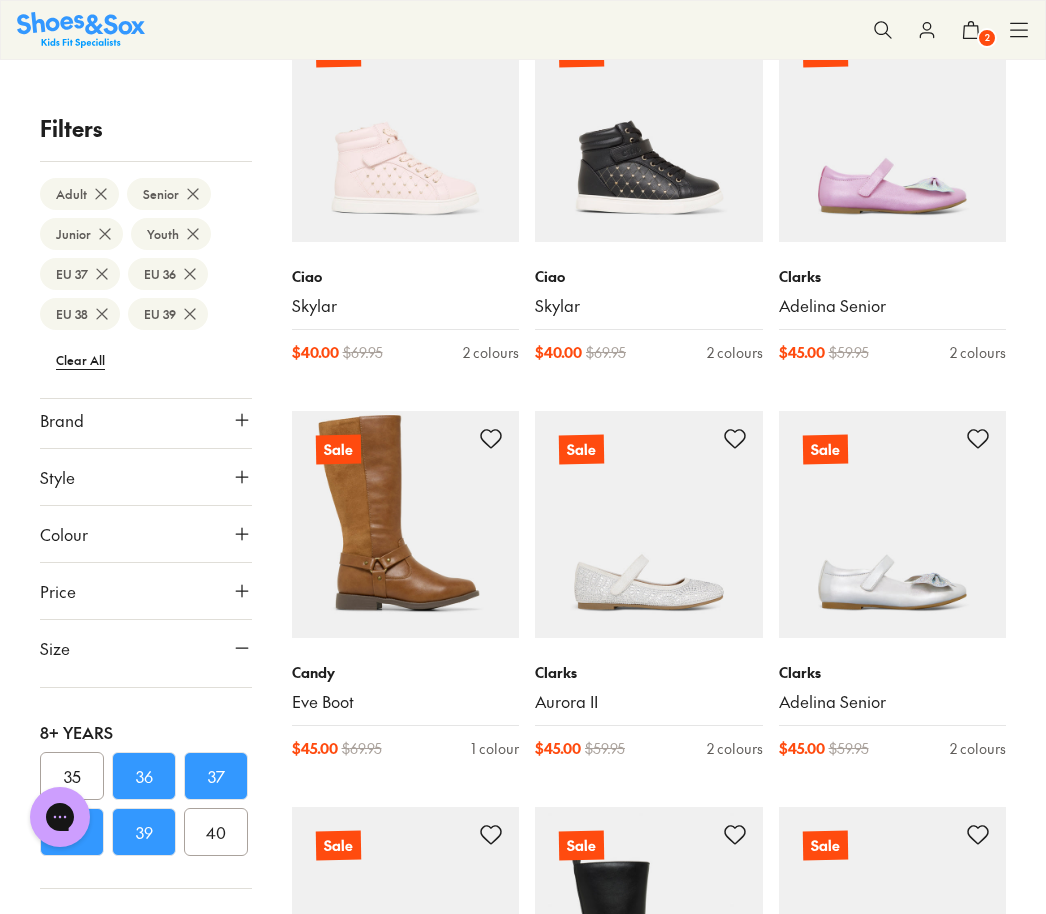 scroll, scrollTop: 0, scrollLeft: 0, axis: both 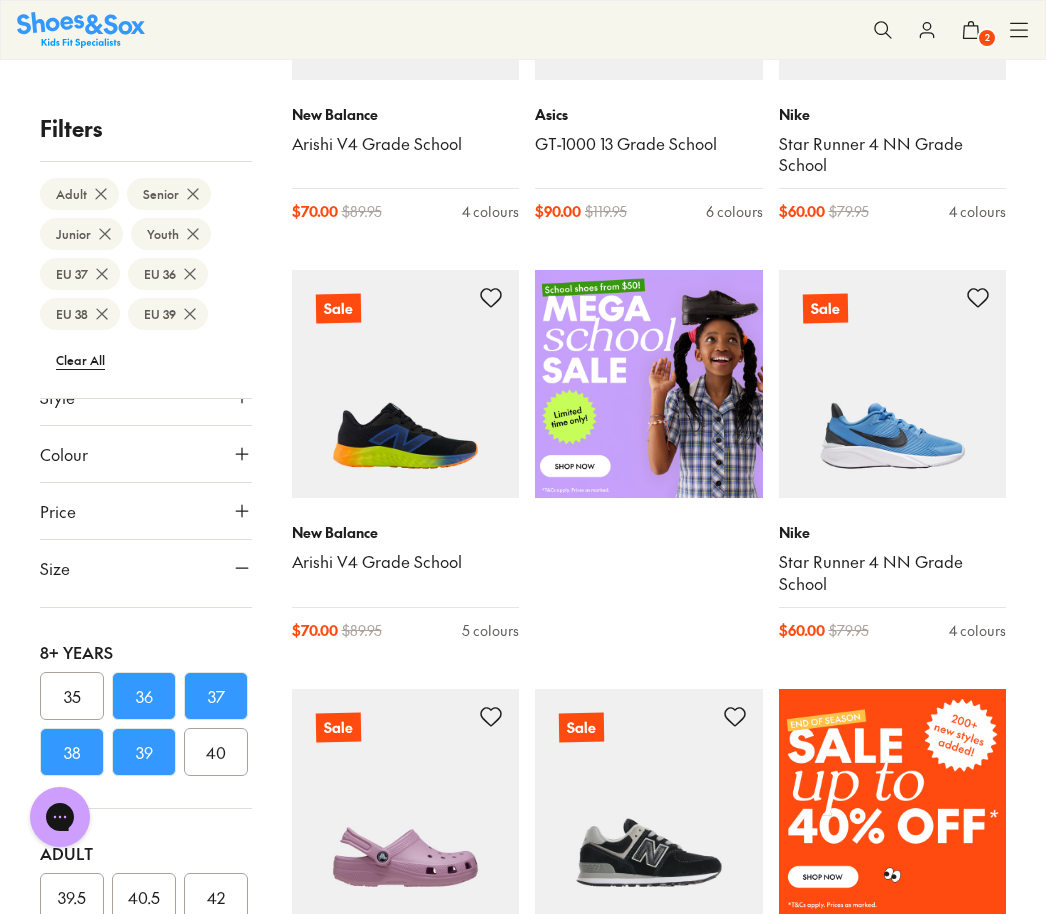 click on "36" at bounding box center [144, 696] 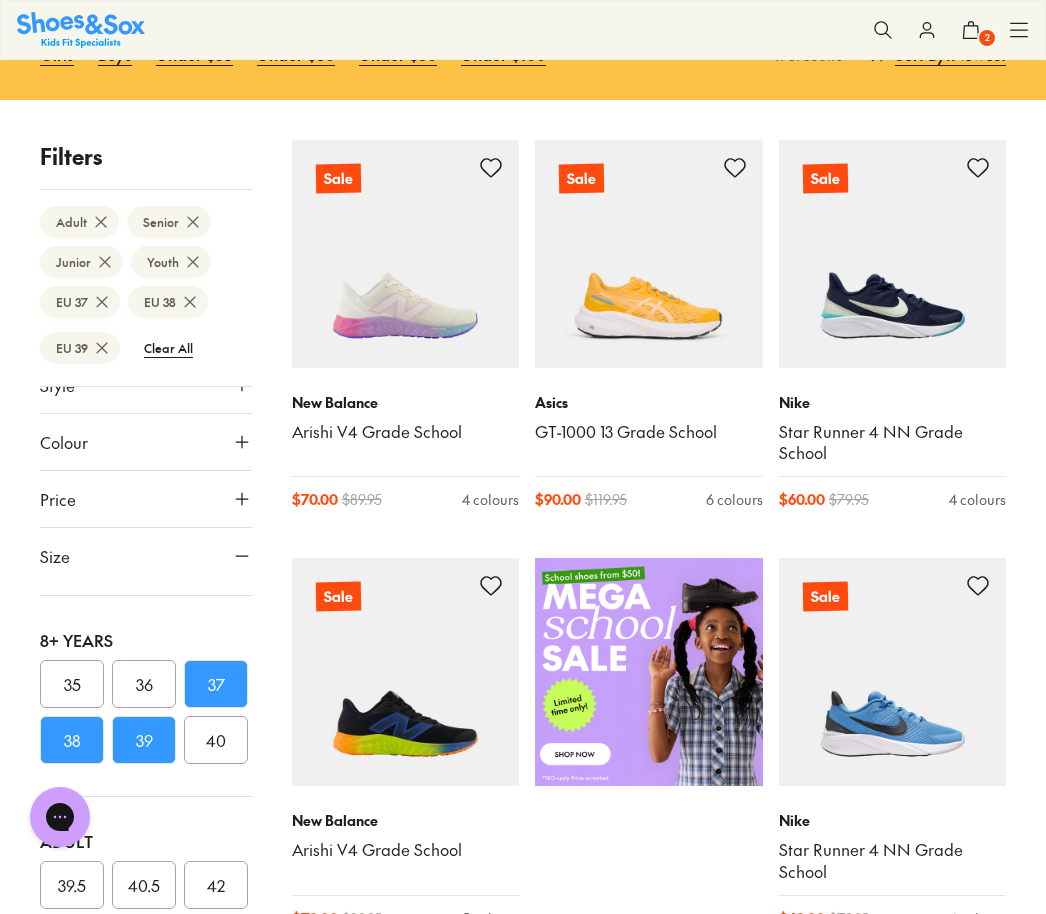 scroll, scrollTop: 352, scrollLeft: 0, axis: vertical 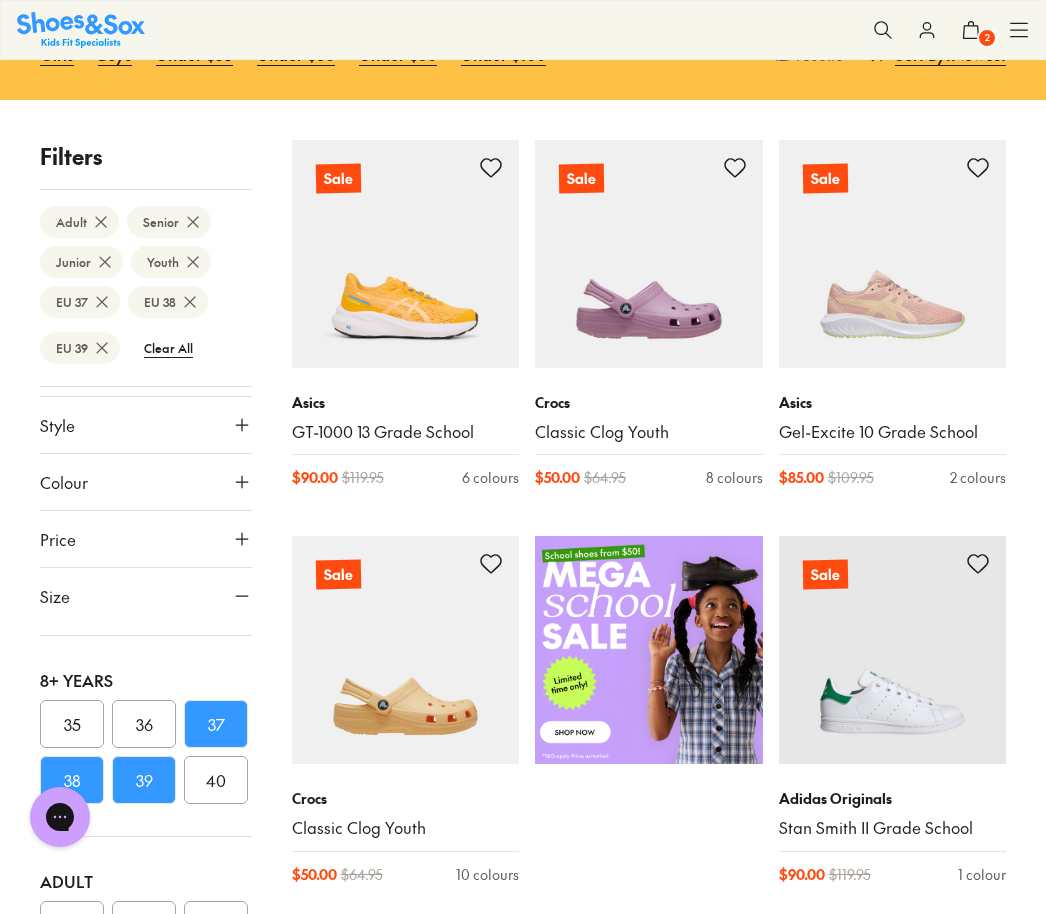 click on "37" at bounding box center (216, 724) 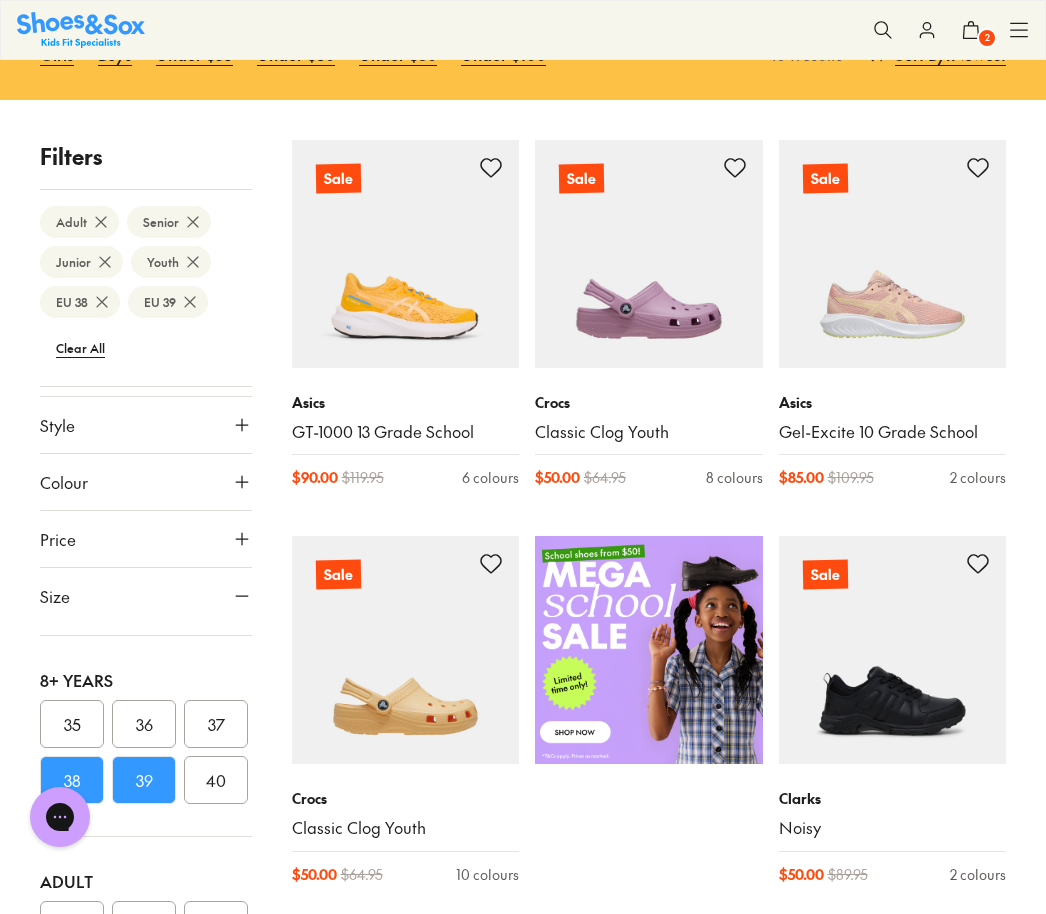 click on "38" at bounding box center (72, 780) 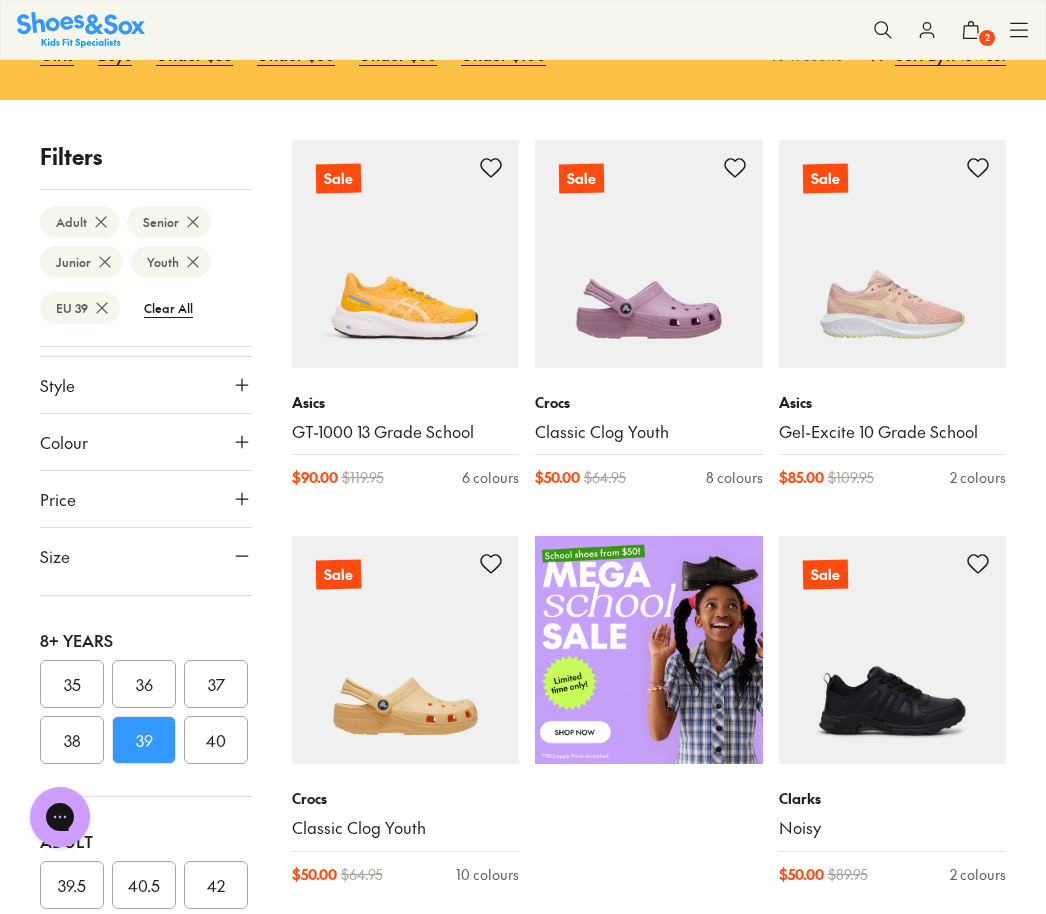 scroll, scrollTop: 312, scrollLeft: 0, axis: vertical 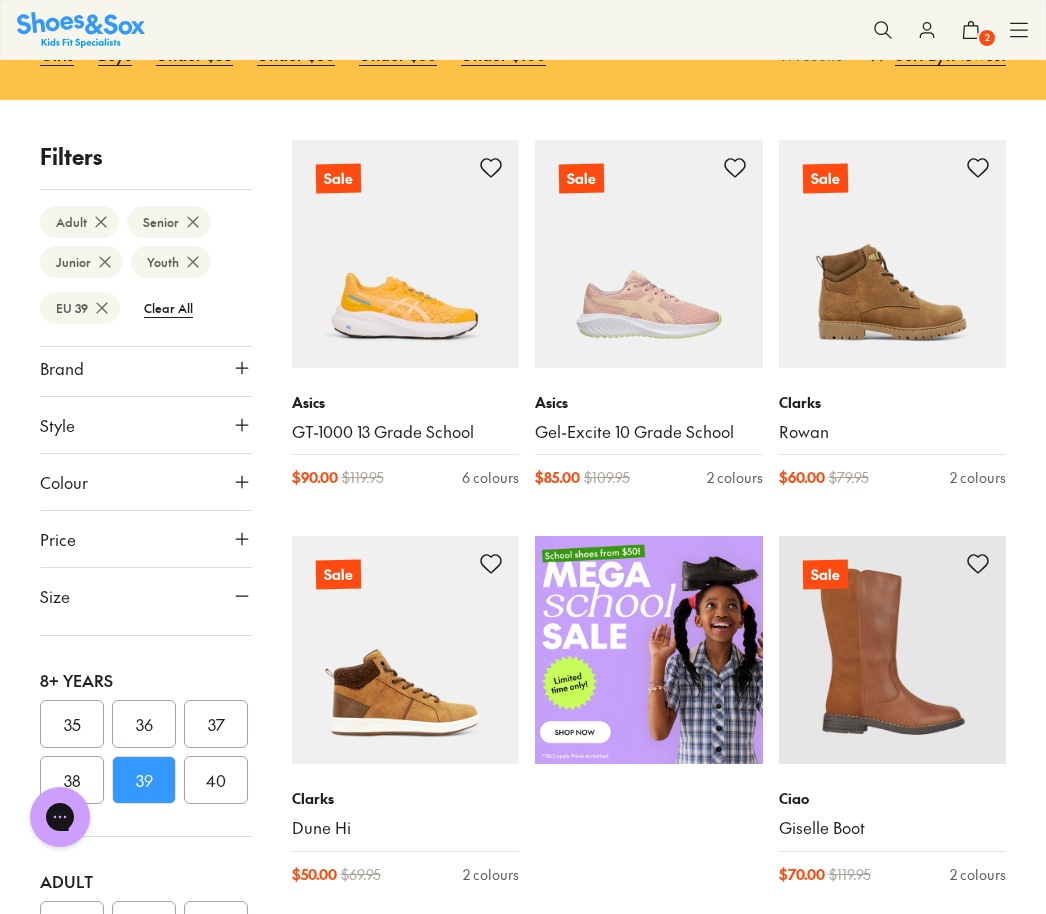 click on "40" at bounding box center [216, 780] 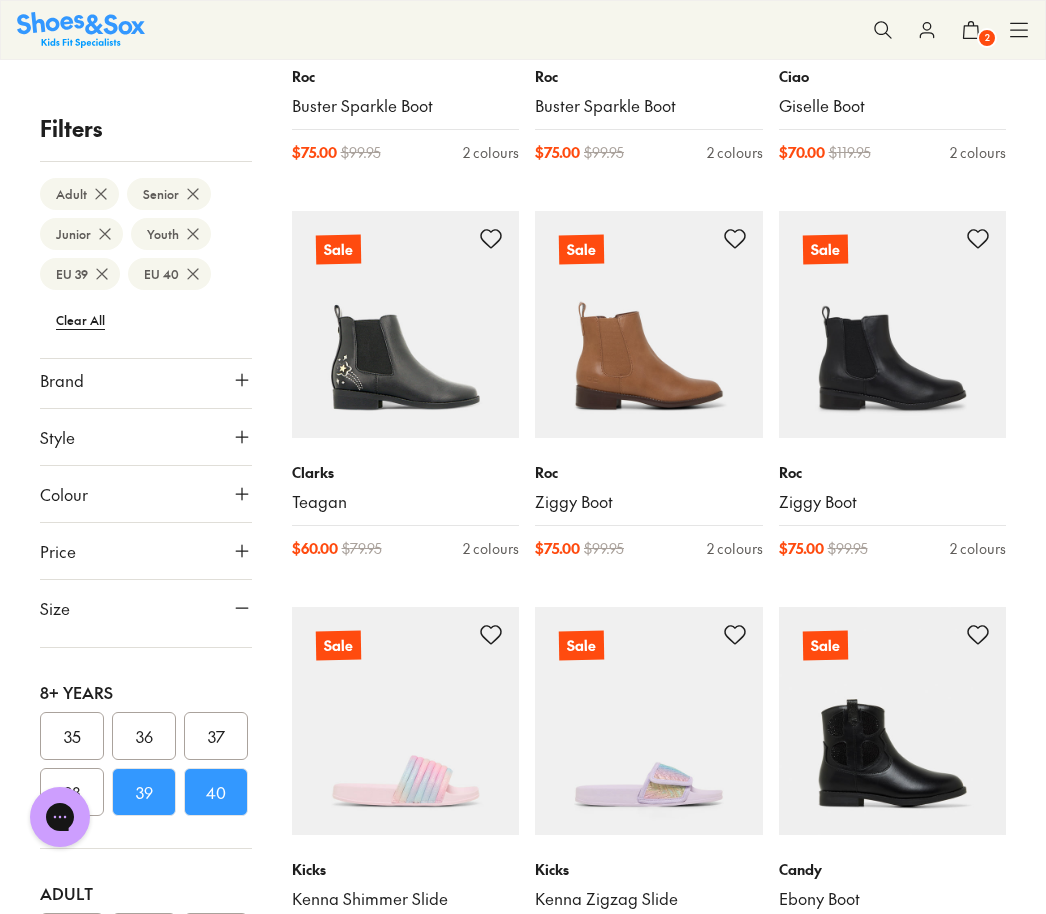 scroll, scrollTop: 4113, scrollLeft: 0, axis: vertical 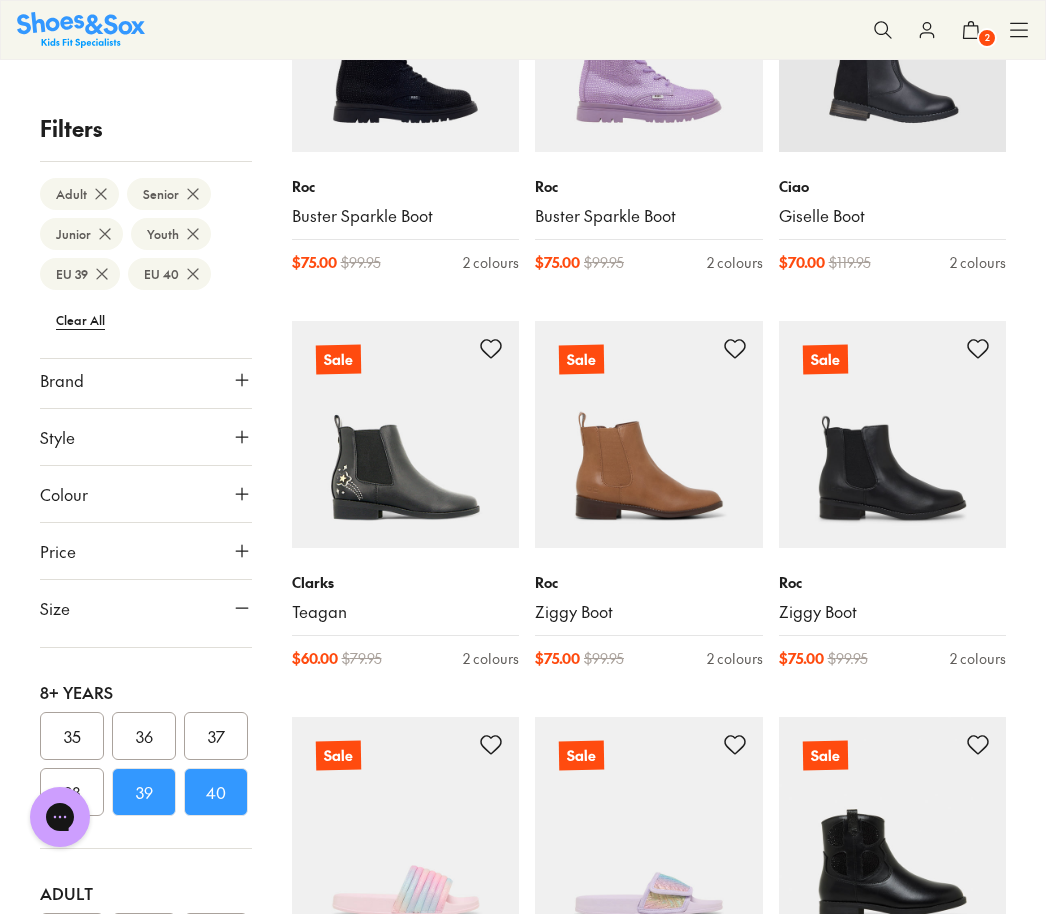 click at bounding box center (893, 435) 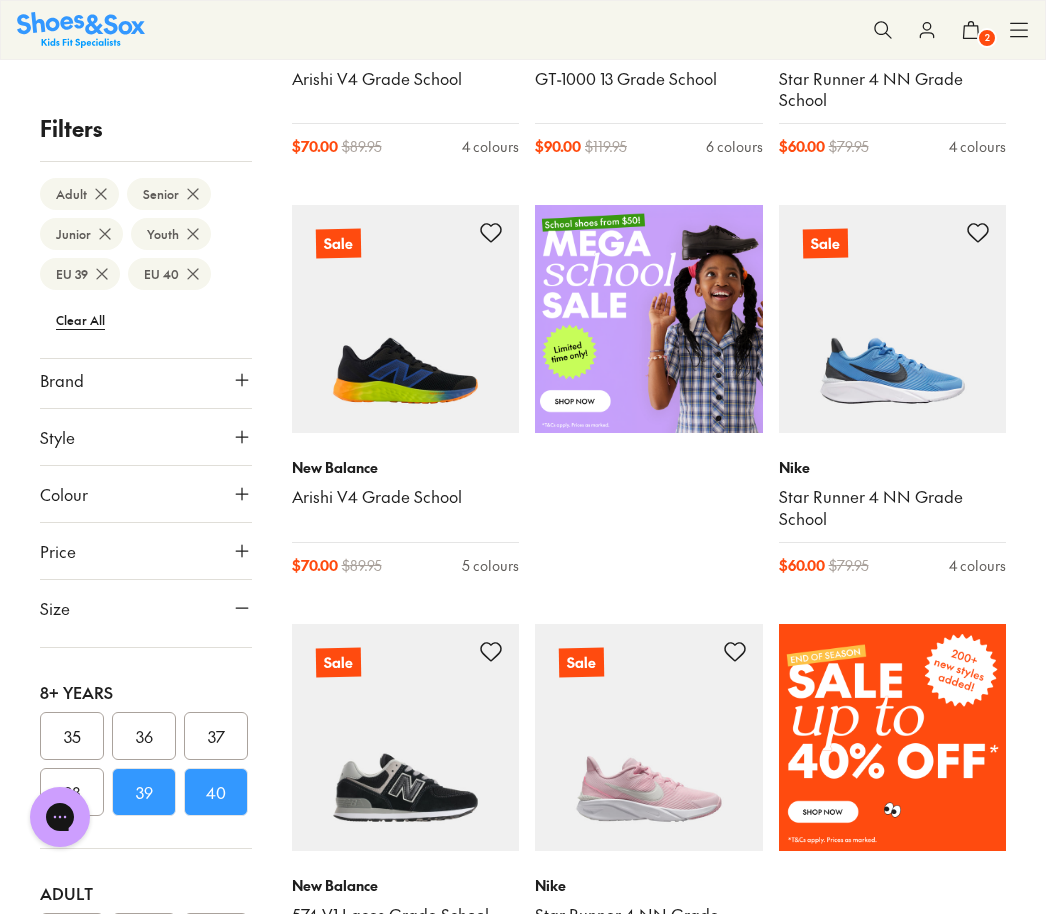 scroll, scrollTop: 0, scrollLeft: 0, axis: both 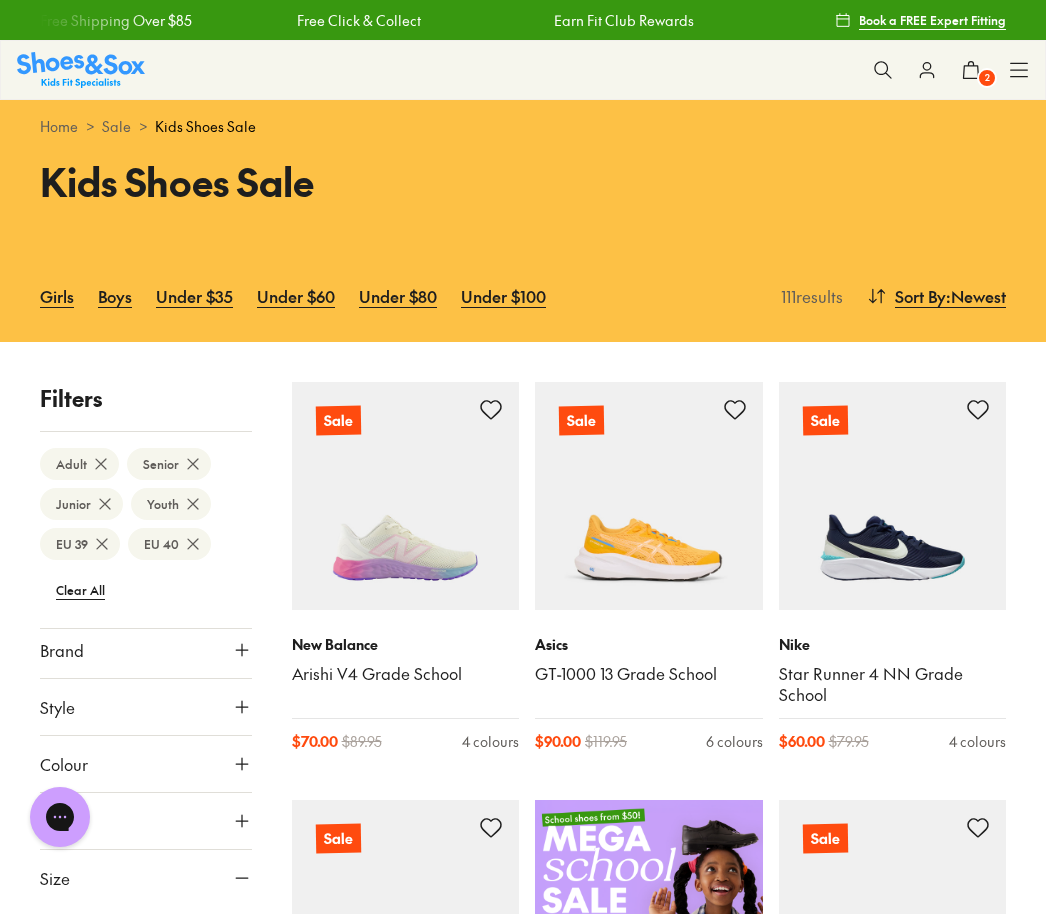 click 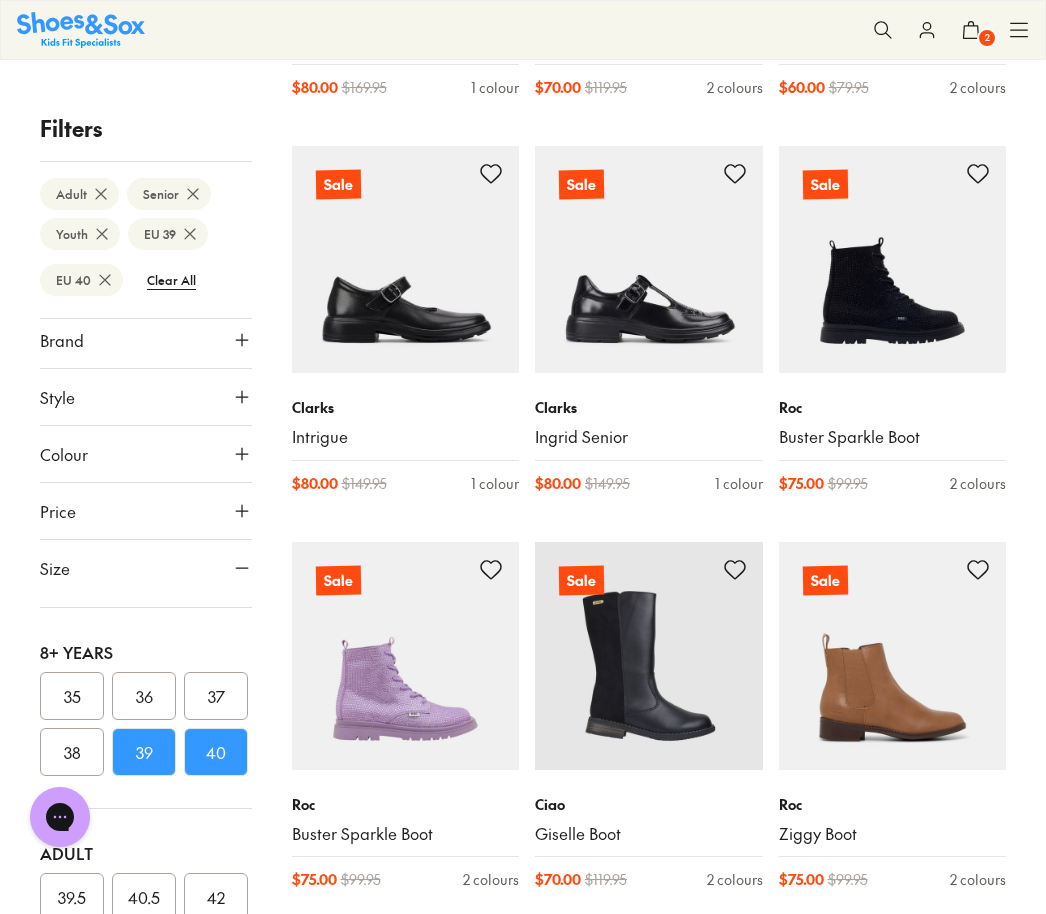 scroll, scrollTop: 3067, scrollLeft: 0, axis: vertical 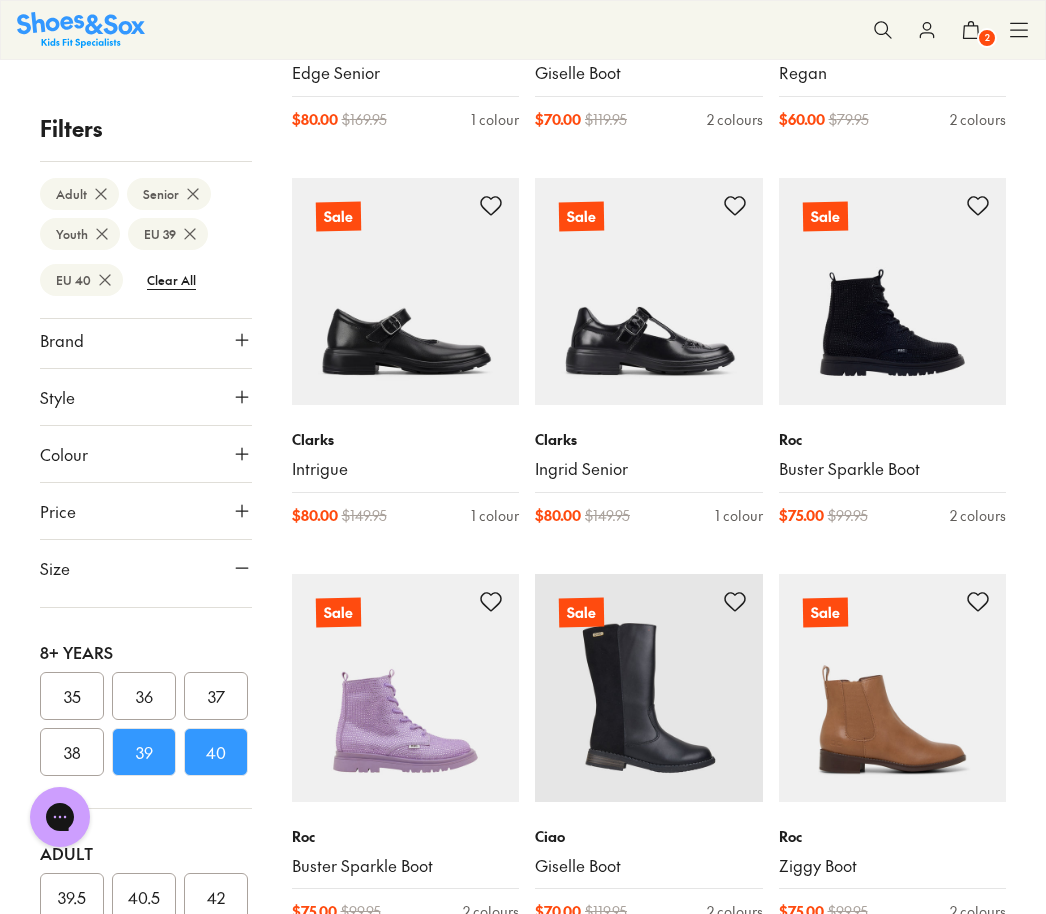 click at bounding box center [649, 688] 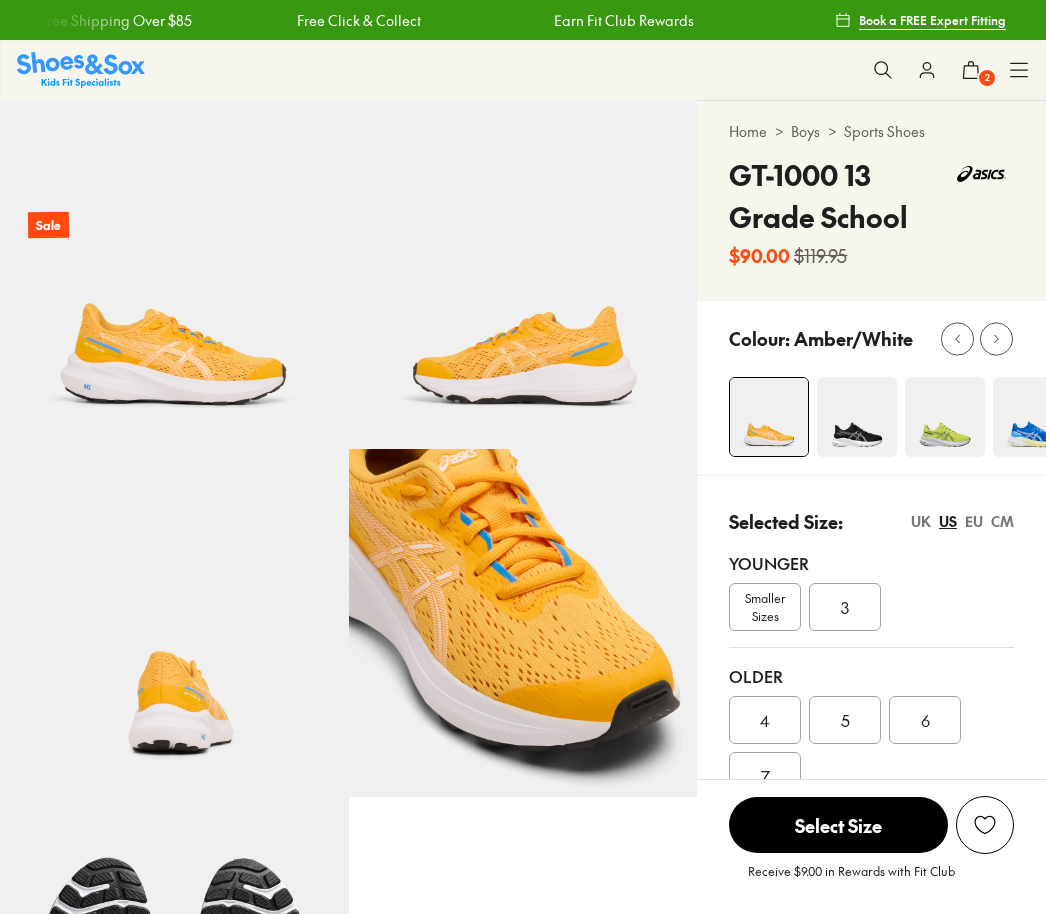 scroll, scrollTop: 0, scrollLeft: 0, axis: both 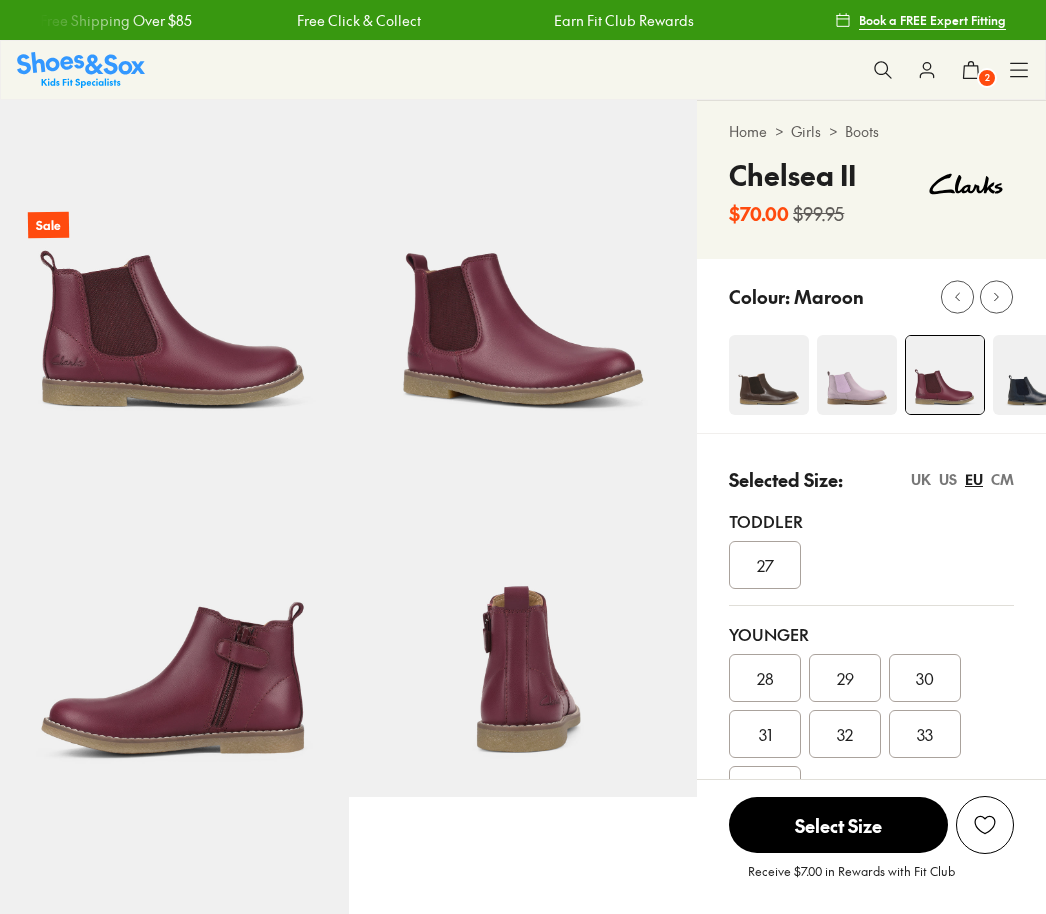 select on "*" 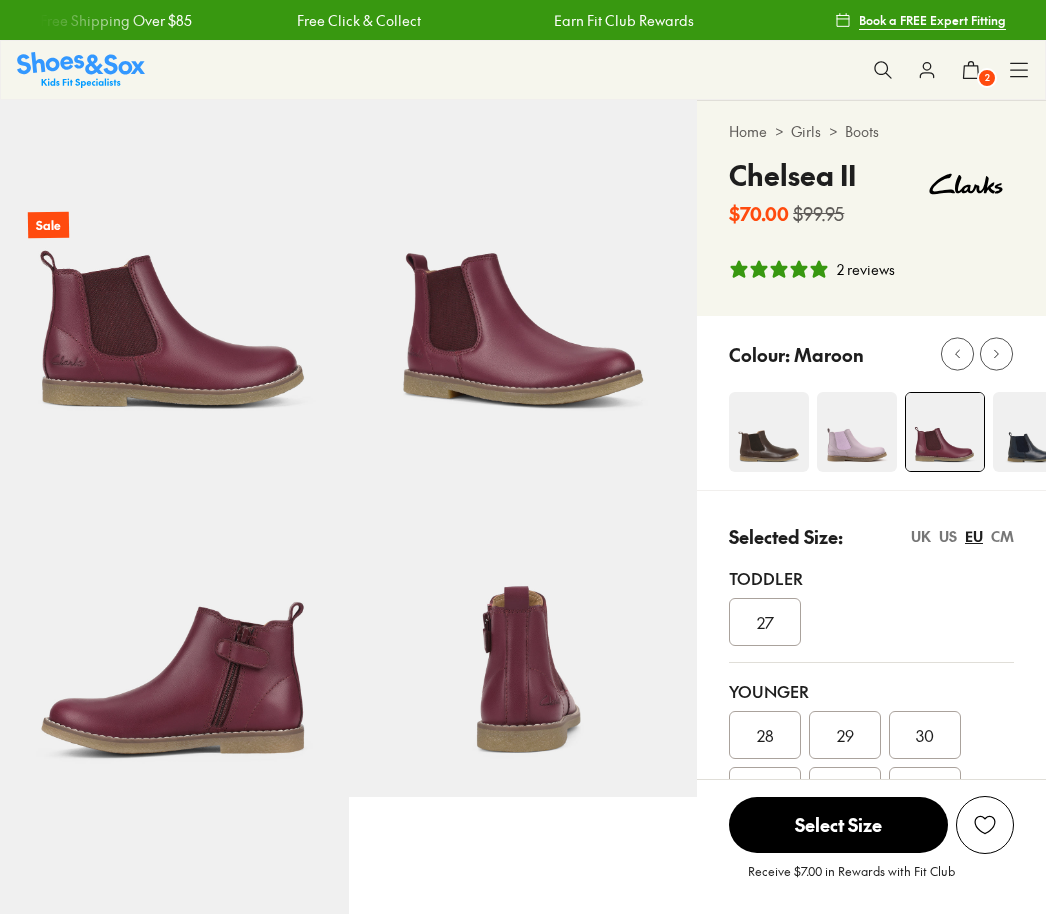 scroll, scrollTop: 0, scrollLeft: 0, axis: both 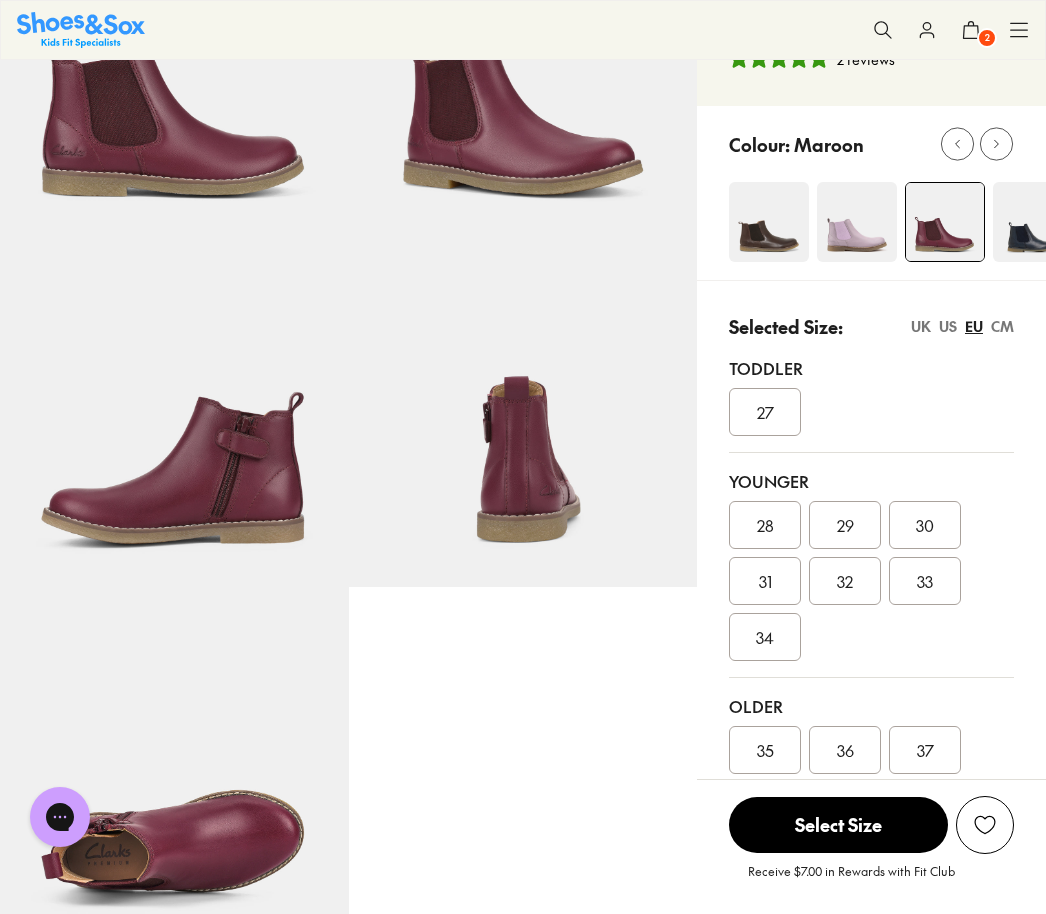 click at bounding box center (857, 222) 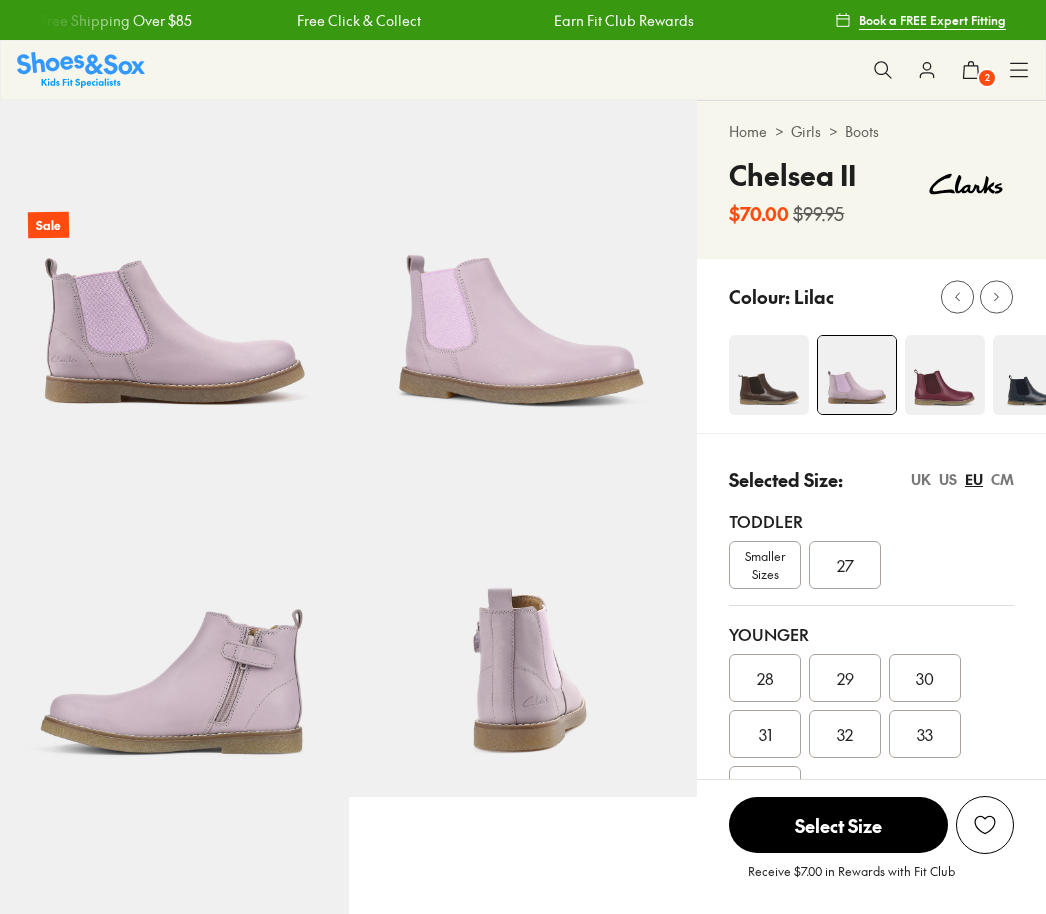 scroll, scrollTop: 149, scrollLeft: 0, axis: vertical 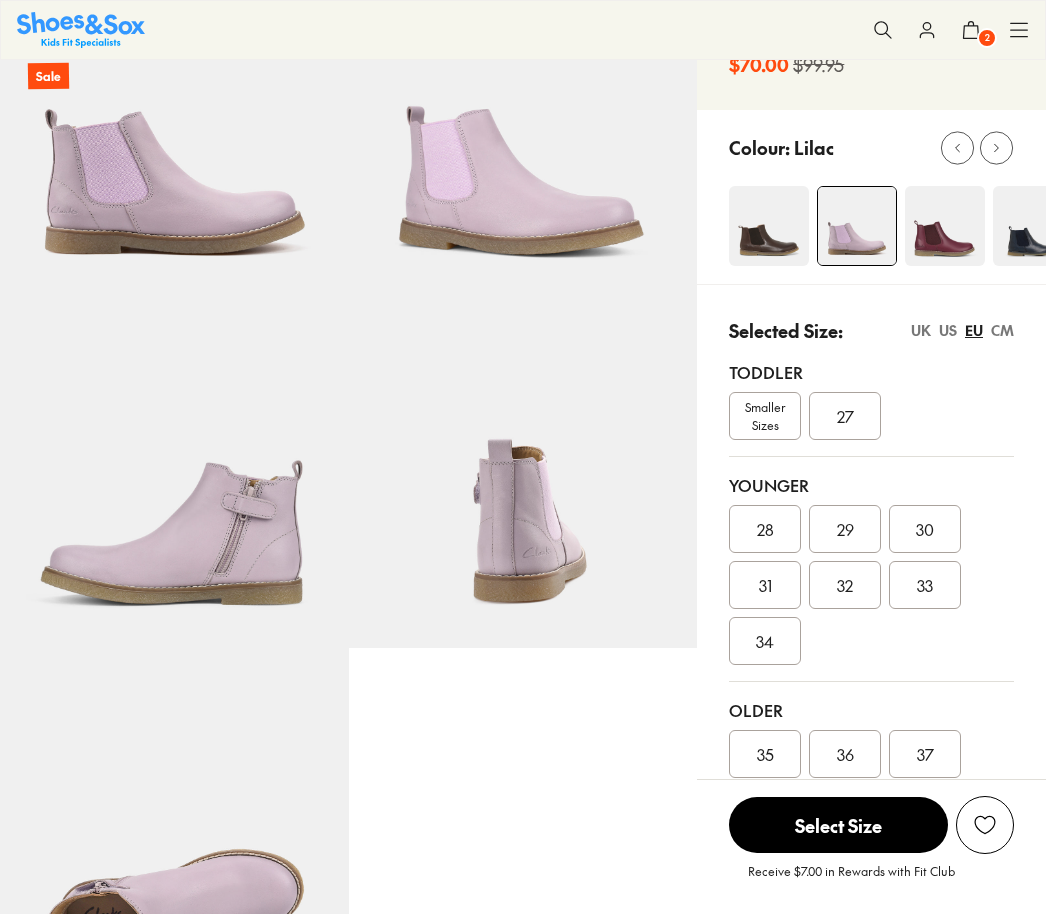 select on "*" 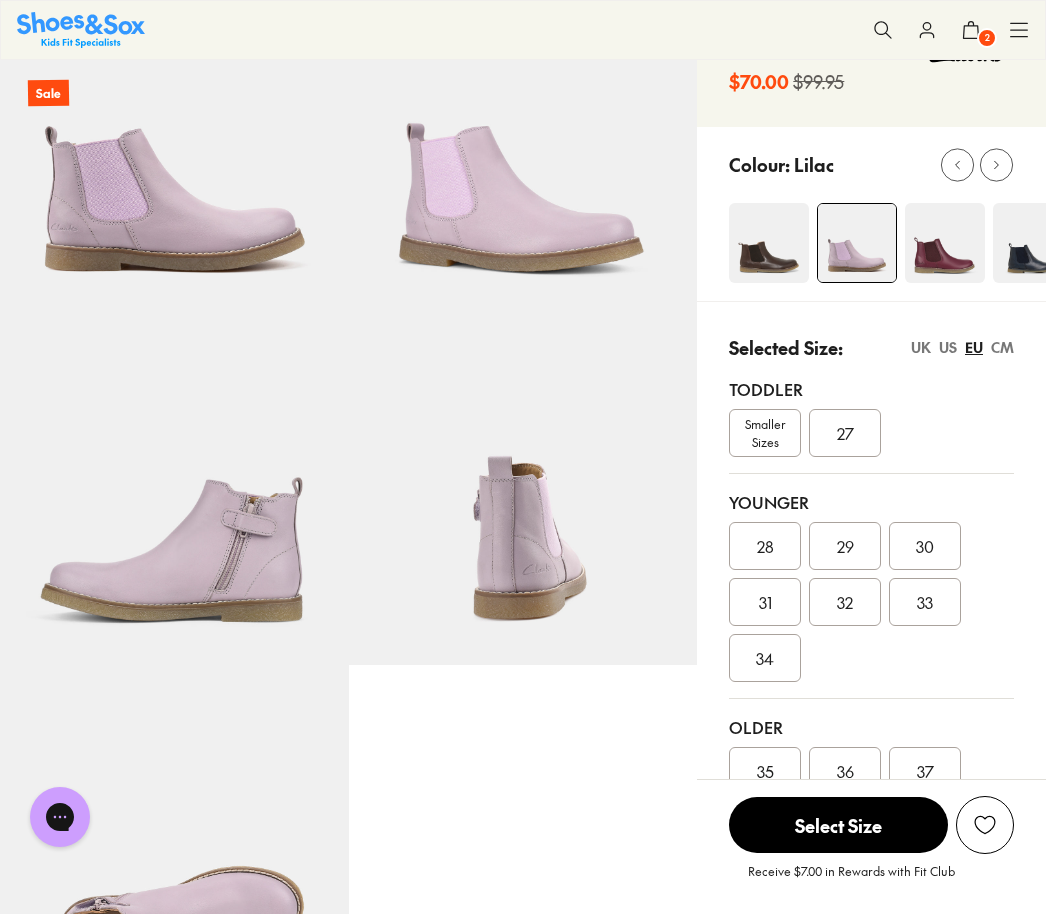 scroll, scrollTop: 124, scrollLeft: 0, axis: vertical 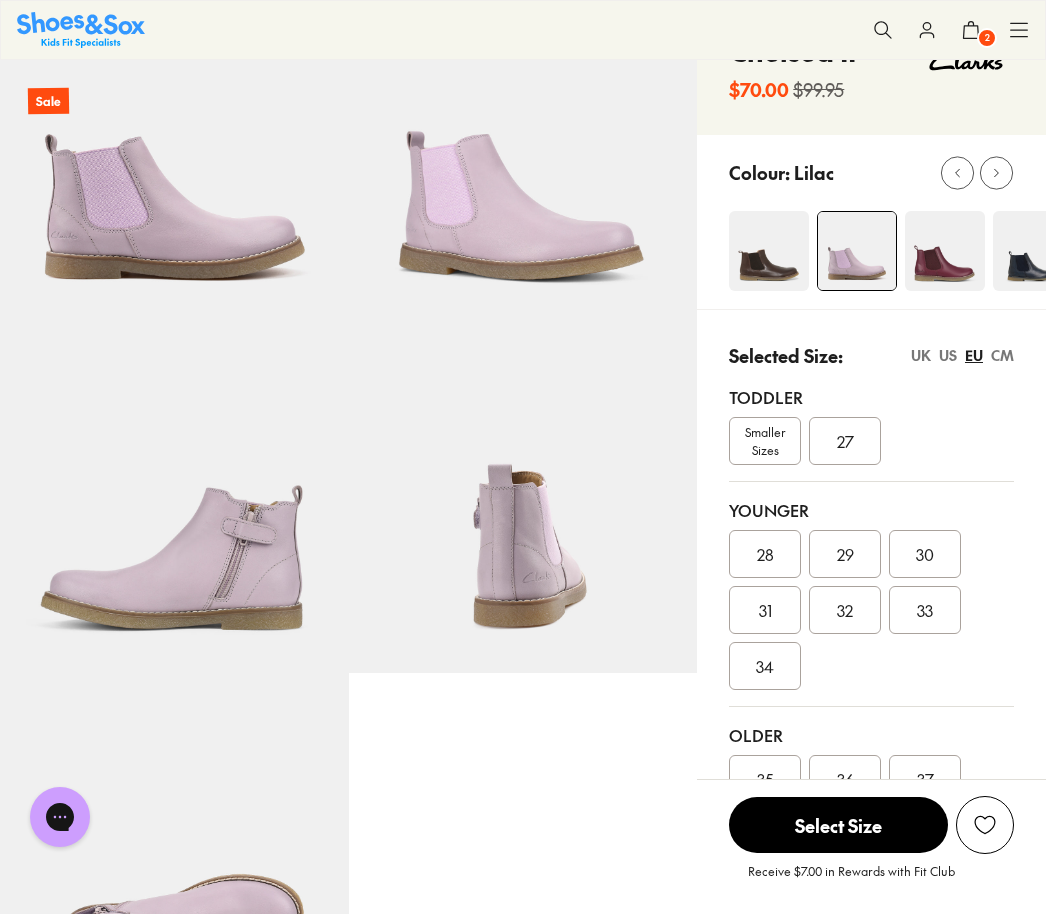 click at bounding box center (1033, 251) 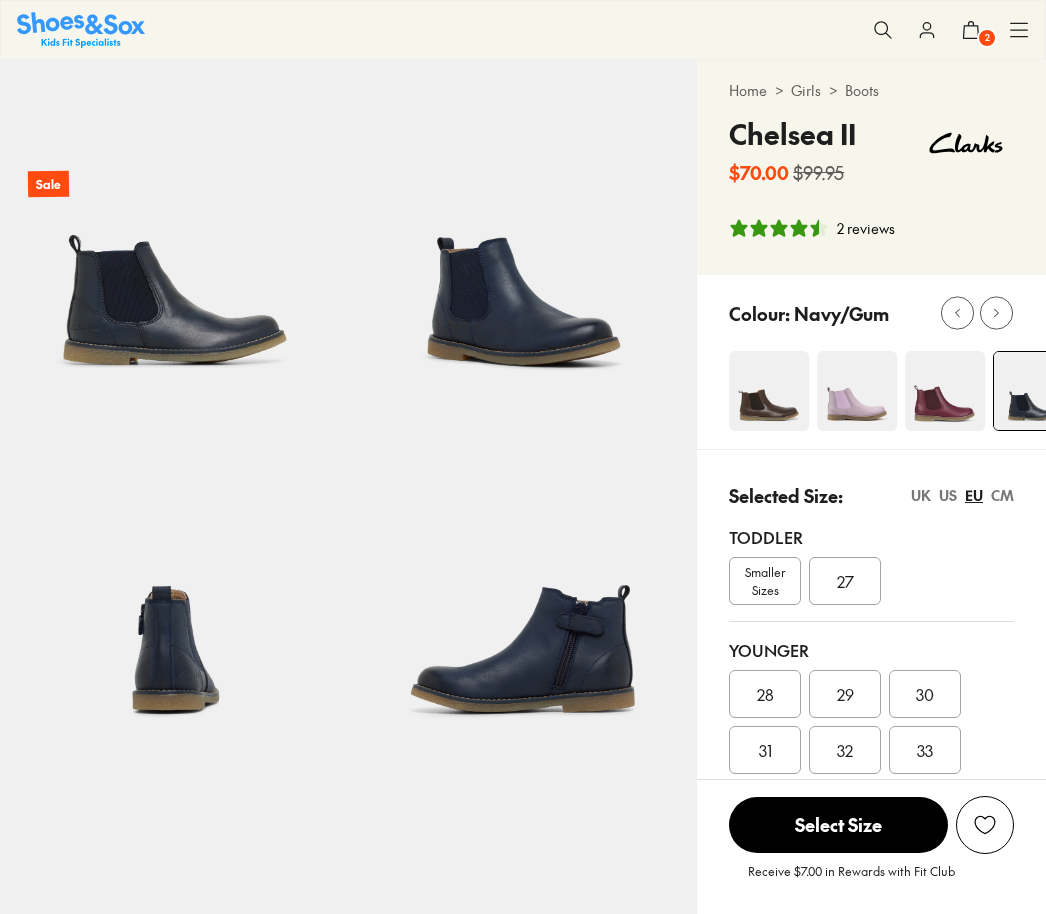scroll, scrollTop: 214, scrollLeft: 0, axis: vertical 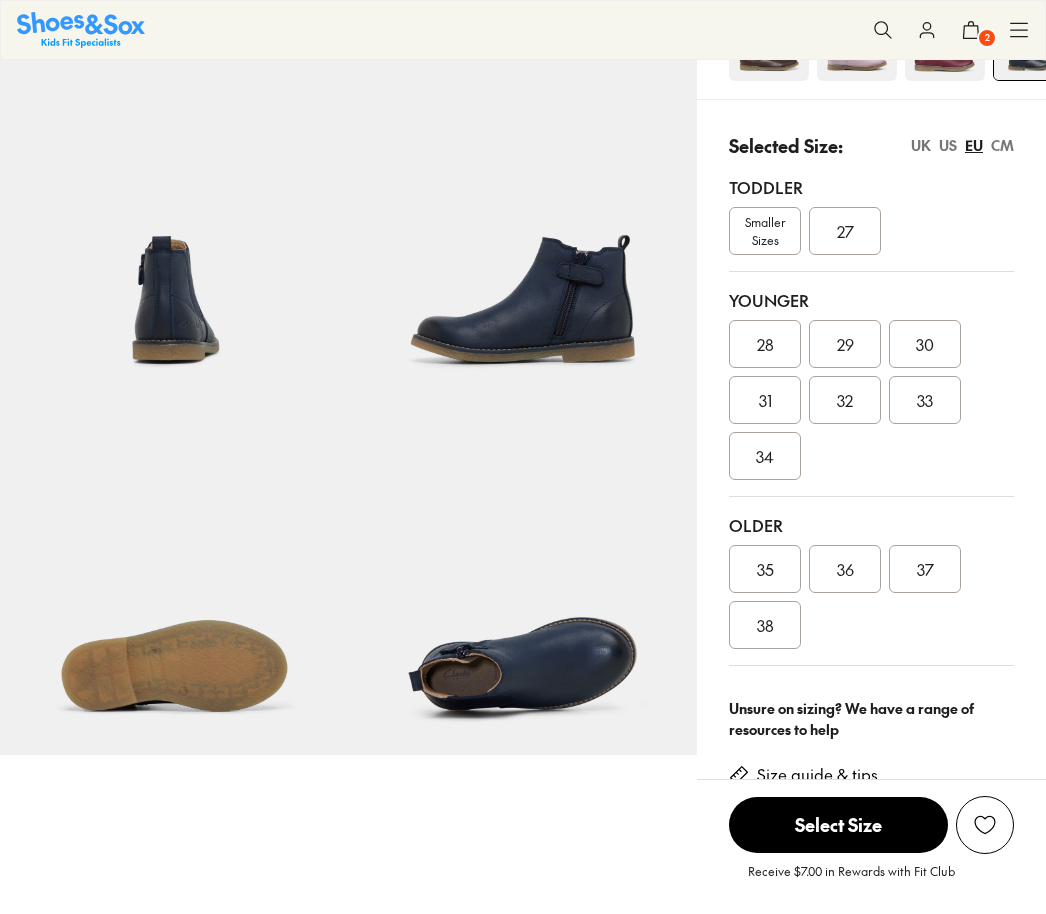 select on "*" 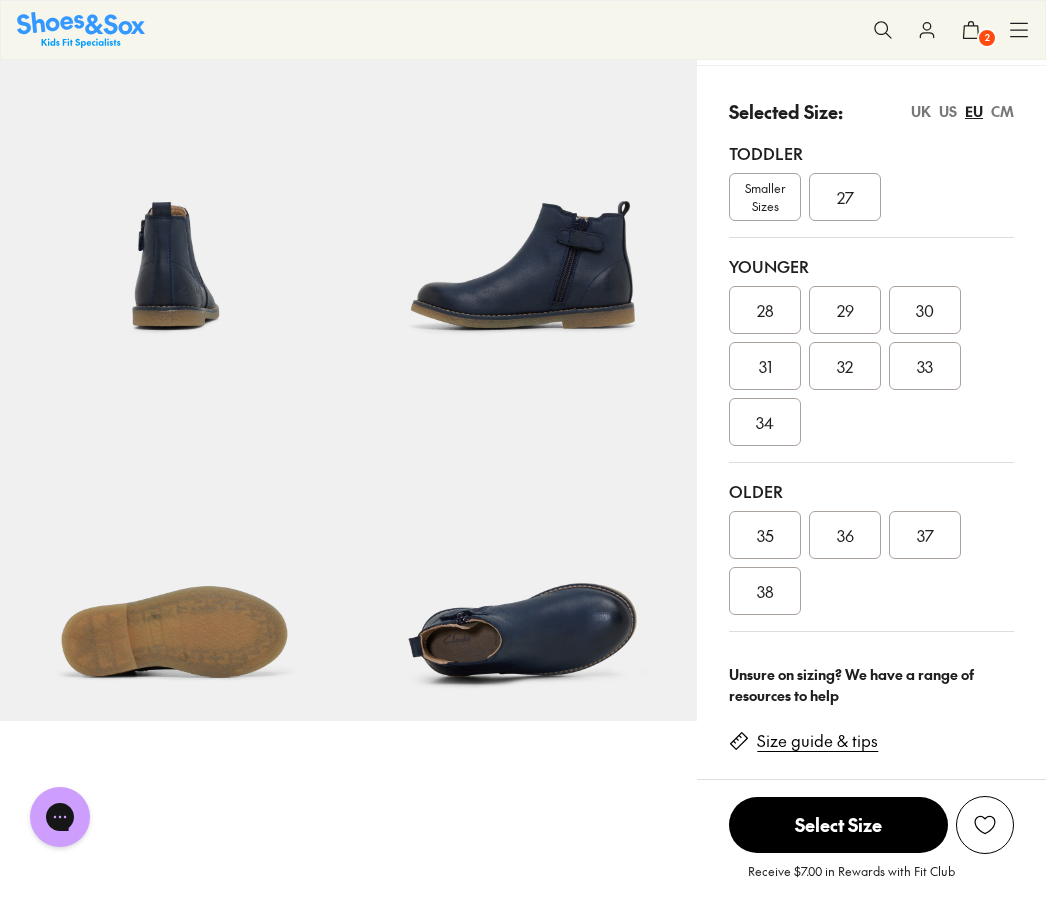 scroll, scrollTop: 387, scrollLeft: 0, axis: vertical 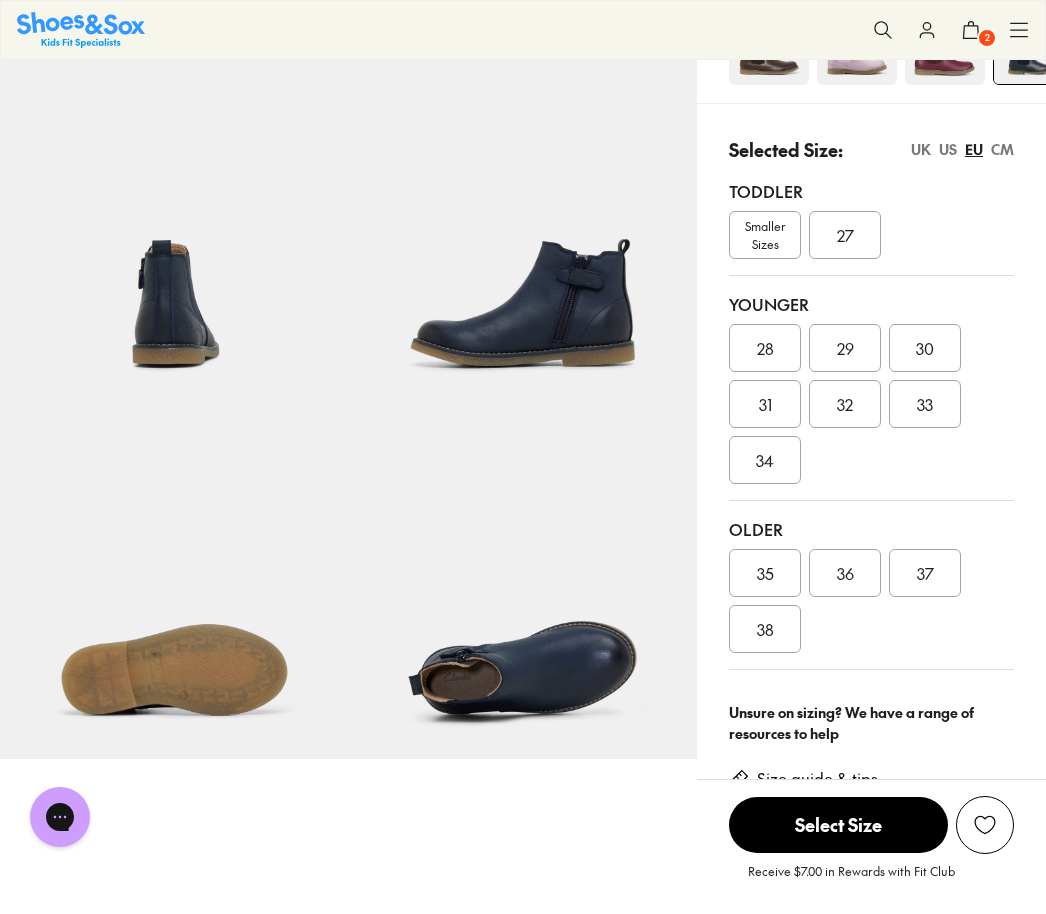 click on "38" at bounding box center [765, 629] 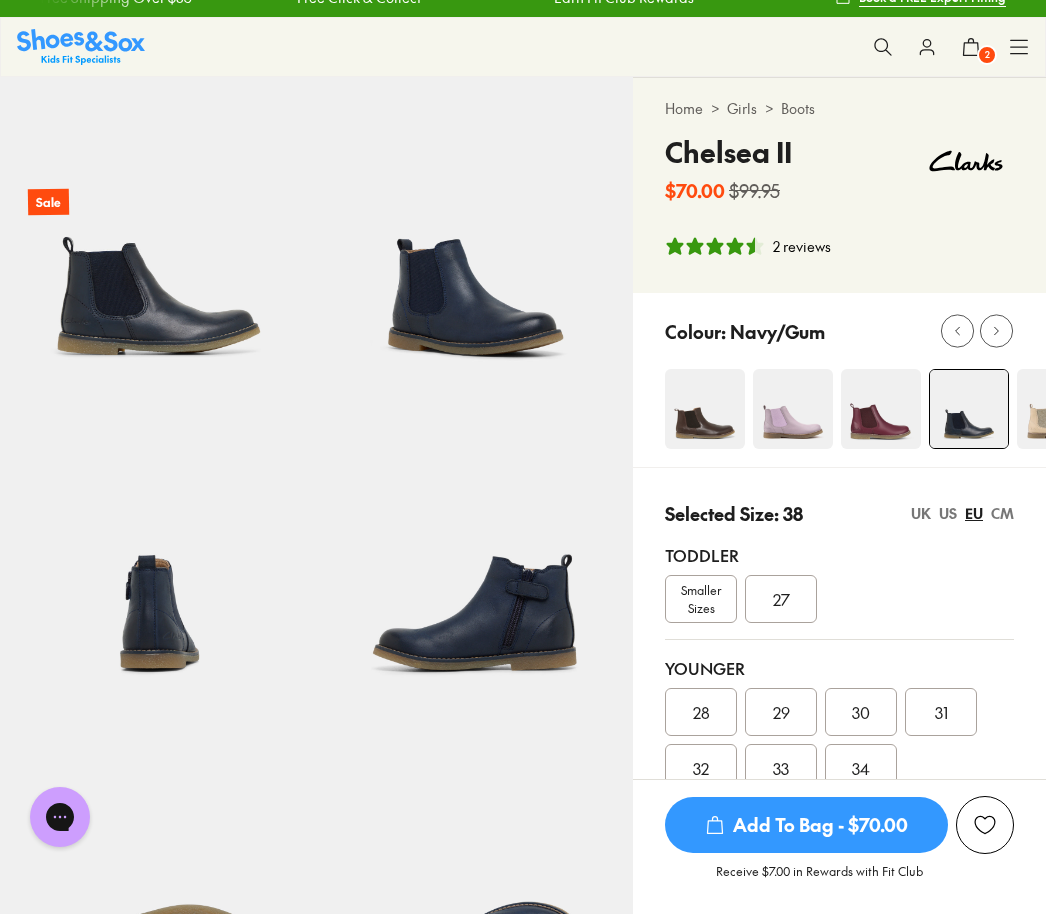 scroll, scrollTop: 0, scrollLeft: 0, axis: both 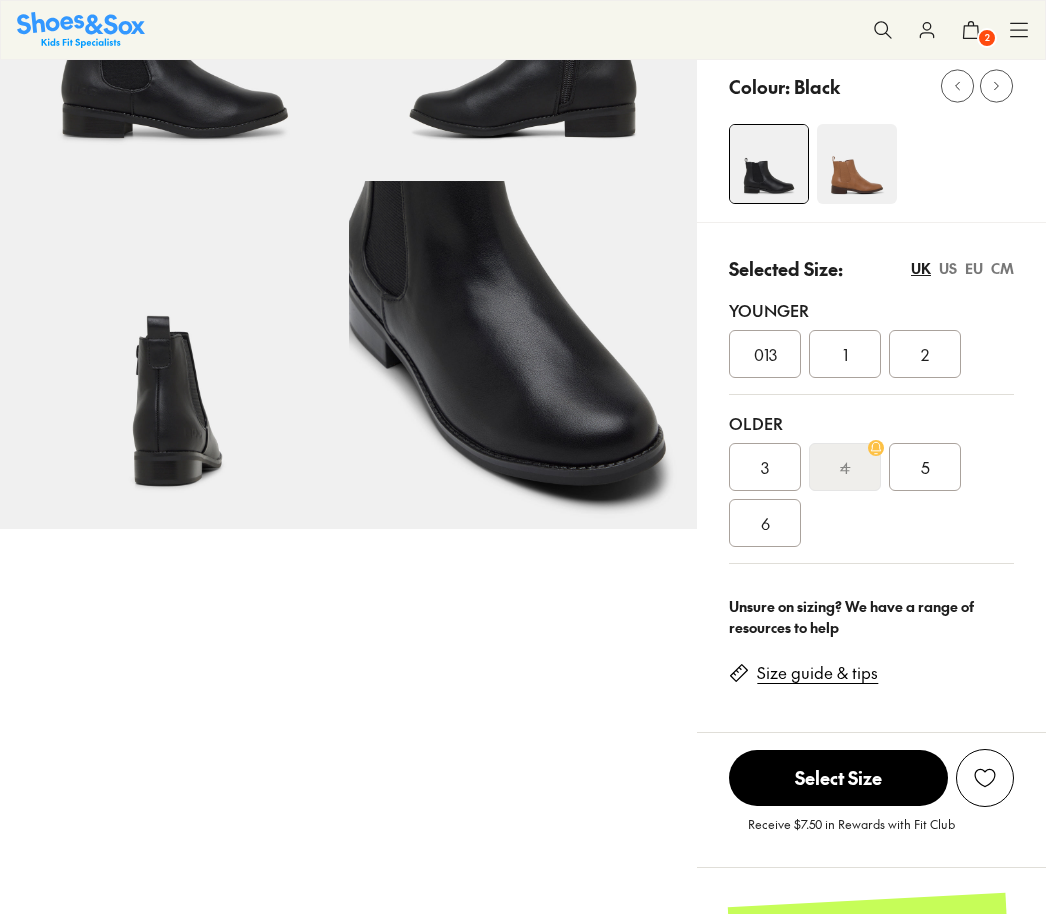 select on "*" 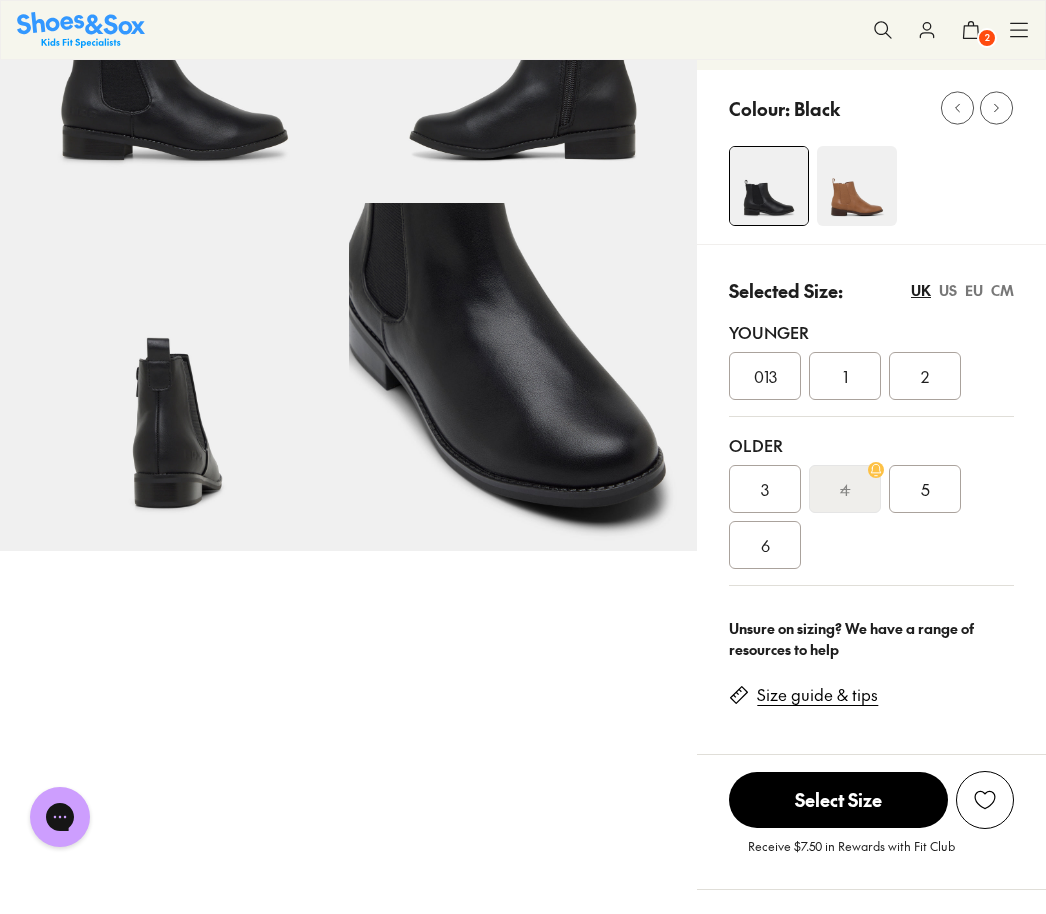 scroll, scrollTop: 0, scrollLeft: 0, axis: both 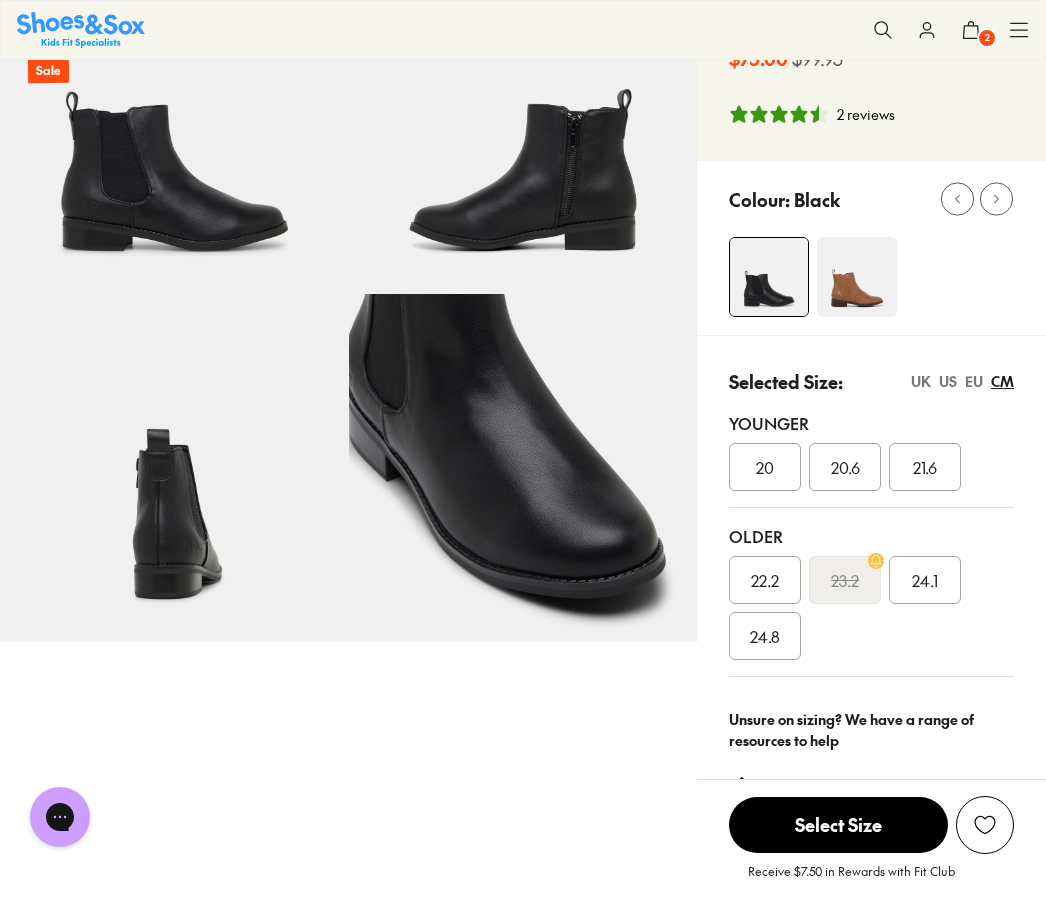 click at bounding box center (857, 277) 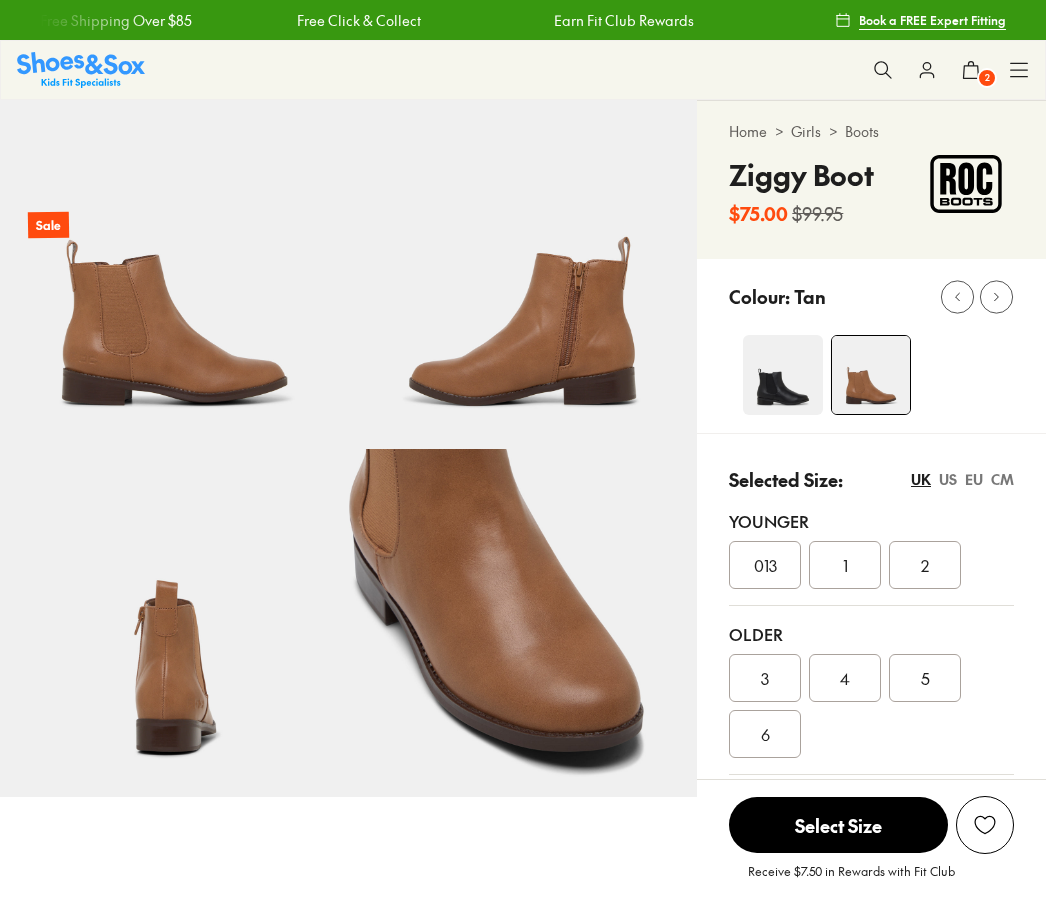 scroll, scrollTop: 158, scrollLeft: 0, axis: vertical 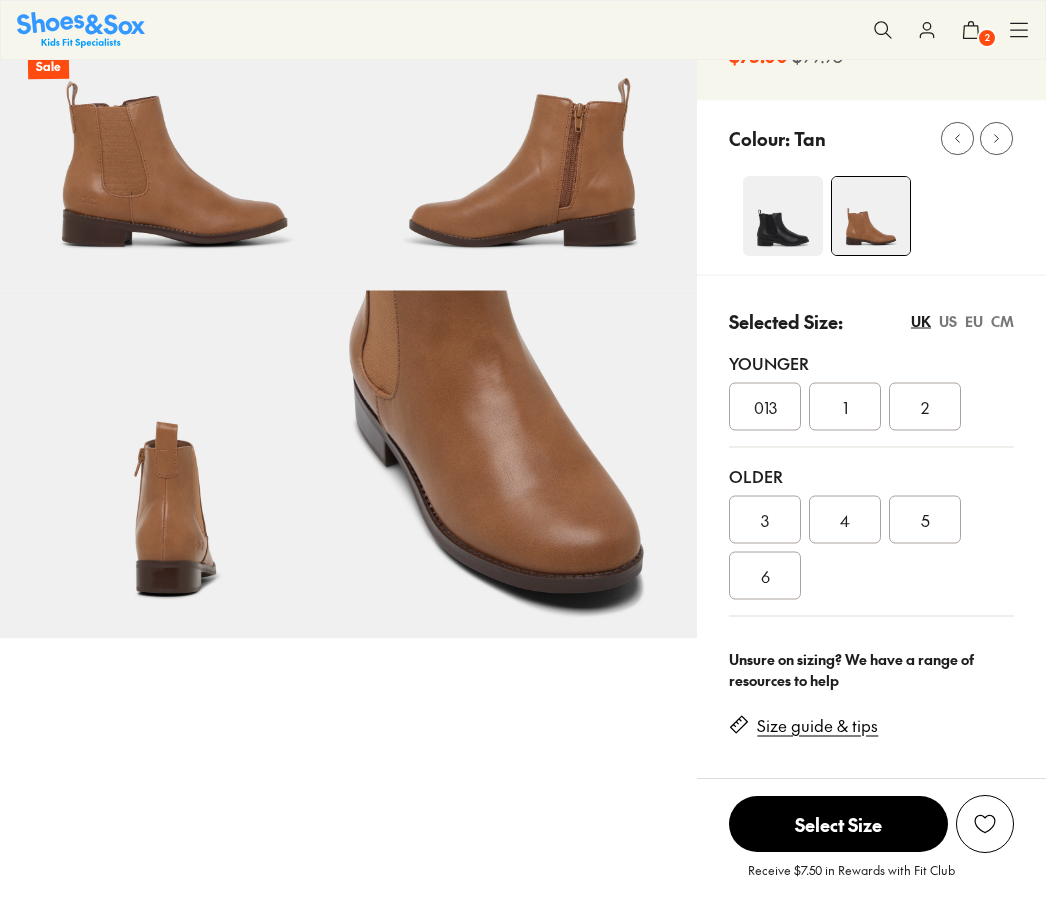 select on "*" 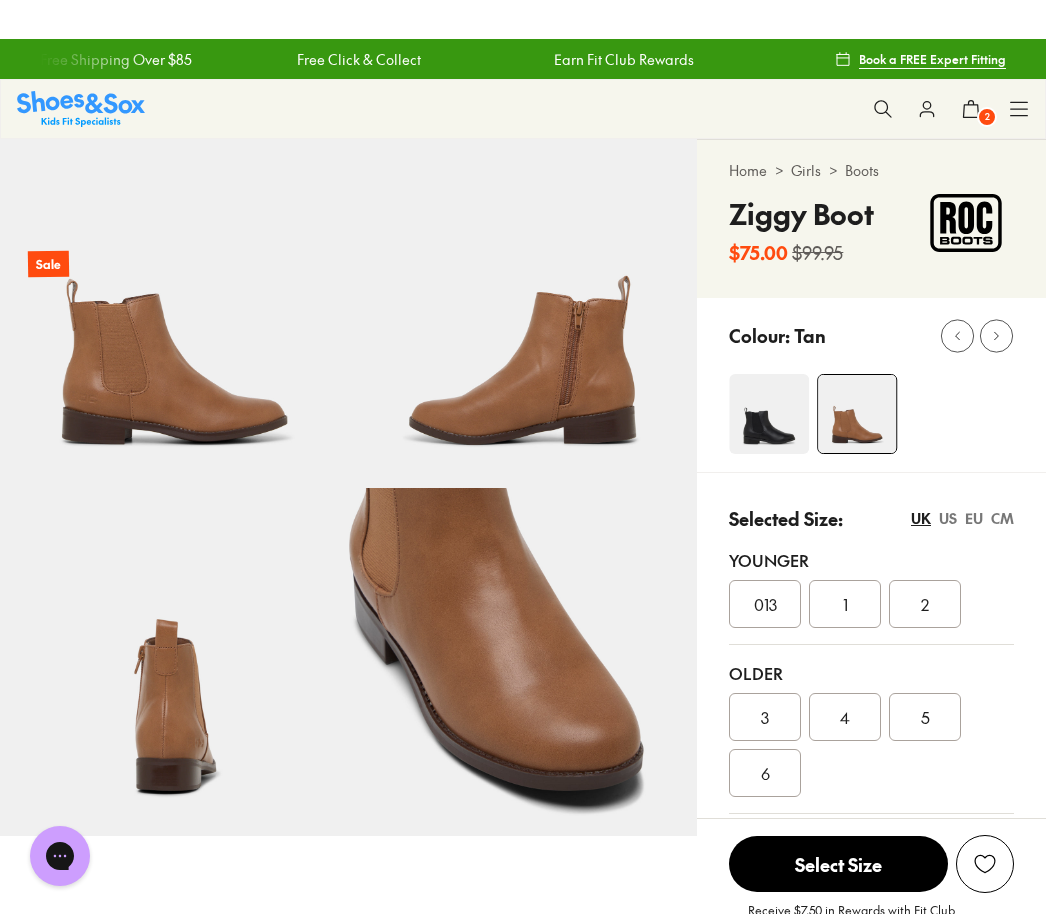 scroll, scrollTop: 0, scrollLeft: 0, axis: both 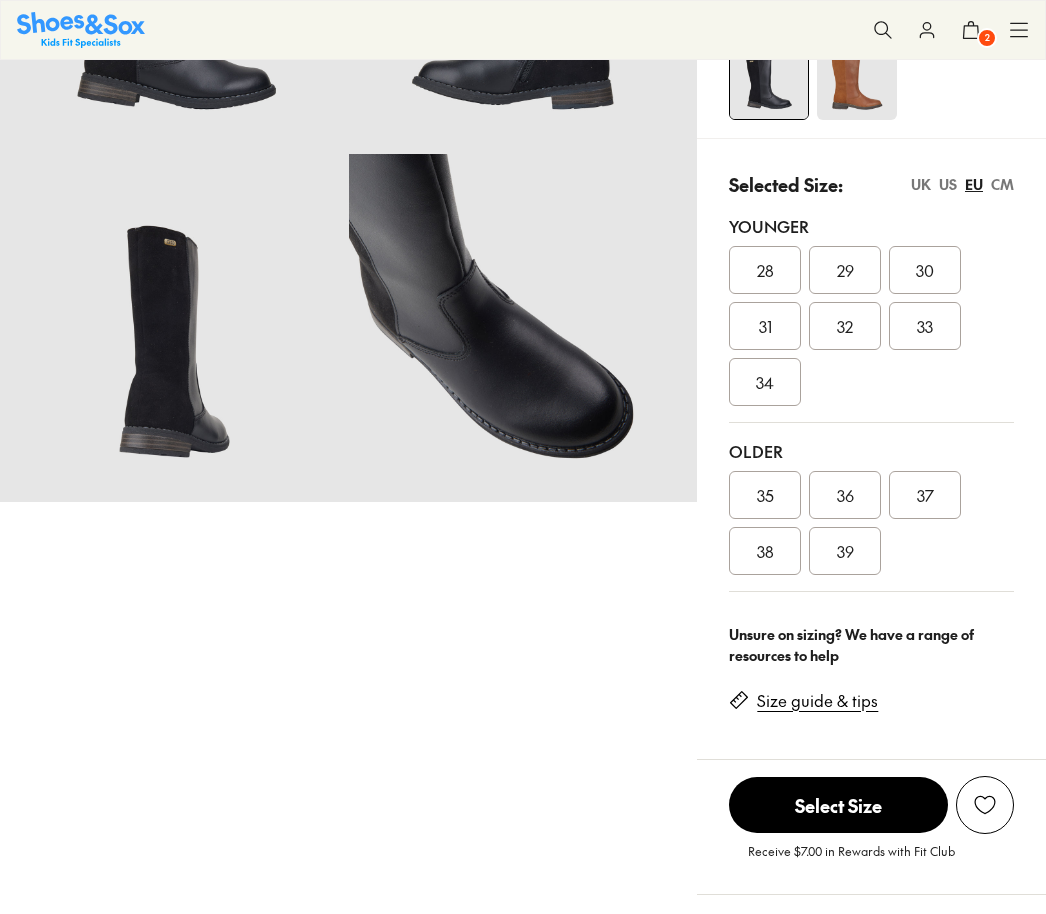 select on "*" 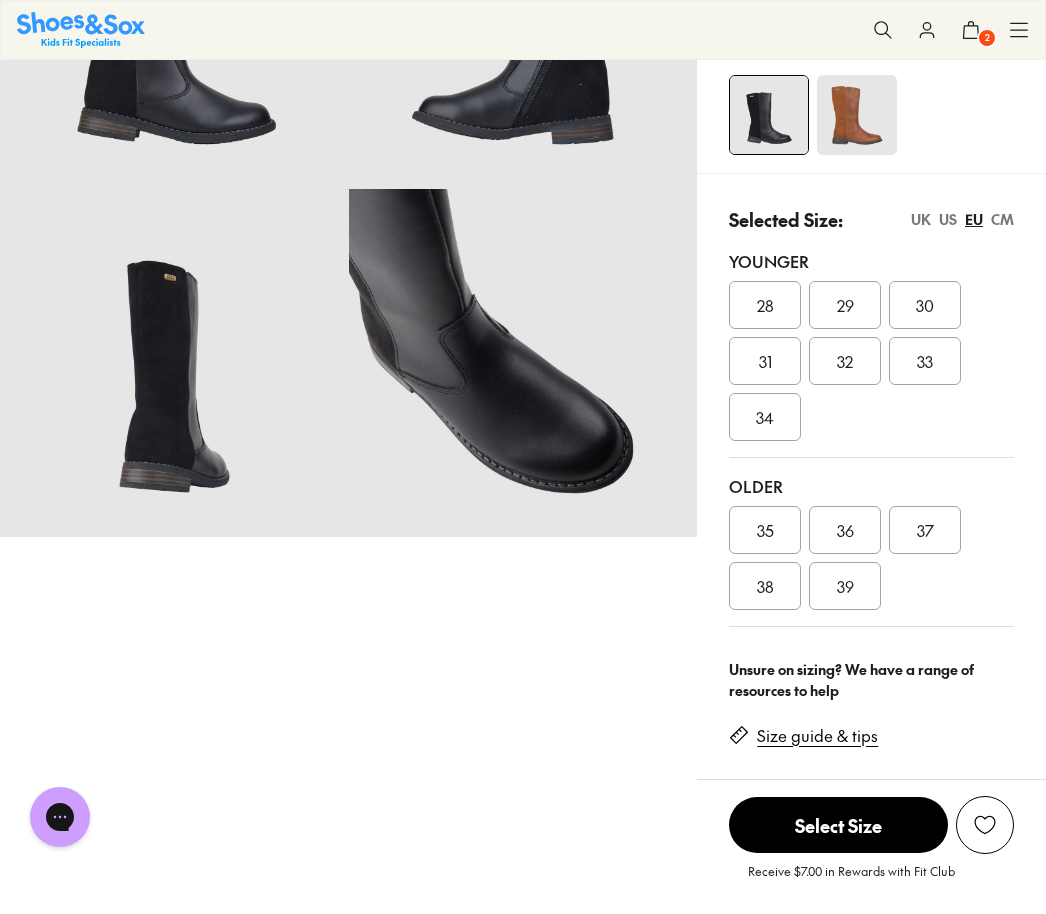 scroll, scrollTop: 0, scrollLeft: 0, axis: both 